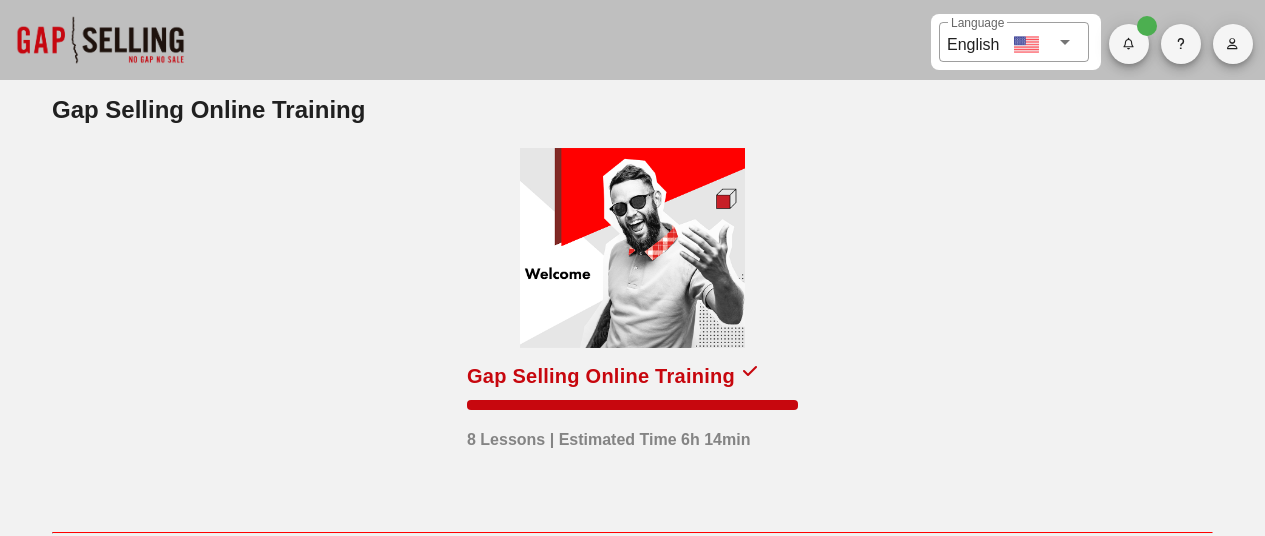 scroll, scrollTop: 0, scrollLeft: 0, axis: both 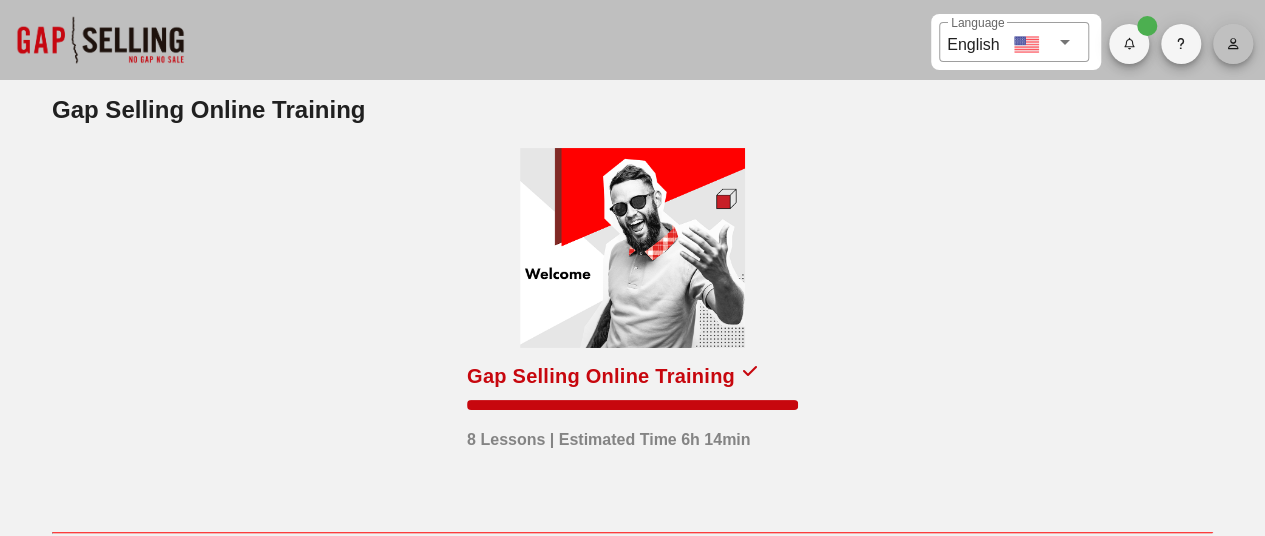 click at bounding box center [1233, 44] 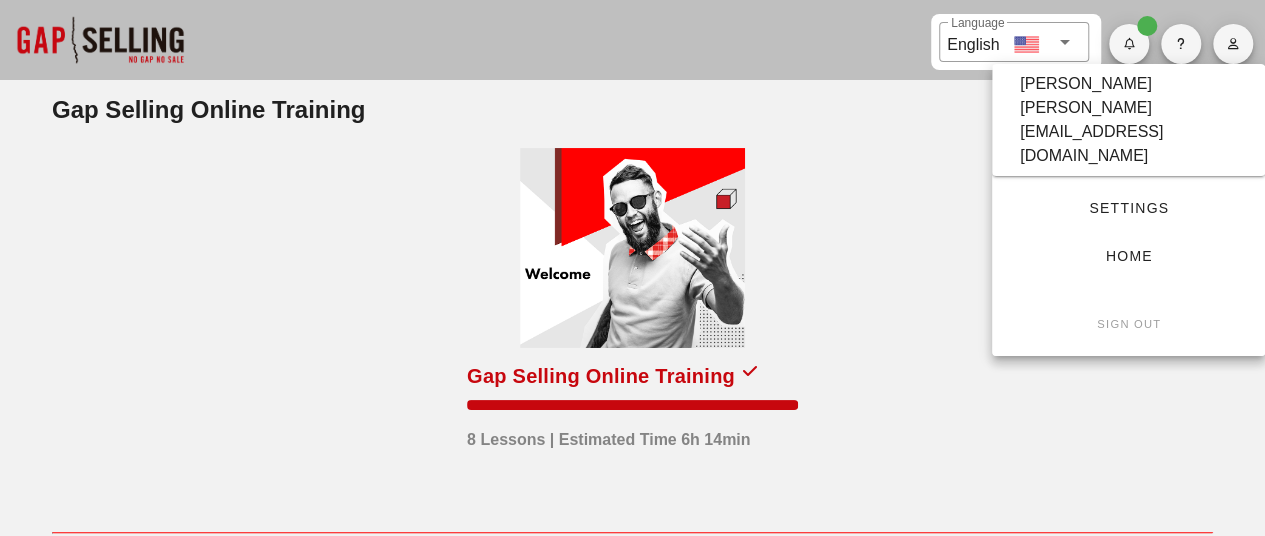 click on "Settings" at bounding box center [1128, 208] 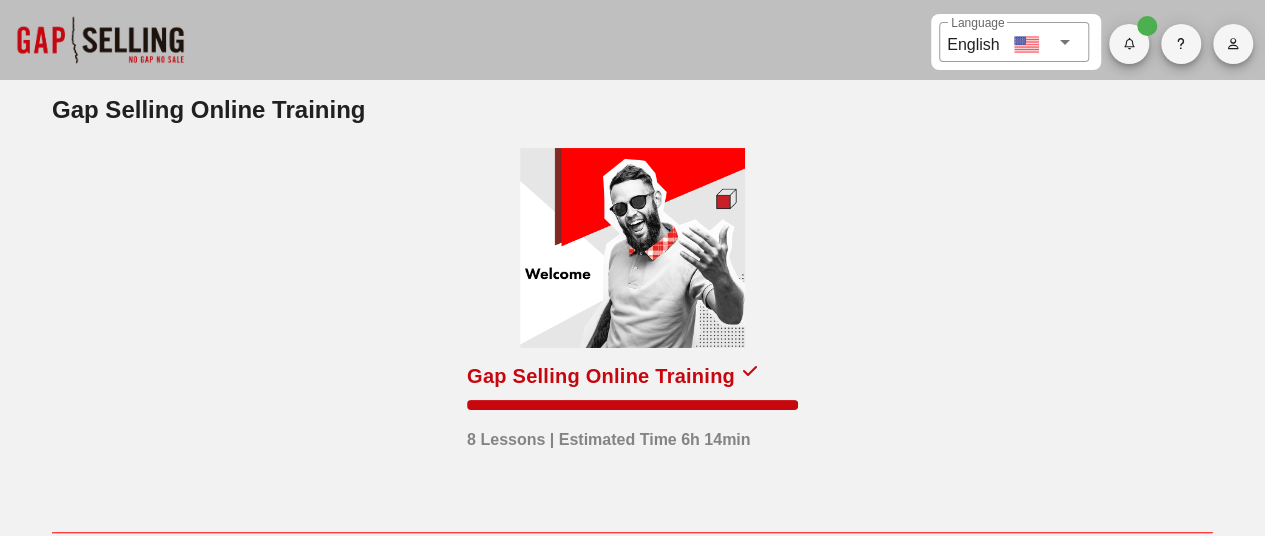 click at bounding box center (1129, 44) 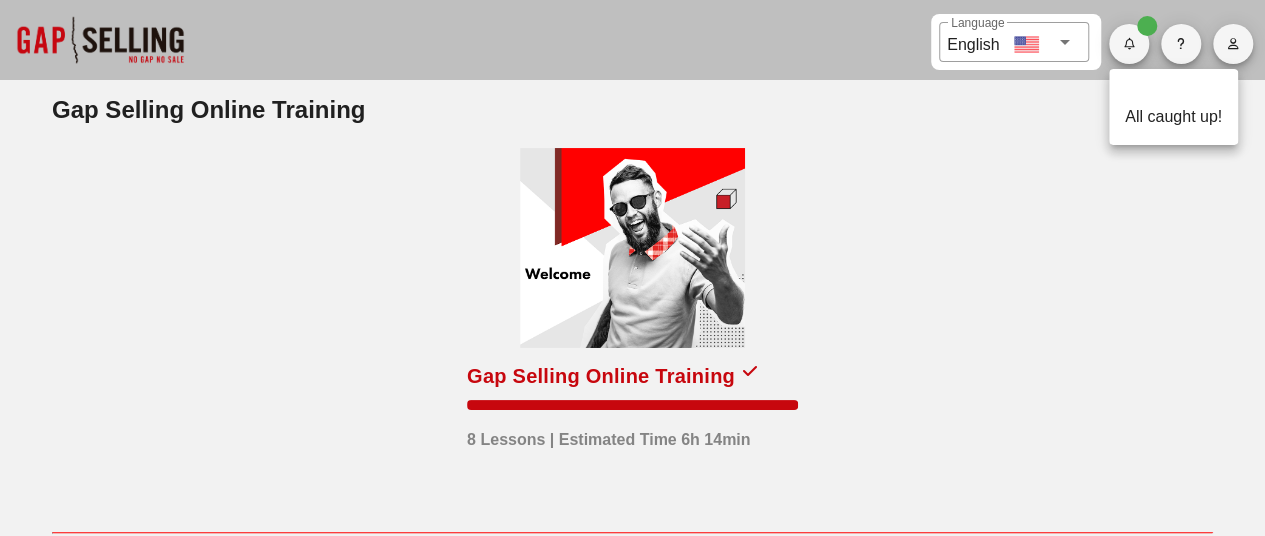 click at bounding box center [1233, 44] 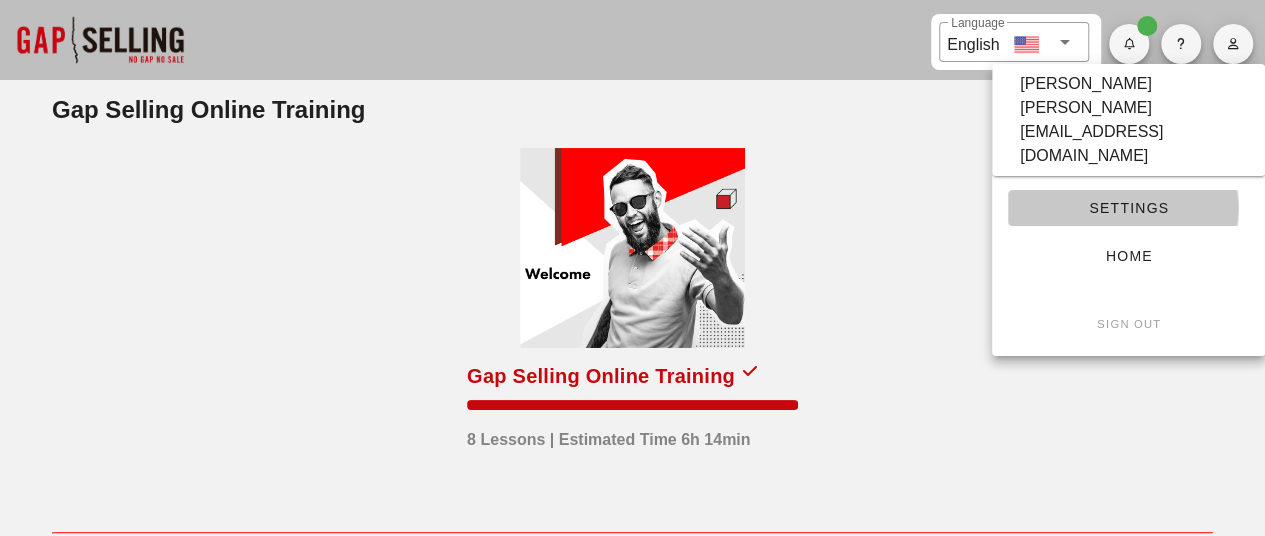 click on "Settings" at bounding box center [1128, 208] 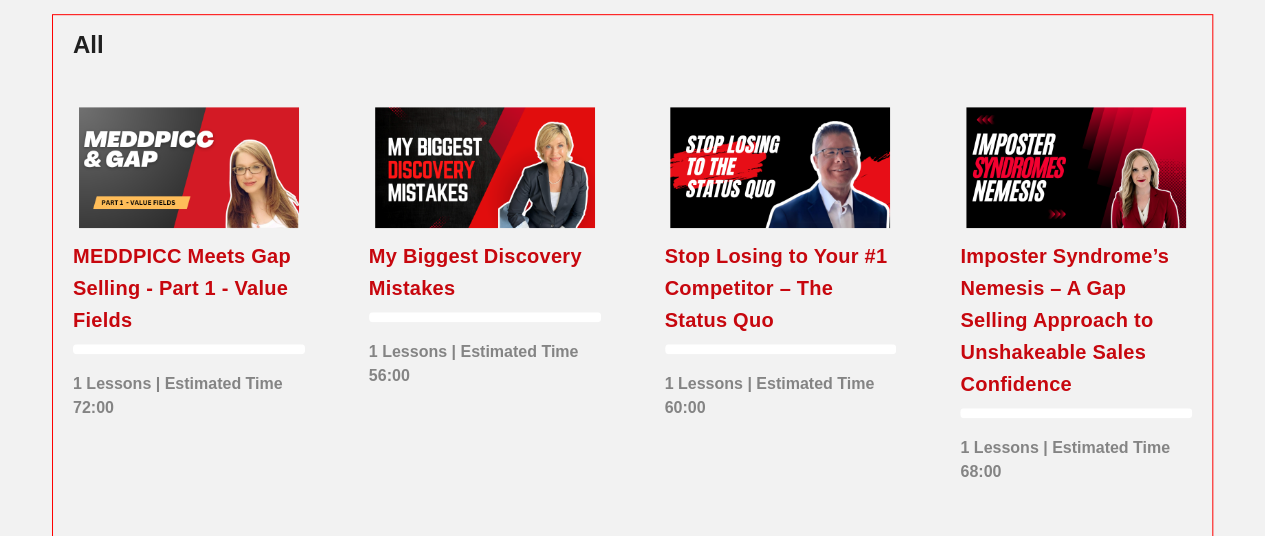 scroll, scrollTop: 0, scrollLeft: 0, axis: both 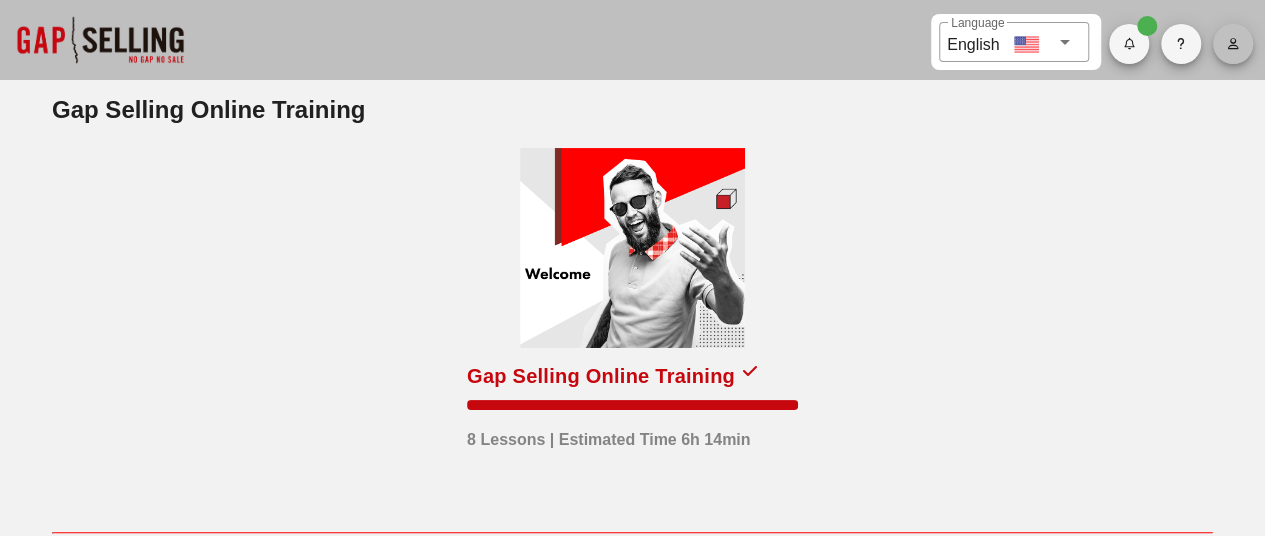 click at bounding box center [1232, 44] 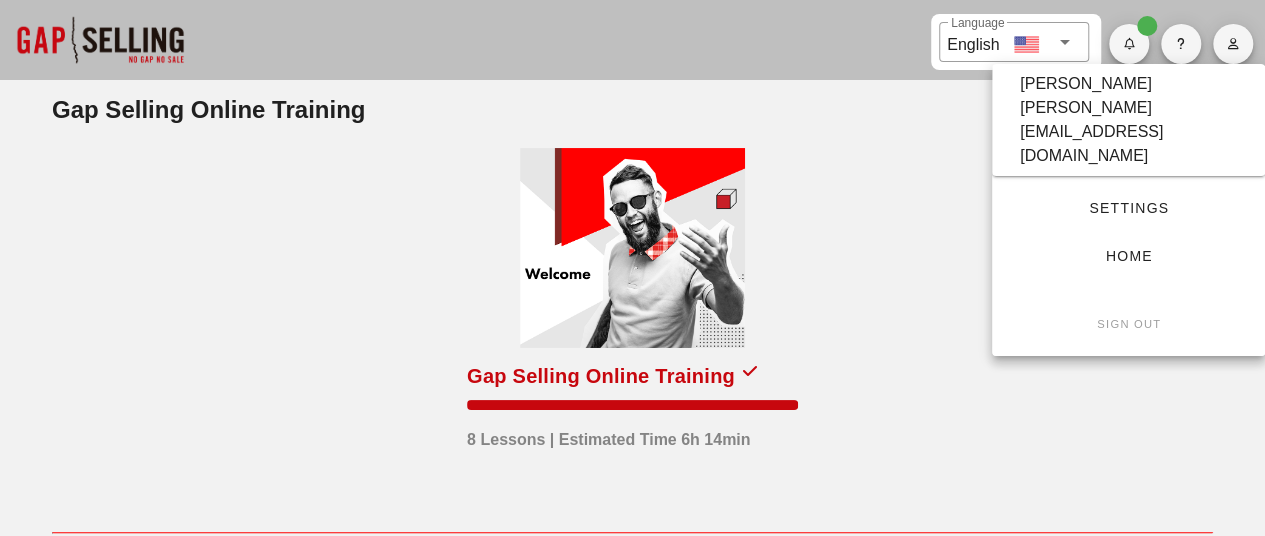 click on "Gap Selling Online Training   8 Lessons | Estimated Time 6h 14min" at bounding box center [632, 330] 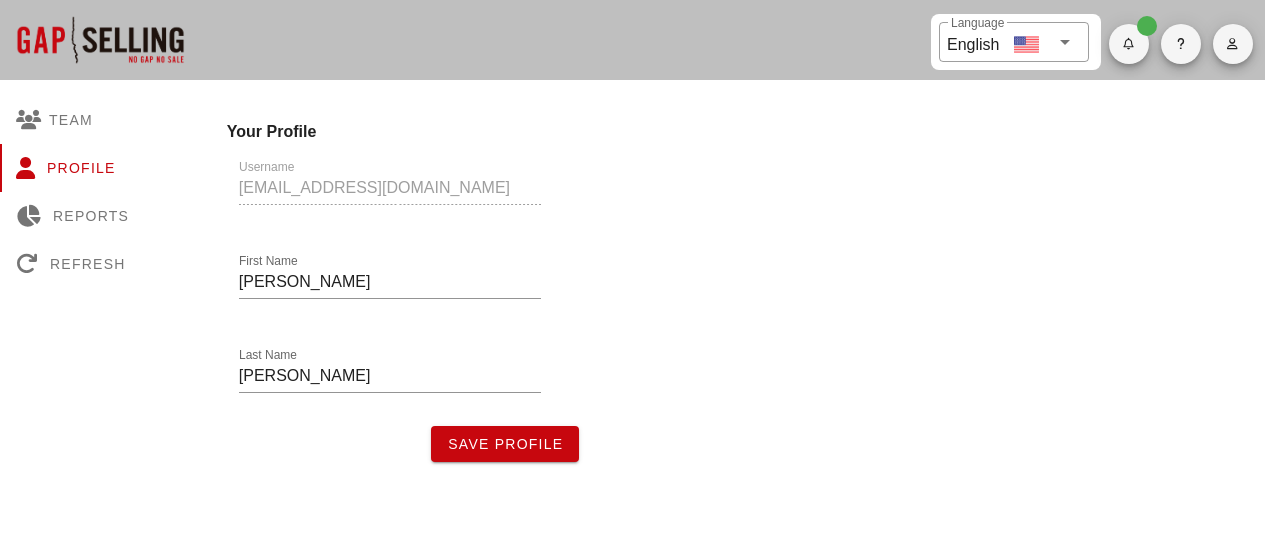 scroll, scrollTop: 0, scrollLeft: 0, axis: both 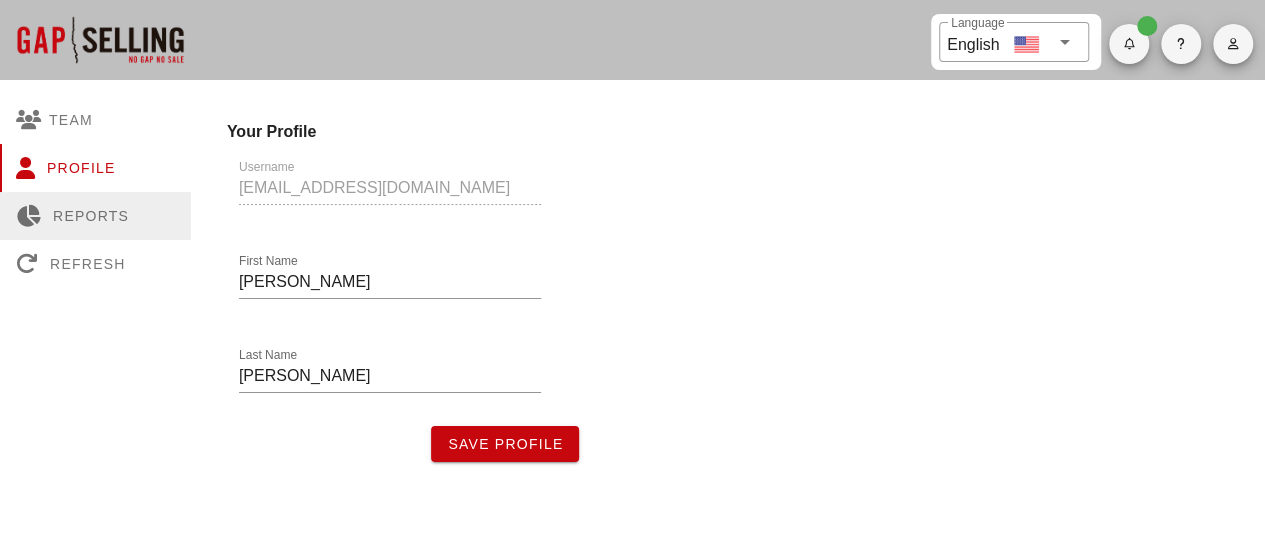 click on "Reports" at bounding box center [95, 216] 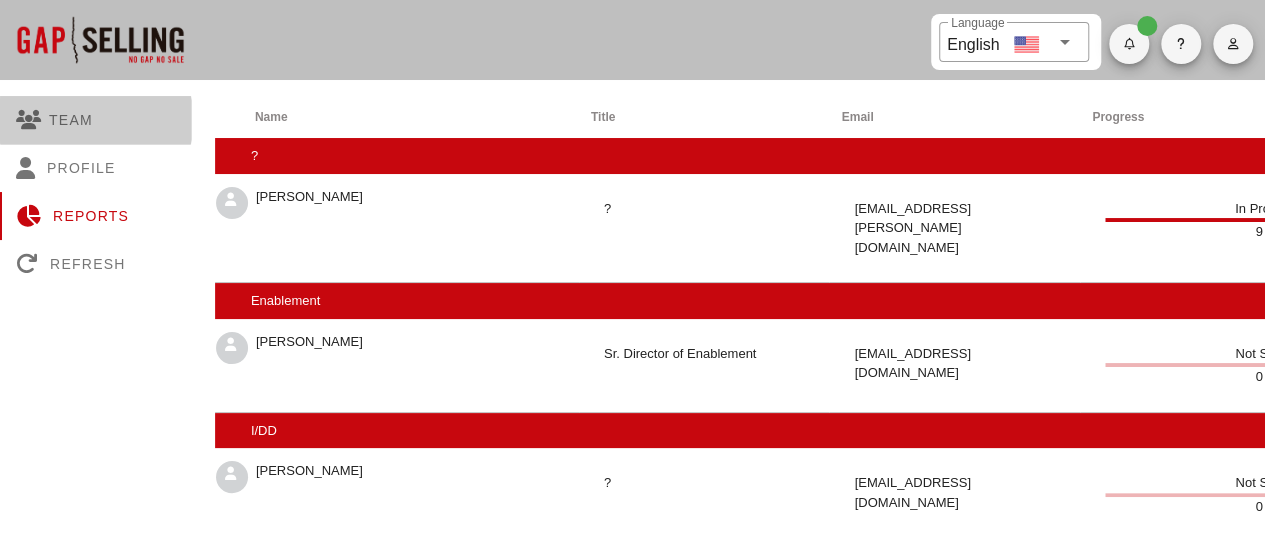 click on "Team" at bounding box center [95, 120] 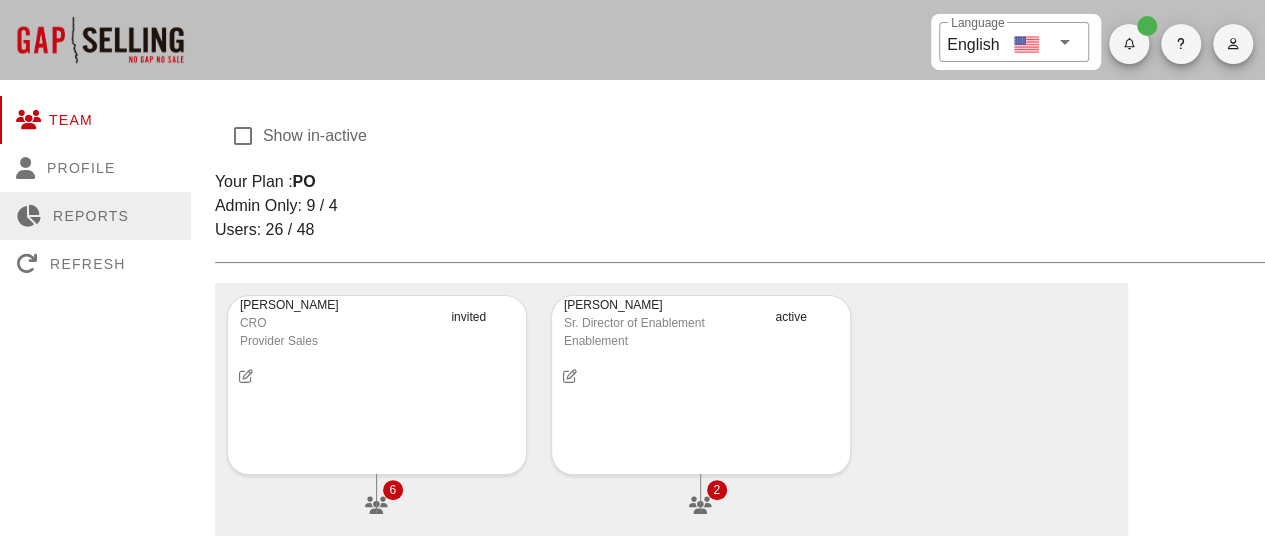 click on "Reports" at bounding box center [95, 216] 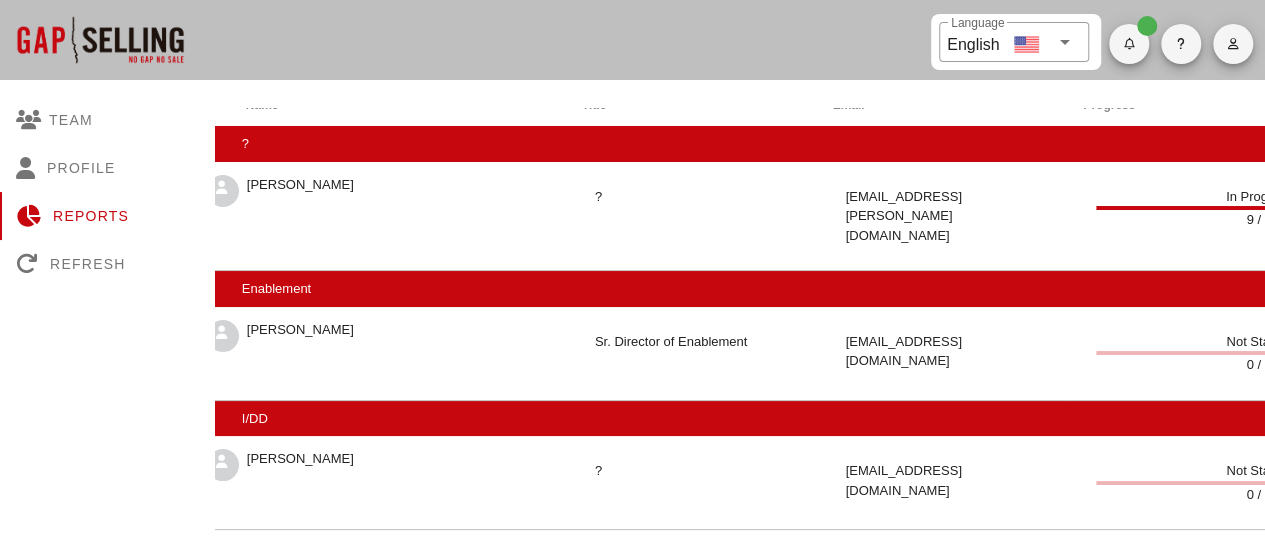 scroll, scrollTop: 12, scrollLeft: 0, axis: vertical 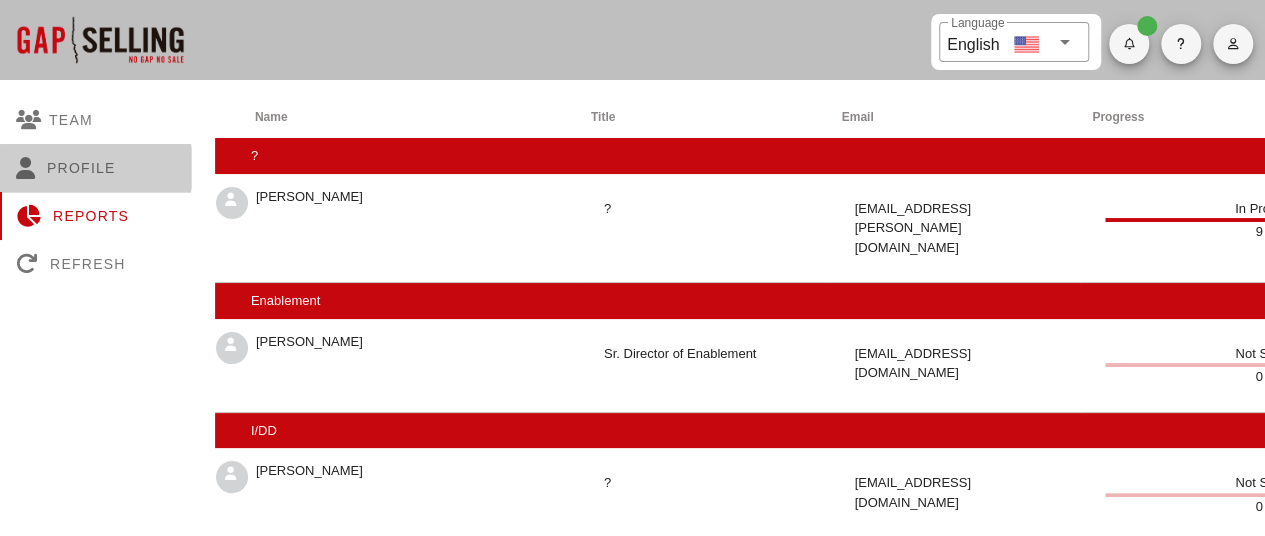 click on "Profile" at bounding box center [95, 168] 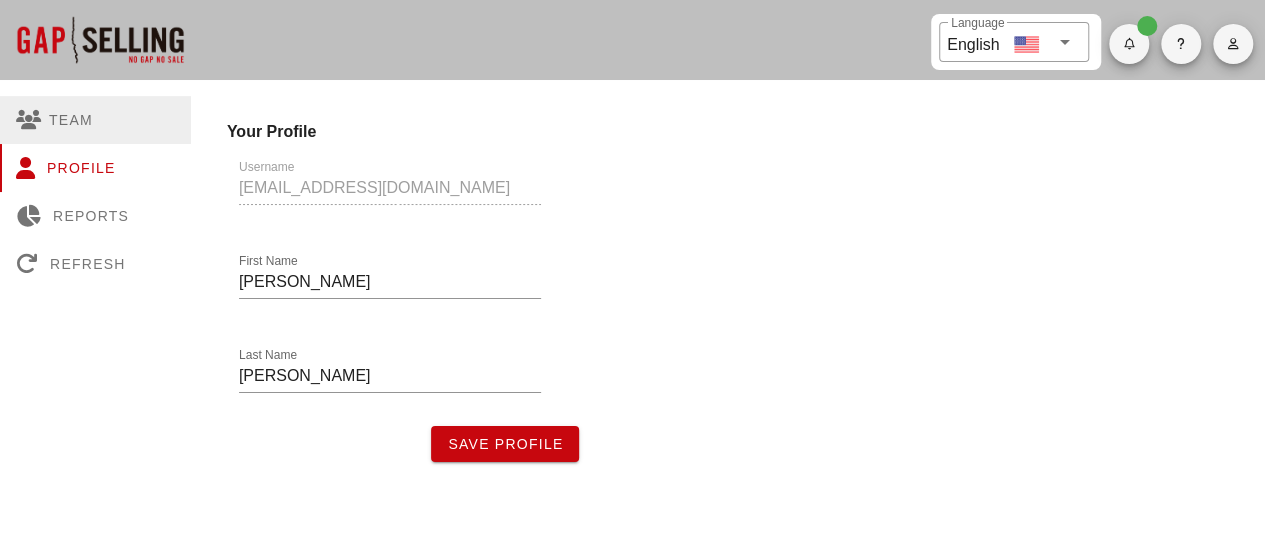 click on "Team" at bounding box center [95, 120] 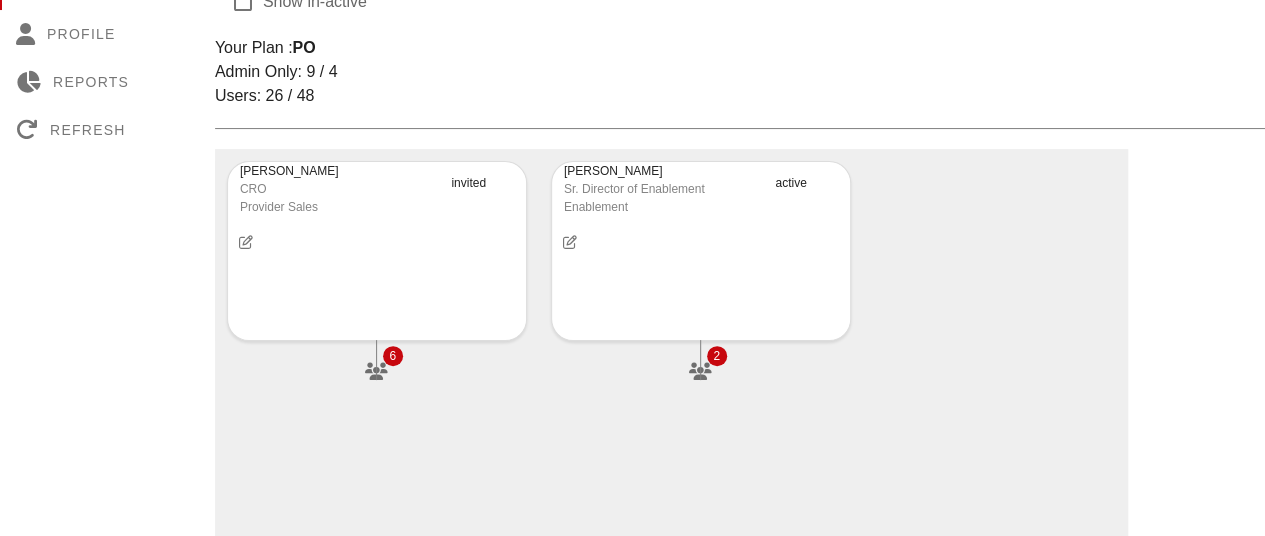 scroll, scrollTop: 130, scrollLeft: 0, axis: vertical 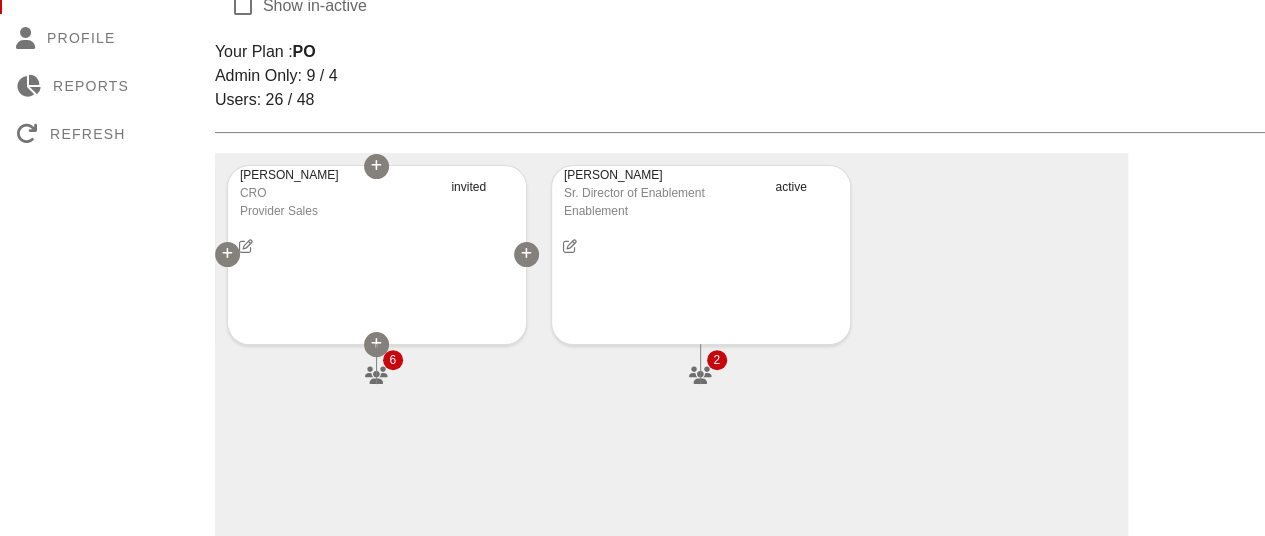 click on "Mark Cope CRO Provider Sales   invited  6" at bounding box center (377, 255) 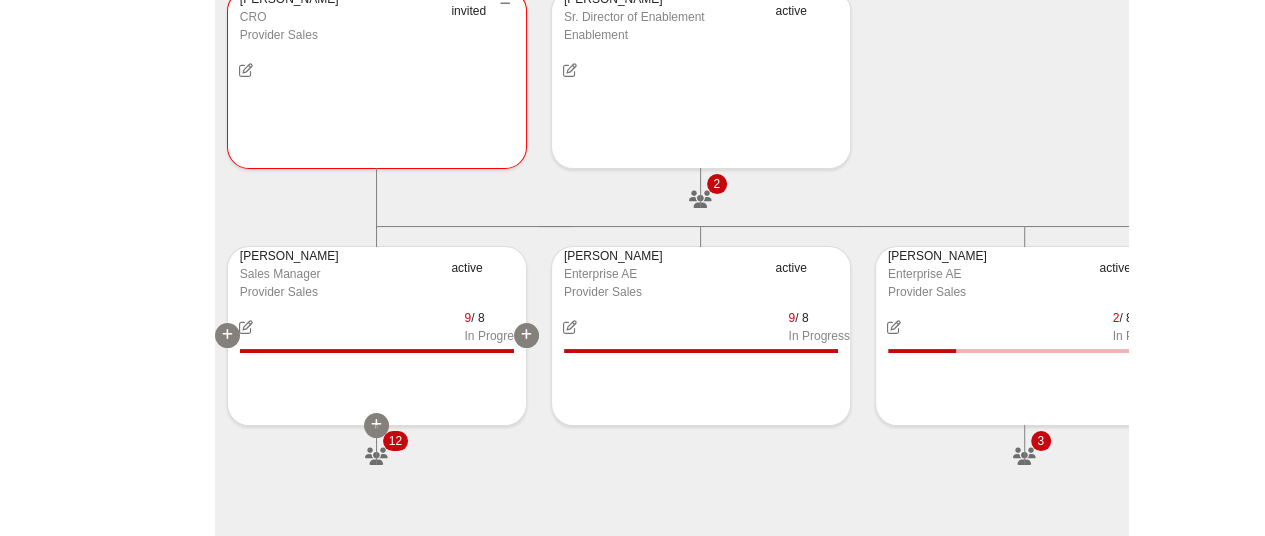 click on "Matt Patick Sales Manager Provider Sales   active  9  / 8   In Progress  12" at bounding box center [377, 336] 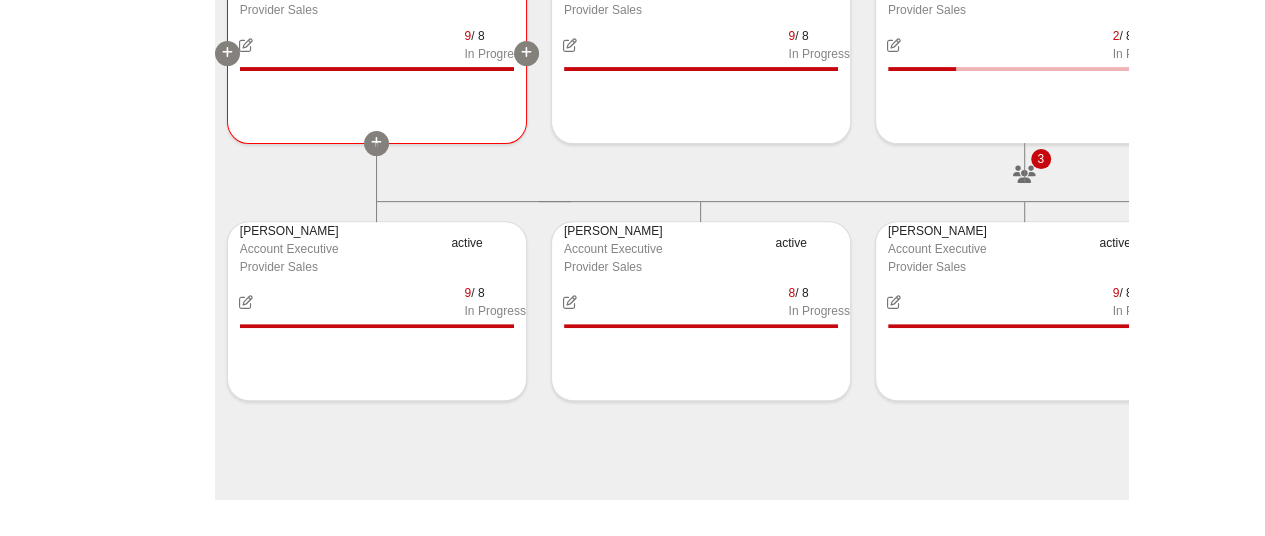 scroll, scrollTop: 590, scrollLeft: 0, axis: vertical 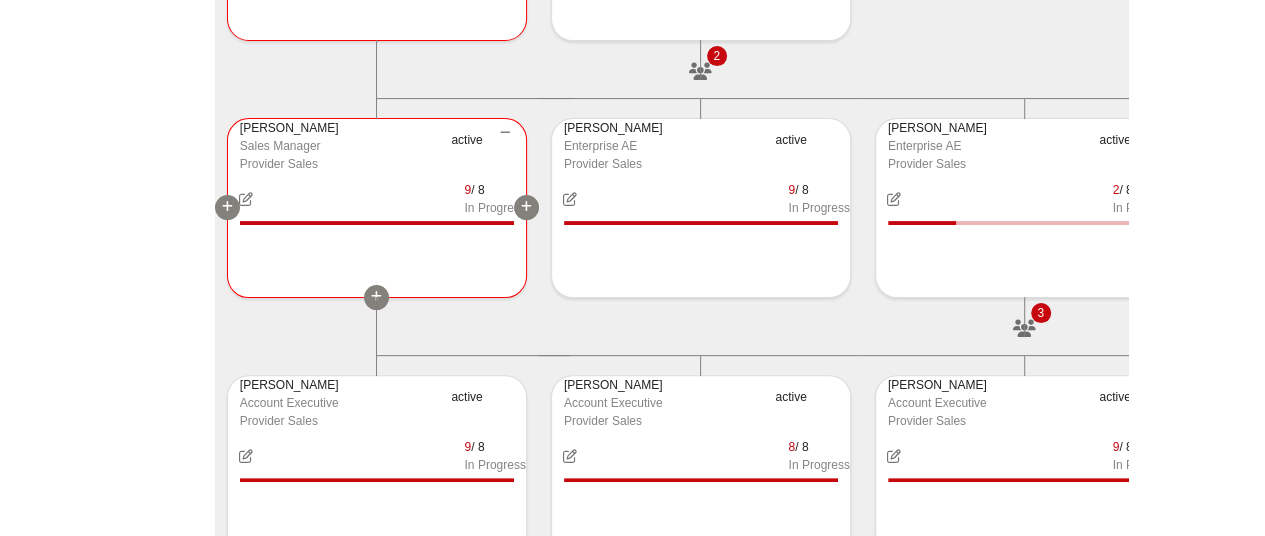 click at bounding box center [376, 297] 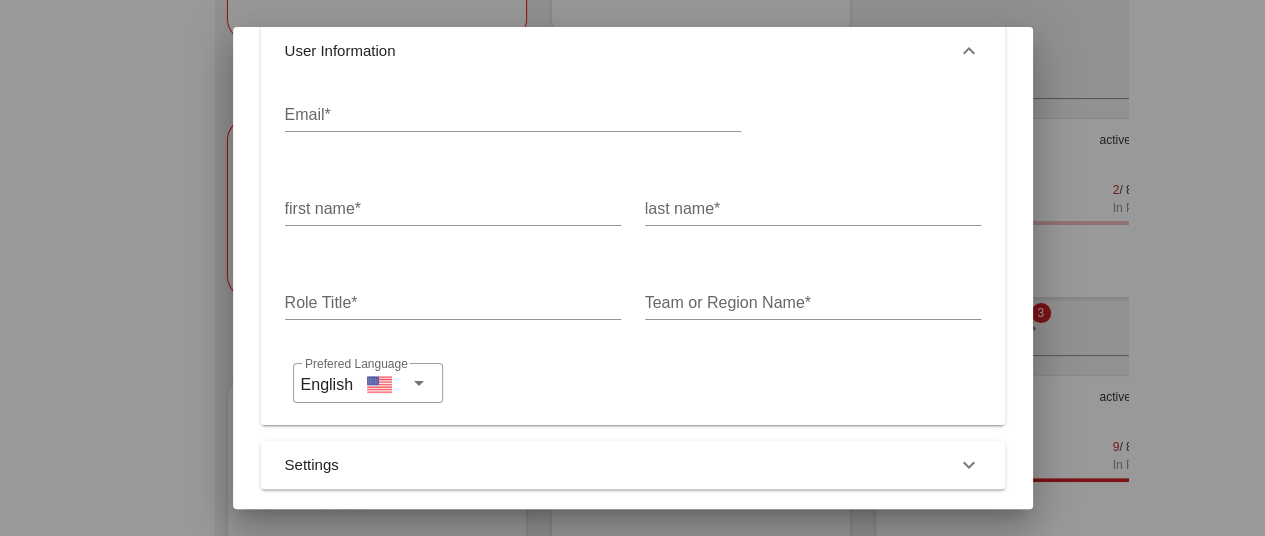 scroll, scrollTop: 98, scrollLeft: 0, axis: vertical 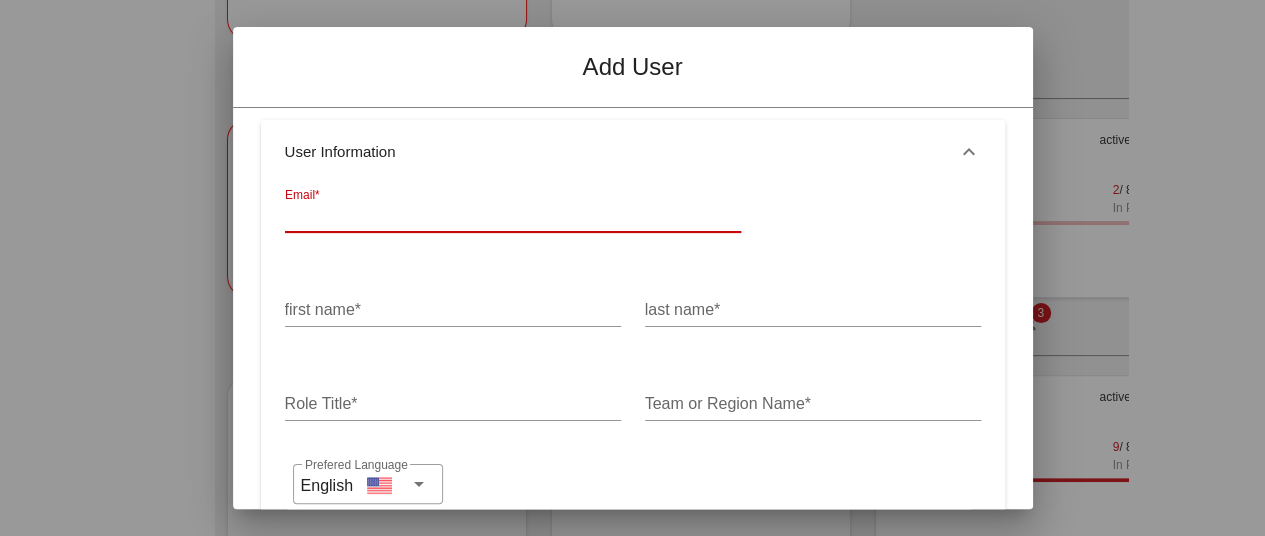 click on "Email*" at bounding box center (513, 216) 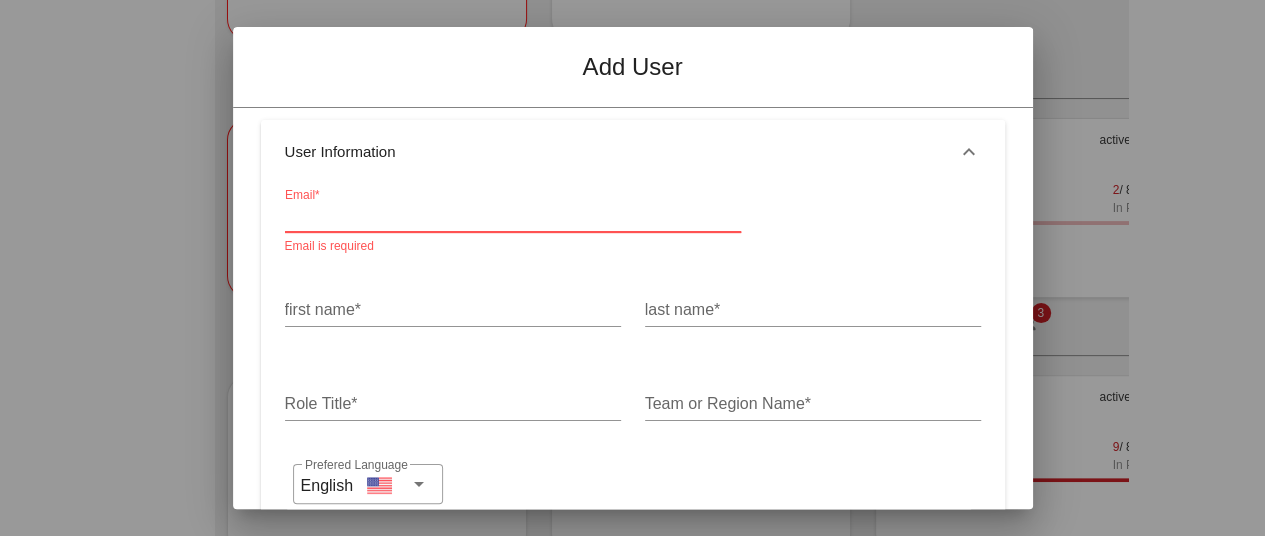 paste on ""Sasha Vinogradov" <svinogradov@hhaexchange.com>" 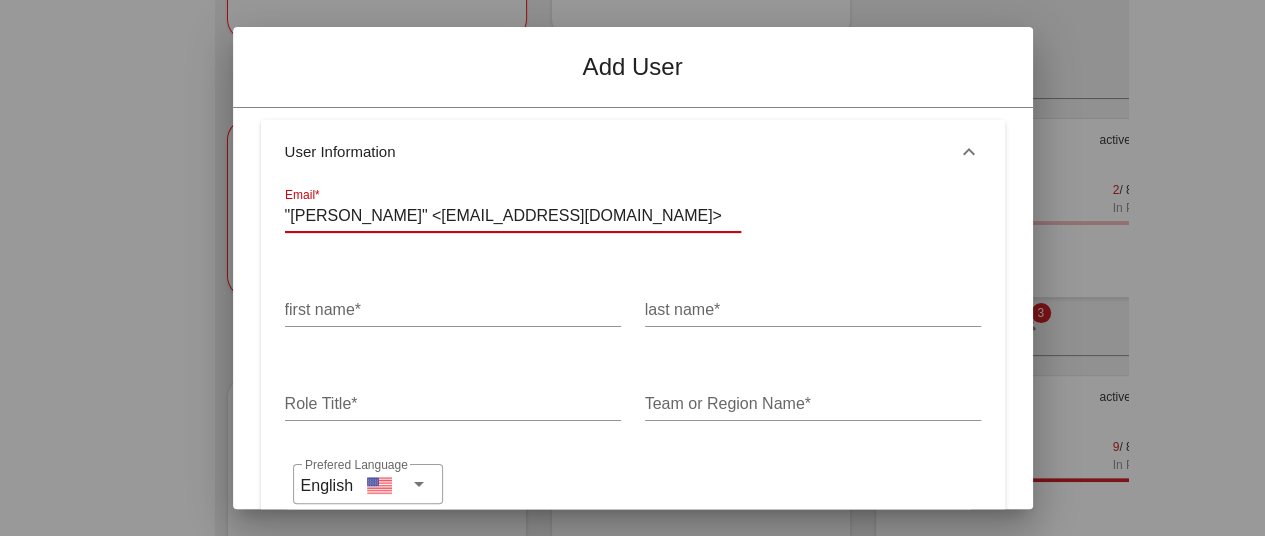 click on ""Sasha Vinogradov" <svinogradov@hhaexchange.com>" at bounding box center (513, 216) 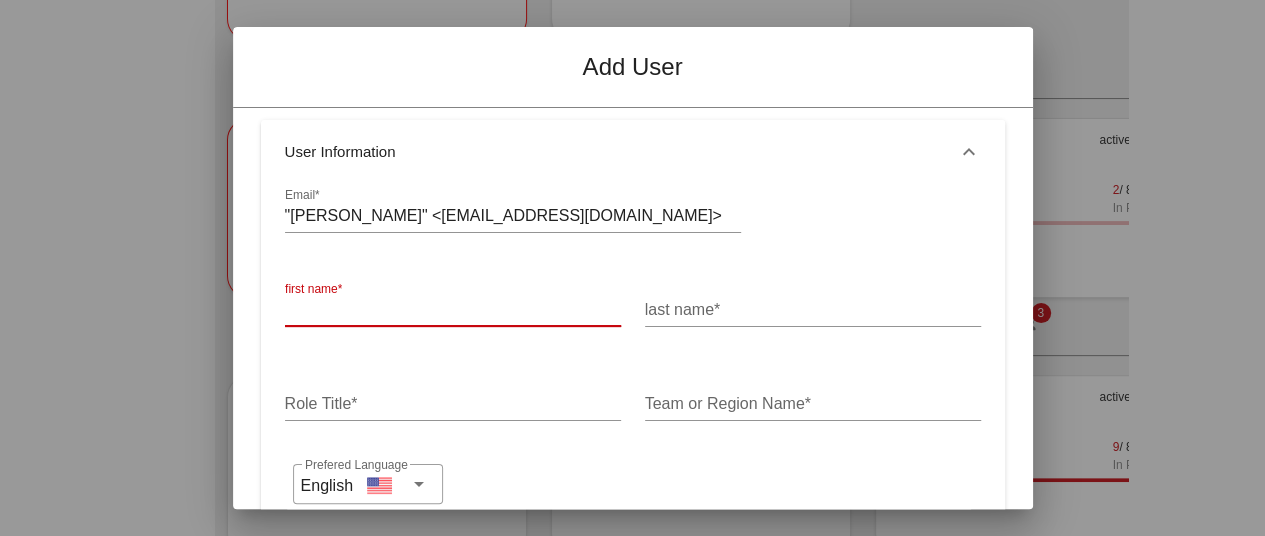 click on "first name*" at bounding box center [453, 310] 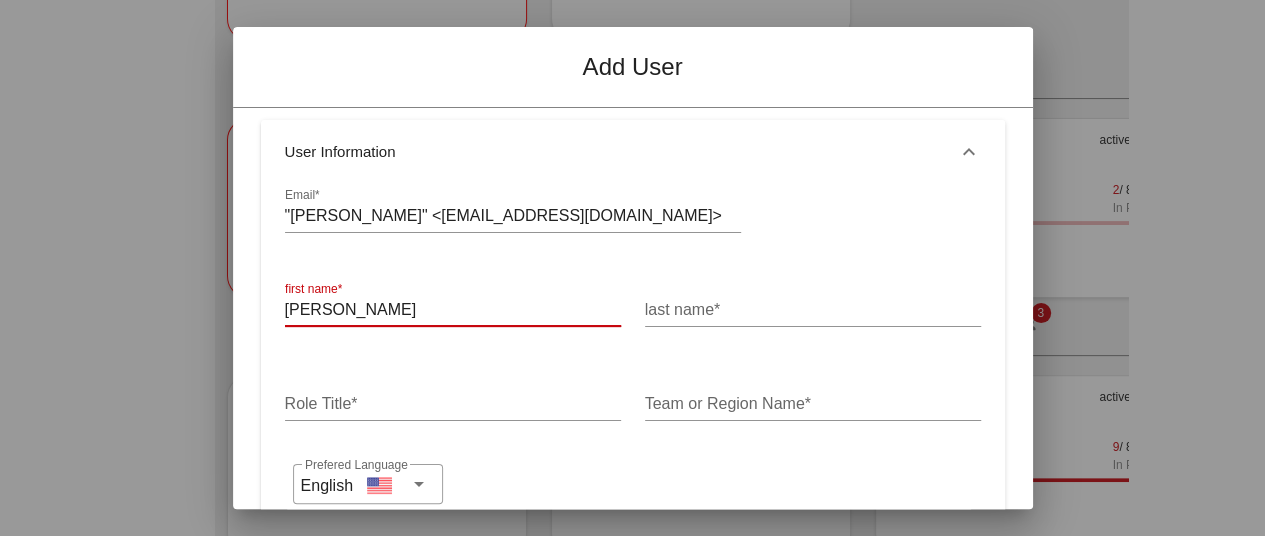 click on "Sasha" at bounding box center (453, 310) 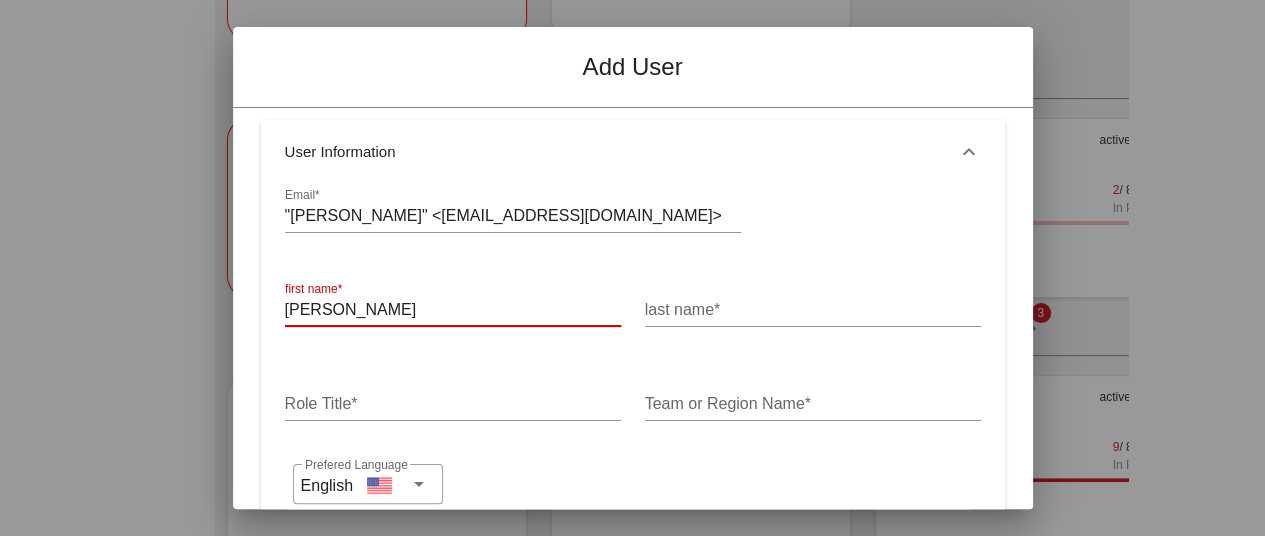 type on "Alex" 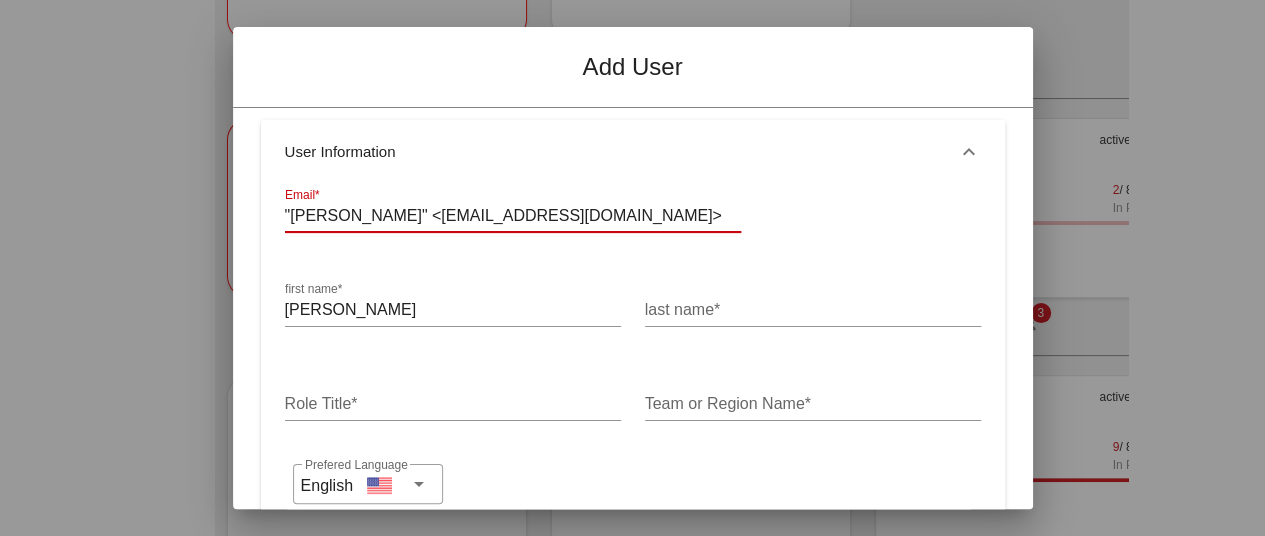 click on ""Sasha Vinogradov" <svinogradov@hhaexchange.com>" at bounding box center [513, 216] 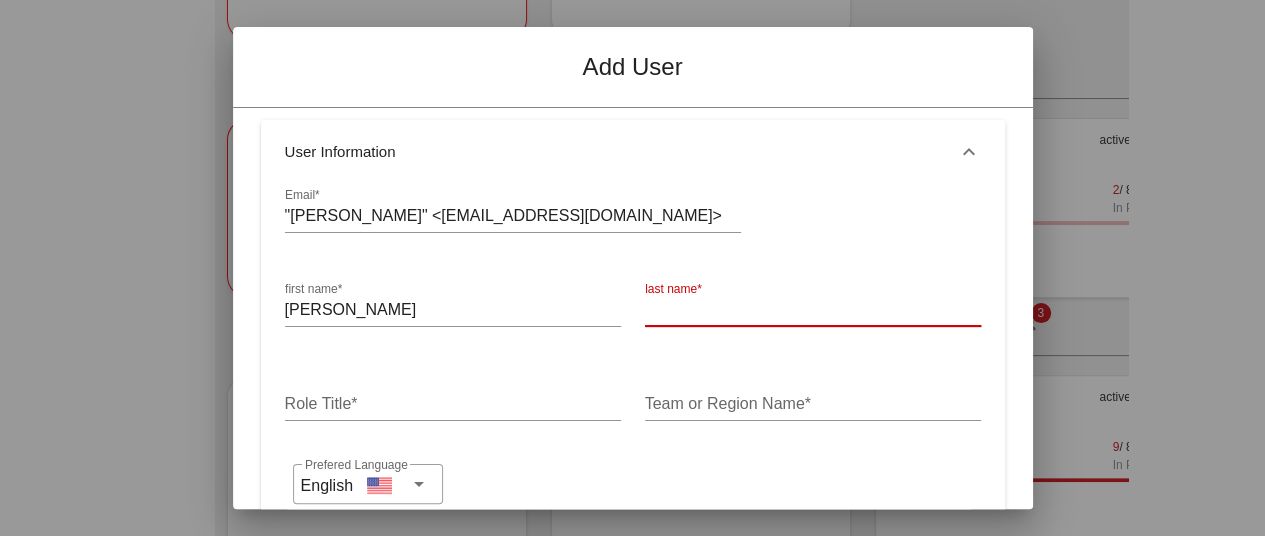 paste on "Vinogradov" 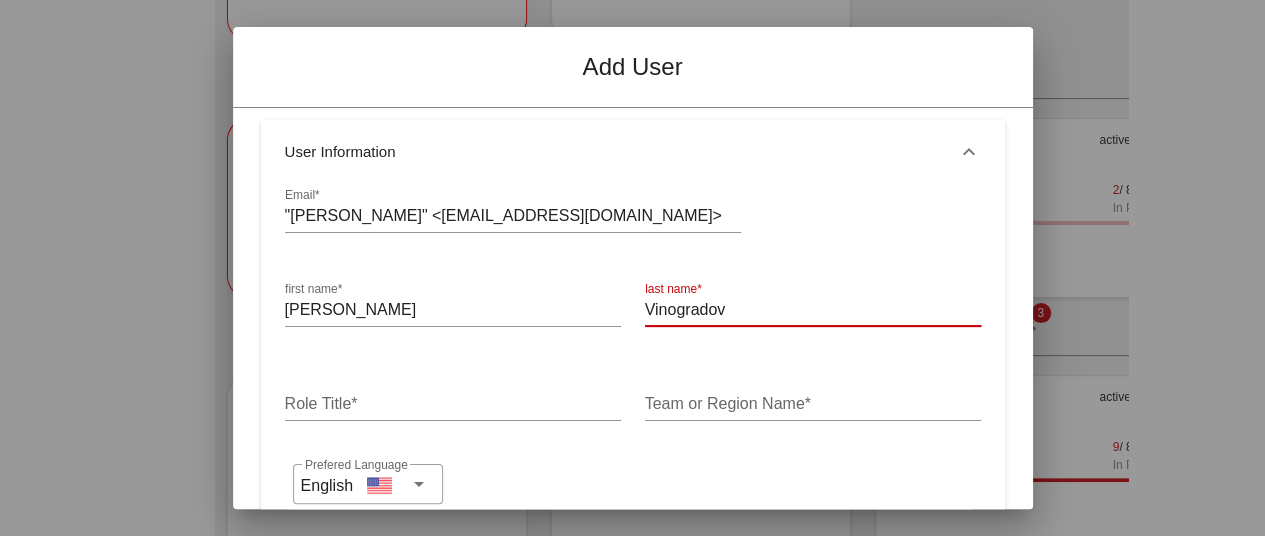 type on "Vinogradov" 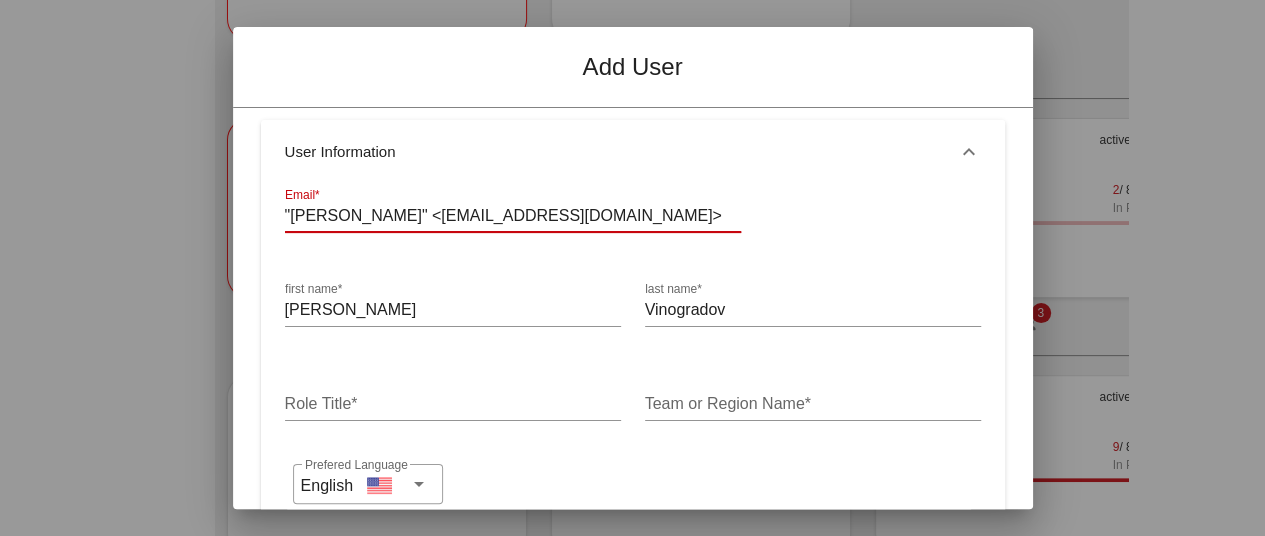 drag, startPoint x: 439, startPoint y: 221, endPoint x: 284, endPoint y: 199, distance: 156.55351 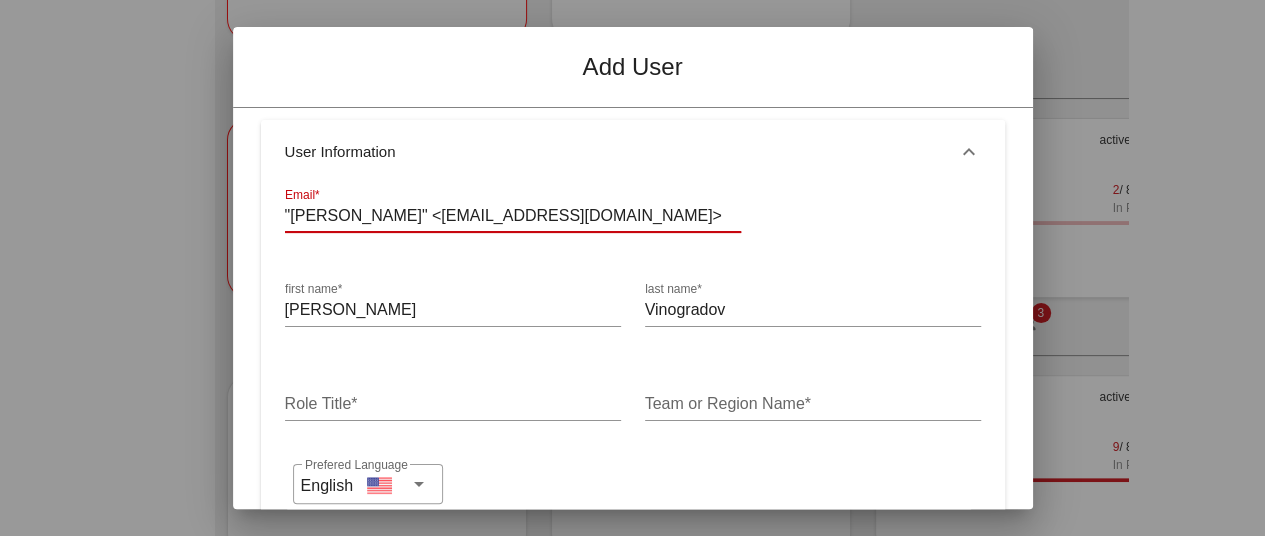 click on "Email* "Sasha Vinogradov" <svinogradov@hhaexchange.com>" at bounding box center (513, 216) 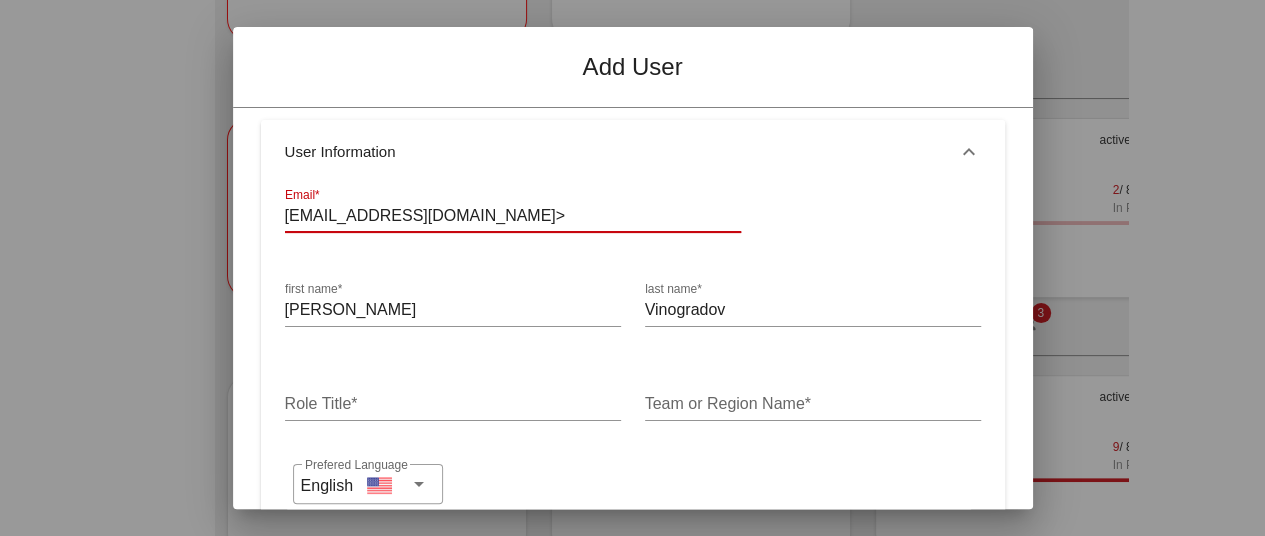 click on "svinogradov@hhaexchange.com>" at bounding box center (513, 216) 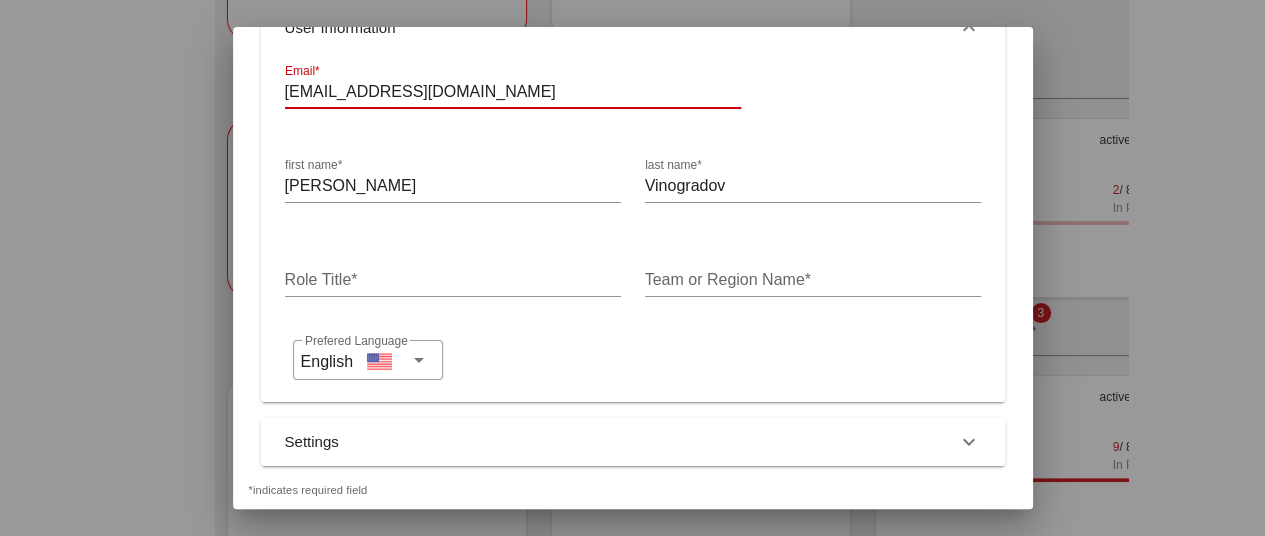scroll, scrollTop: 130, scrollLeft: 4, axis: both 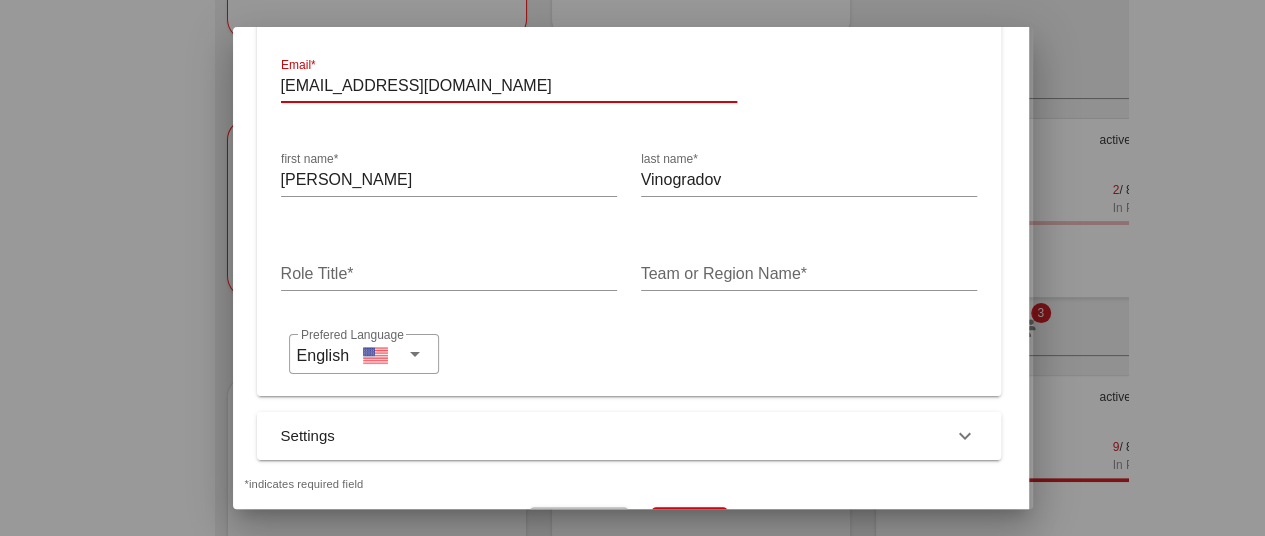 type on "svinogradov@hhaexchange.com" 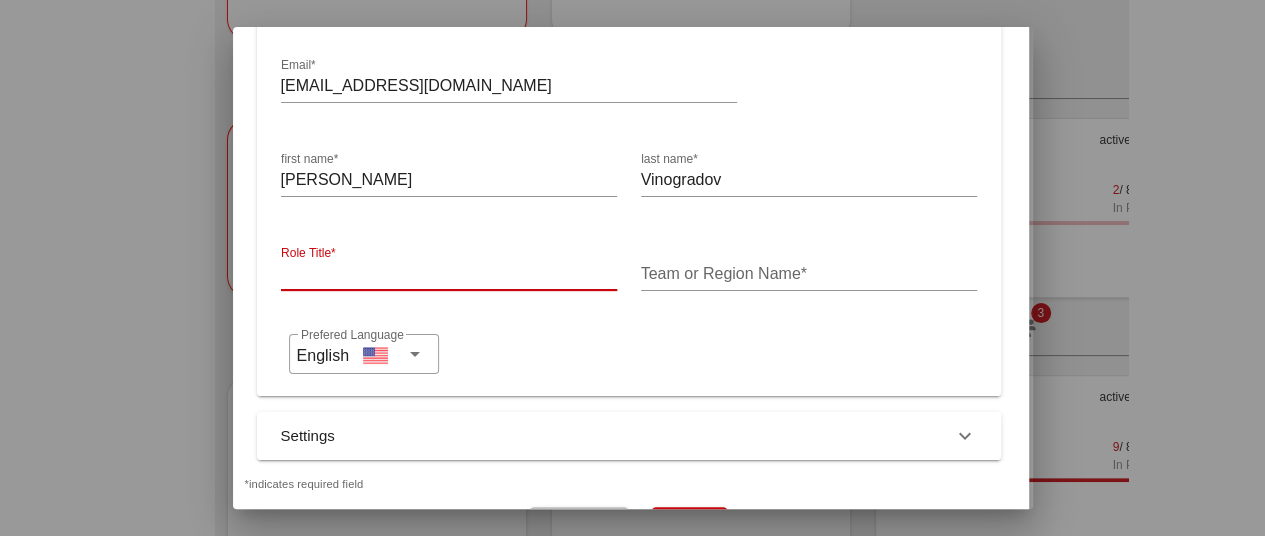 scroll, scrollTop: 102, scrollLeft: 0, axis: vertical 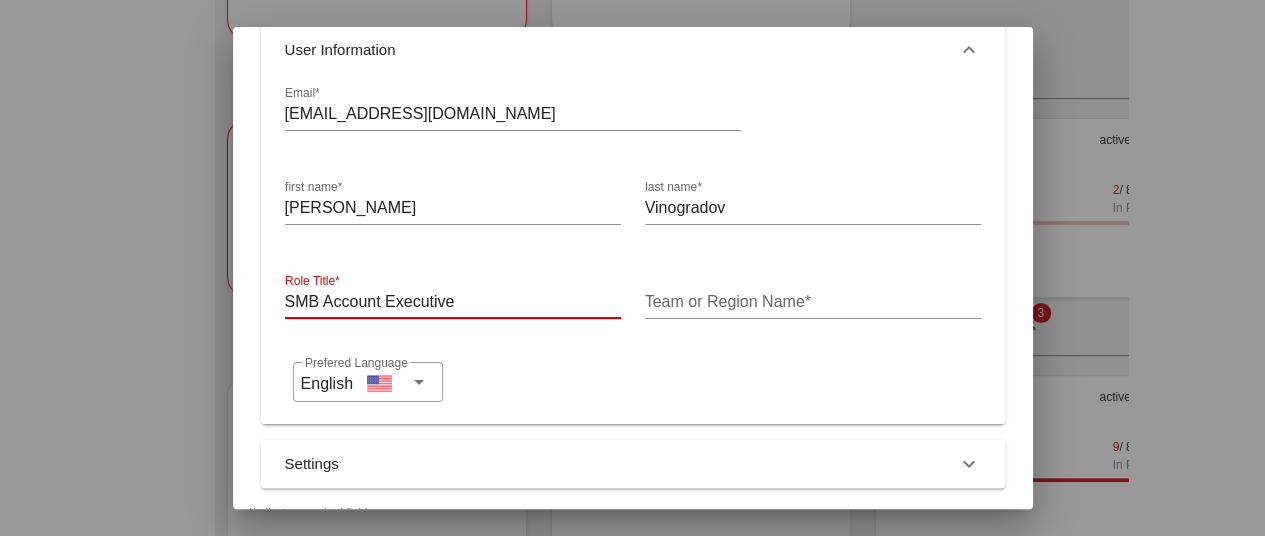 type on "SMB Account Executive" 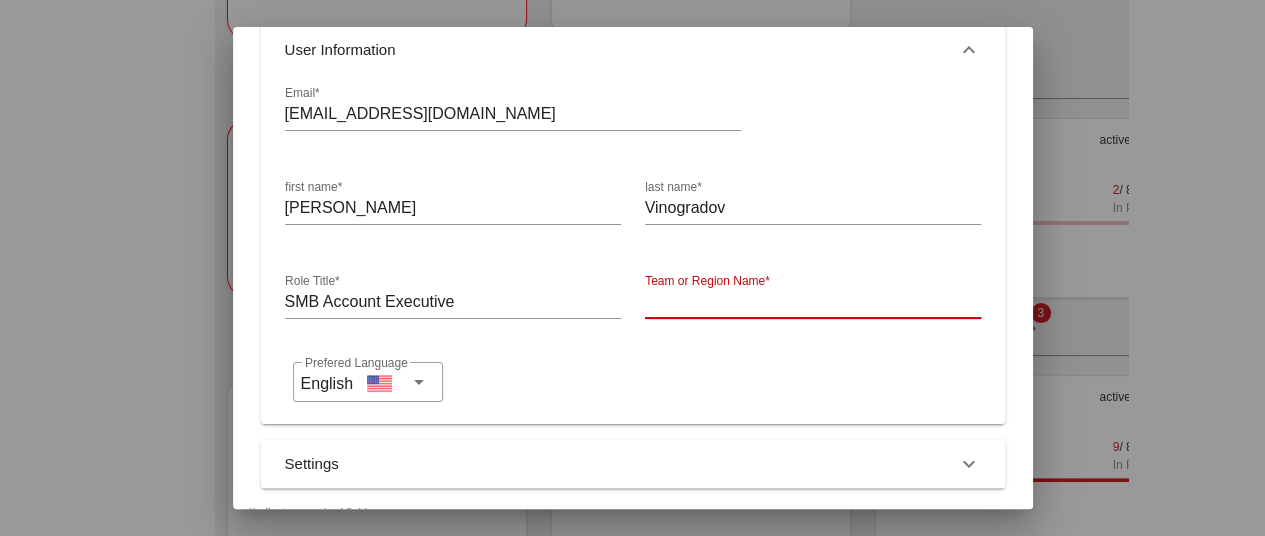 click on "Team or Region Name*" at bounding box center [813, 305] 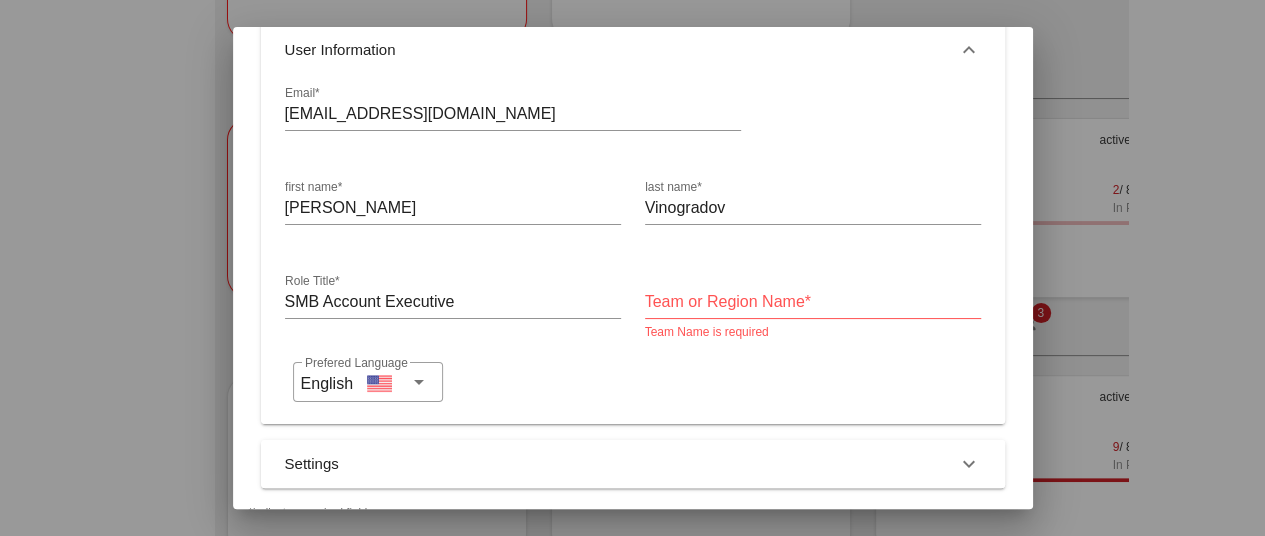 click on "Team or Region Name*" at bounding box center (813, 302) 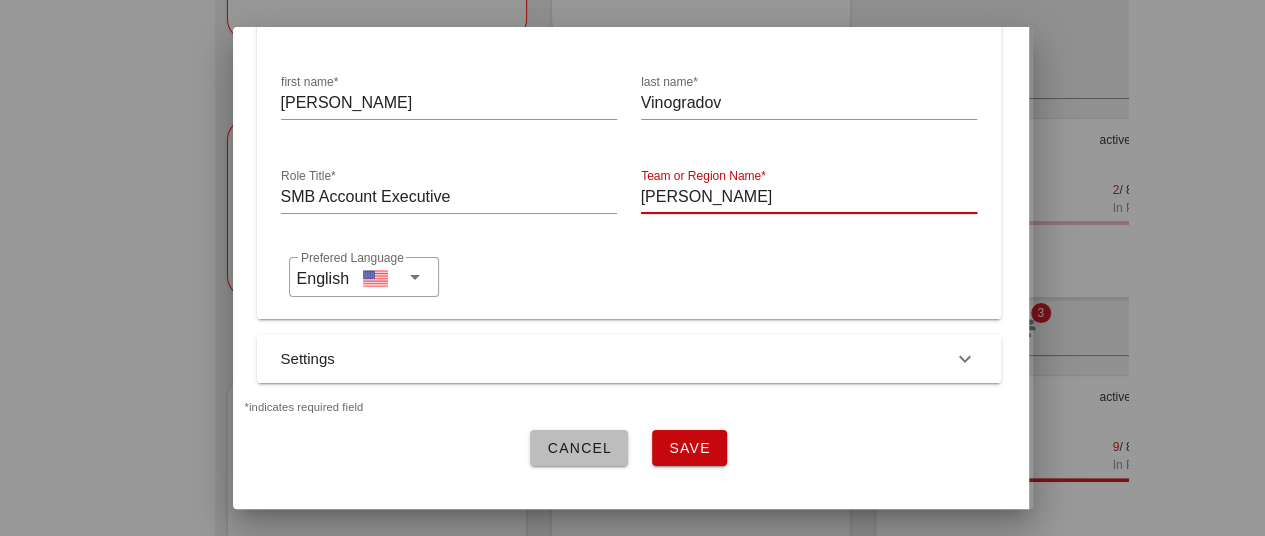 scroll, scrollTop: 209, scrollLeft: 4, axis: both 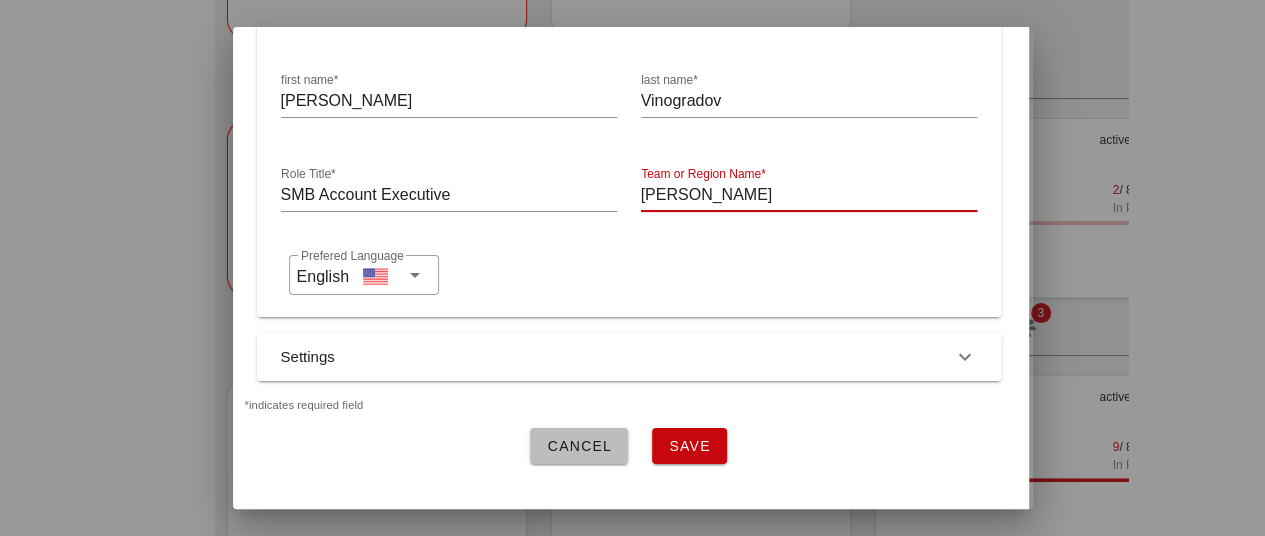 click on "User Information  Email* svinogradov@hhaexchange.com    first name* Alex last name* Vinogradov Role Title* SMB Account Executive Team or Region Name* Matt Patick ​ Prefered Language English  Settings" at bounding box center (629, 146) 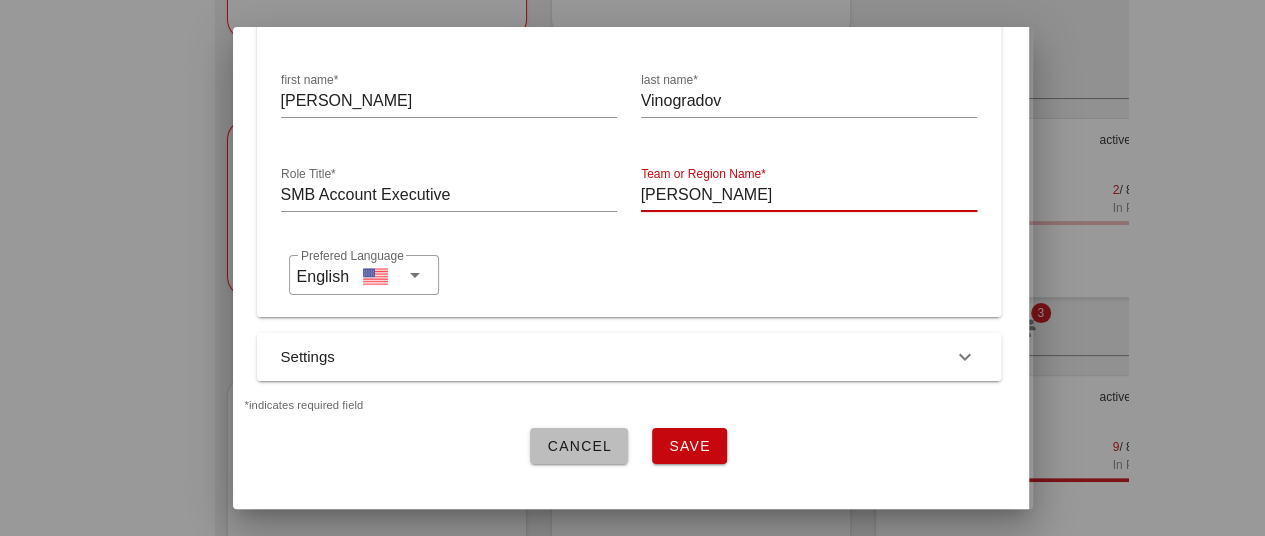 click on "Matt Patick" at bounding box center [809, 195] 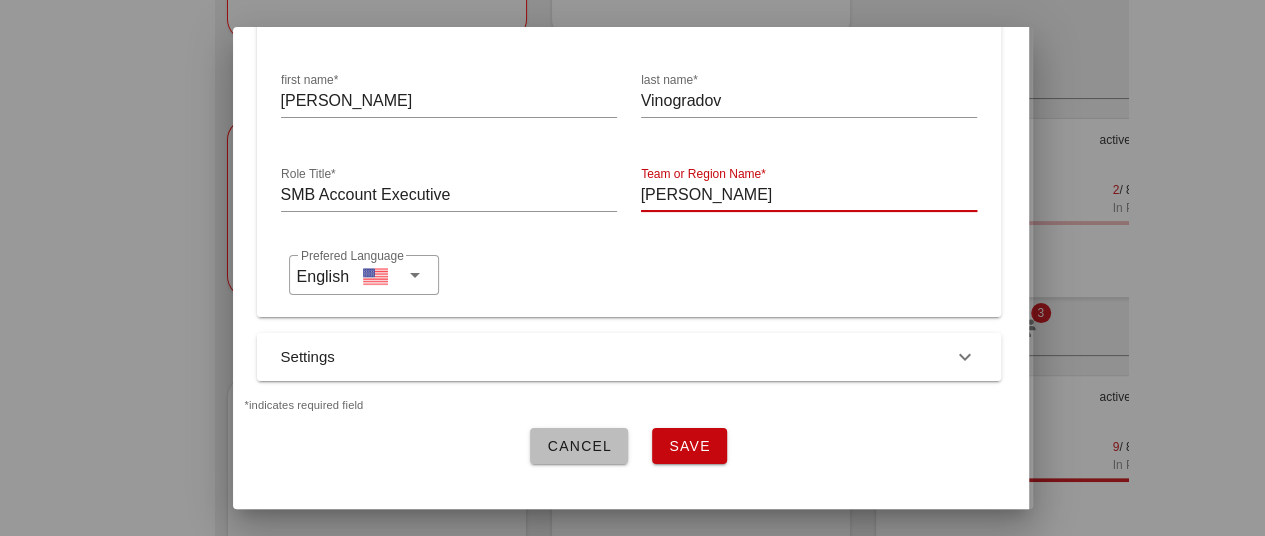 scroll, scrollTop: 146, scrollLeft: 4, axis: both 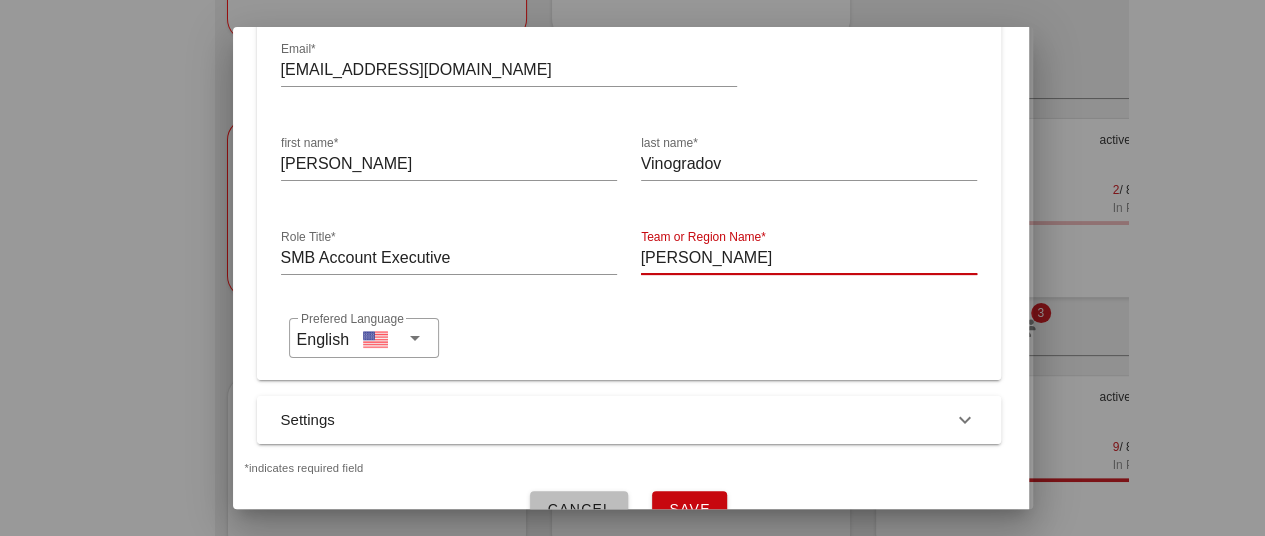 click on "Matt Patick" at bounding box center (809, 258) 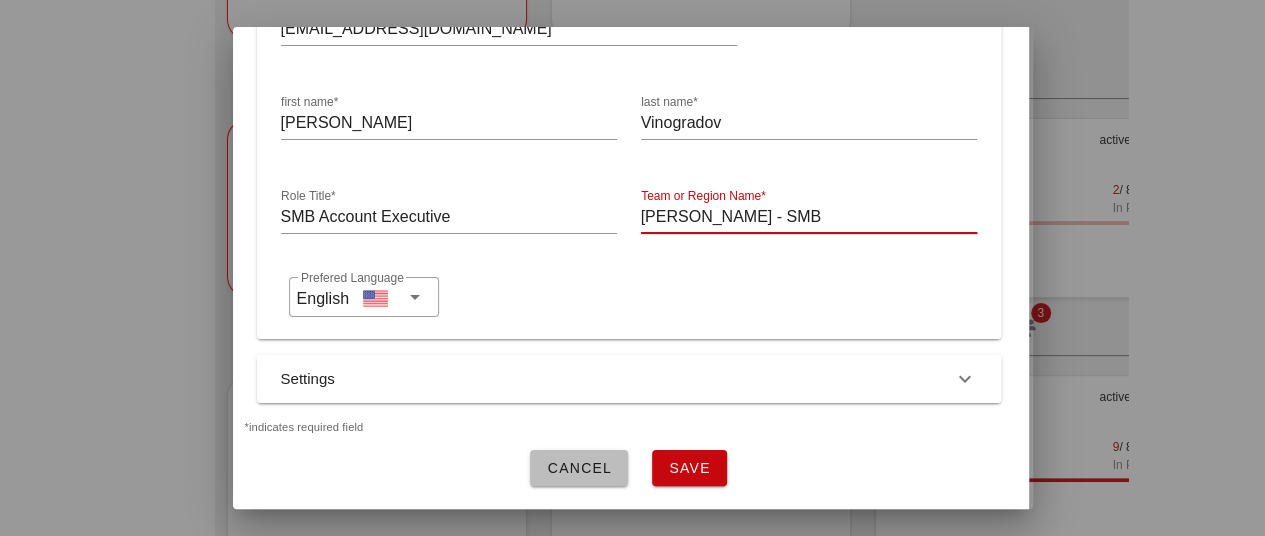 scroll, scrollTop: 298, scrollLeft: 4, axis: both 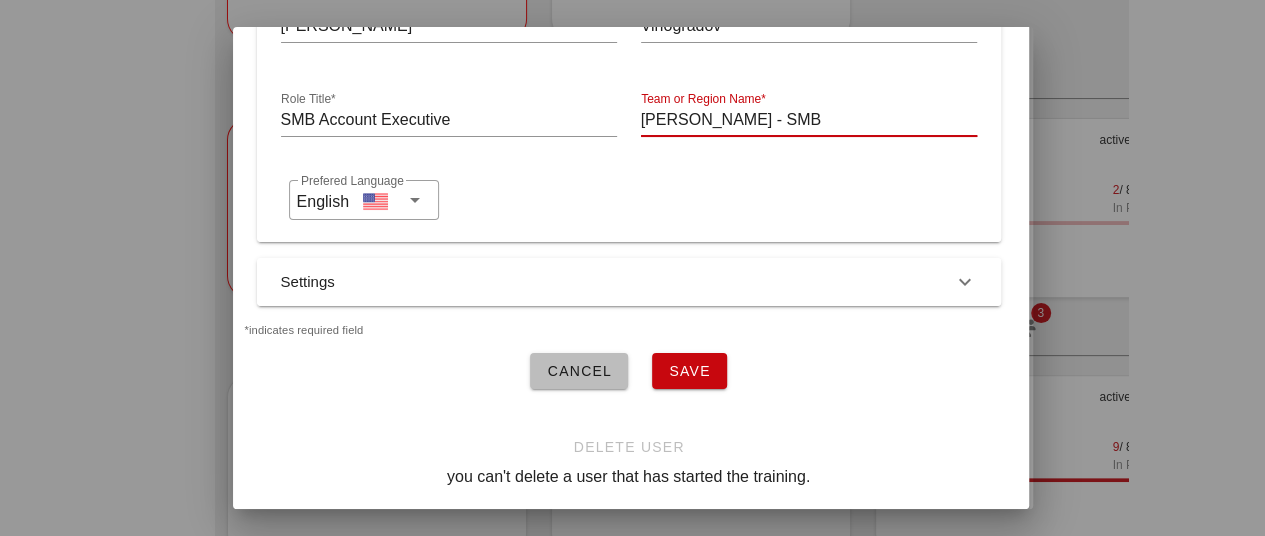 type on "Matt Patick - SMB" 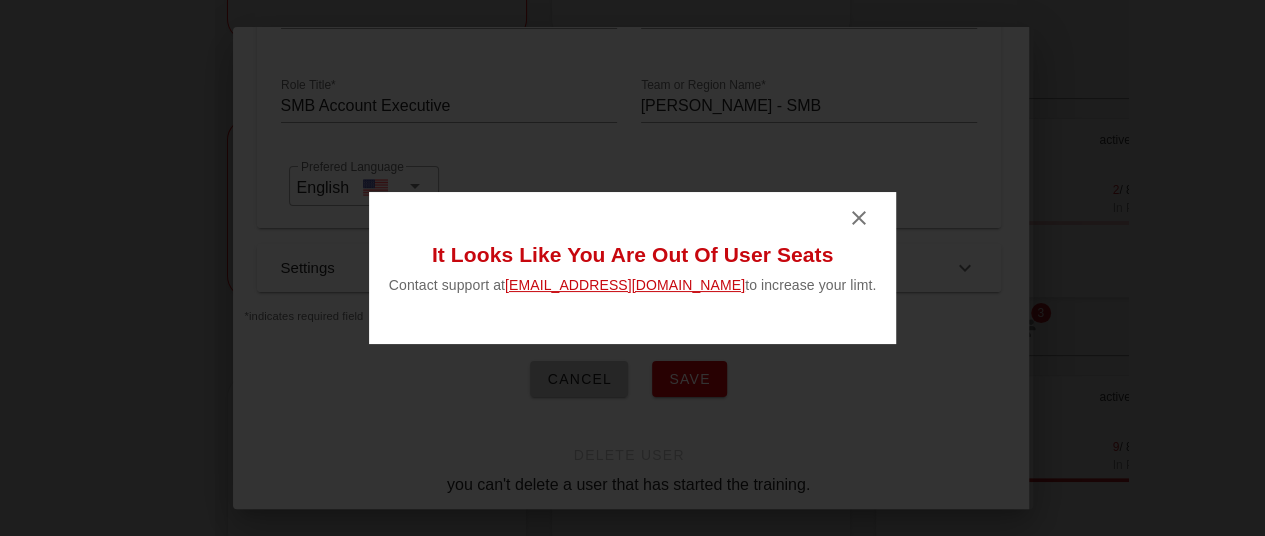 click at bounding box center [858, 218] 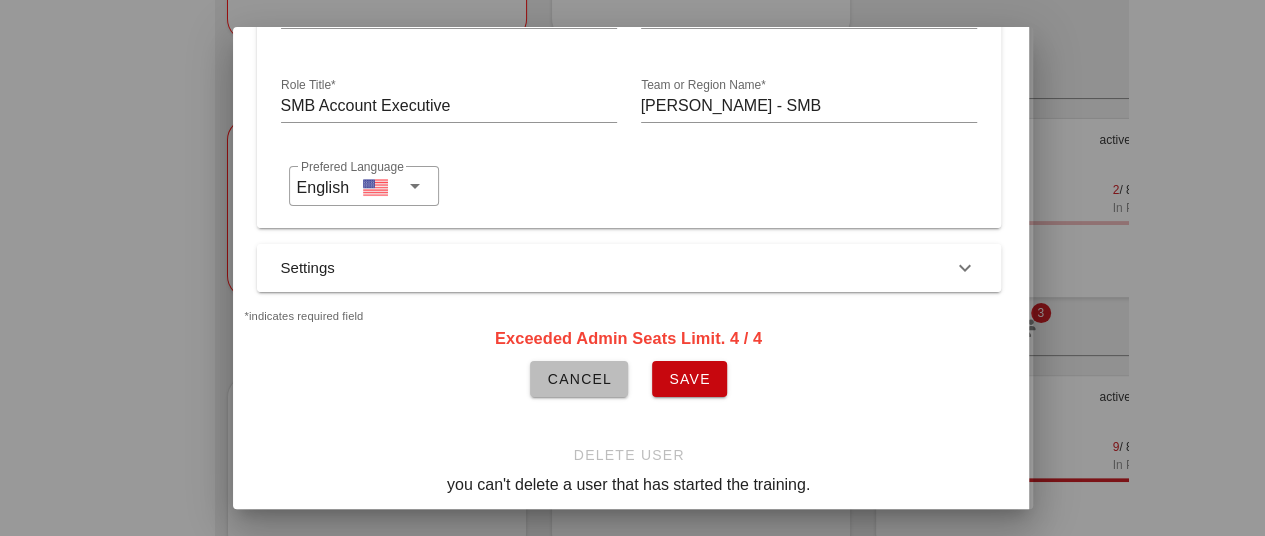 scroll, scrollTop: 0, scrollLeft: 4, axis: horizontal 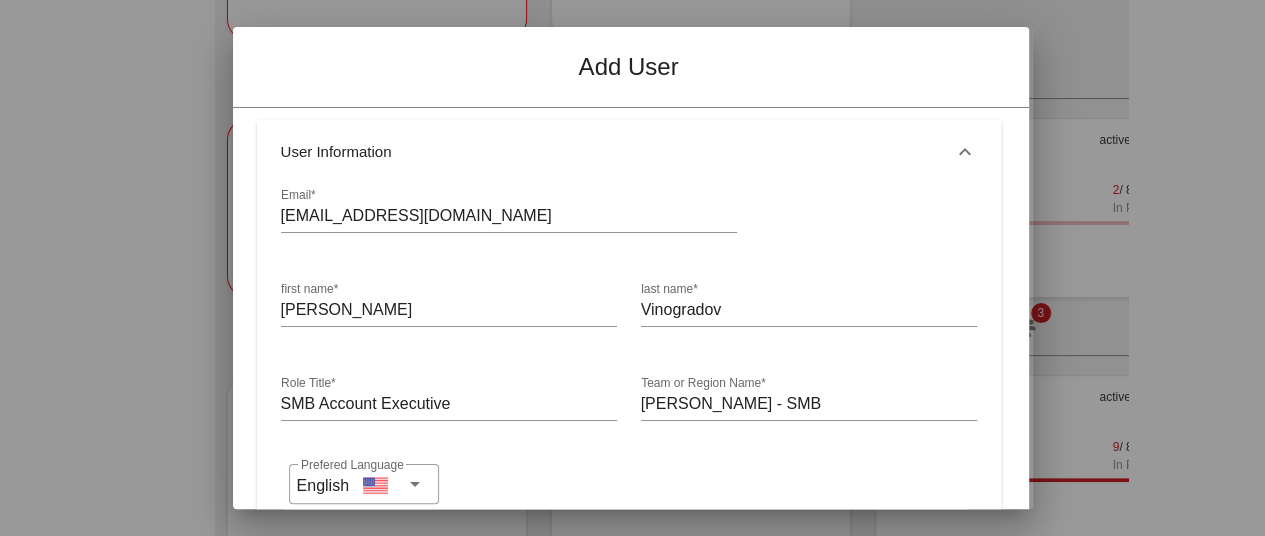 click on "Add User" at bounding box center (629, 67) 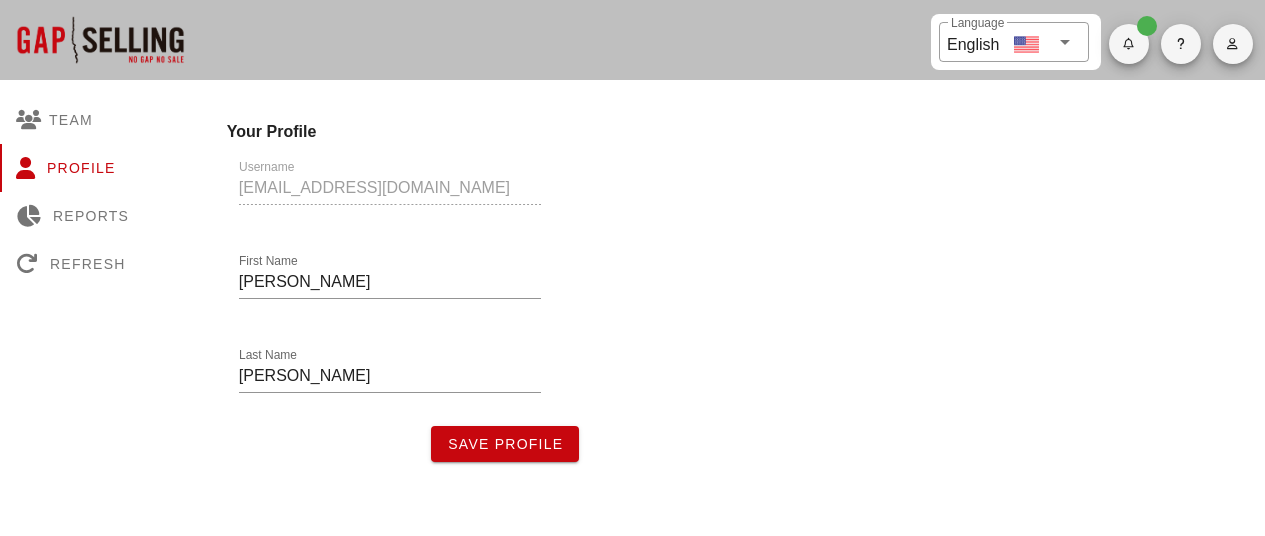 scroll, scrollTop: 0, scrollLeft: 0, axis: both 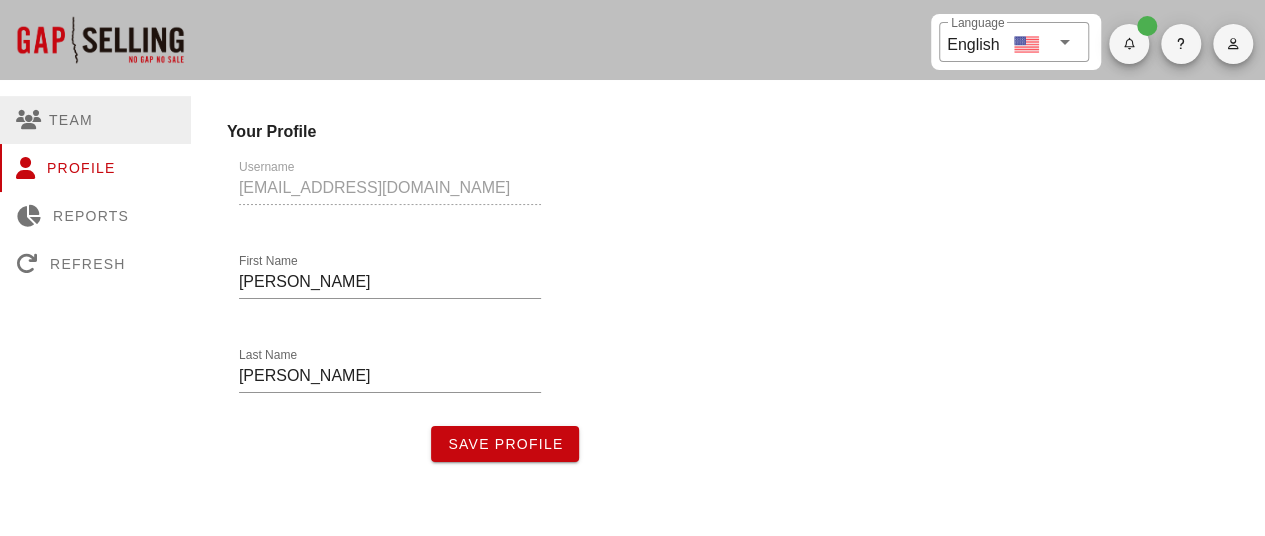 click on "Team" at bounding box center (95, 120) 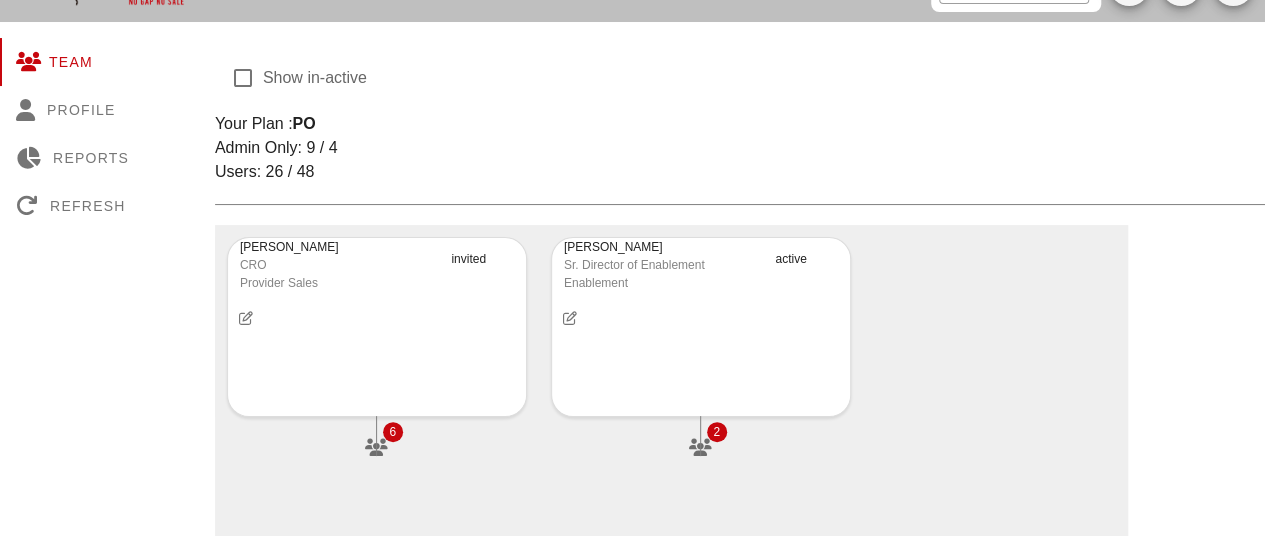 scroll, scrollTop: 0, scrollLeft: 0, axis: both 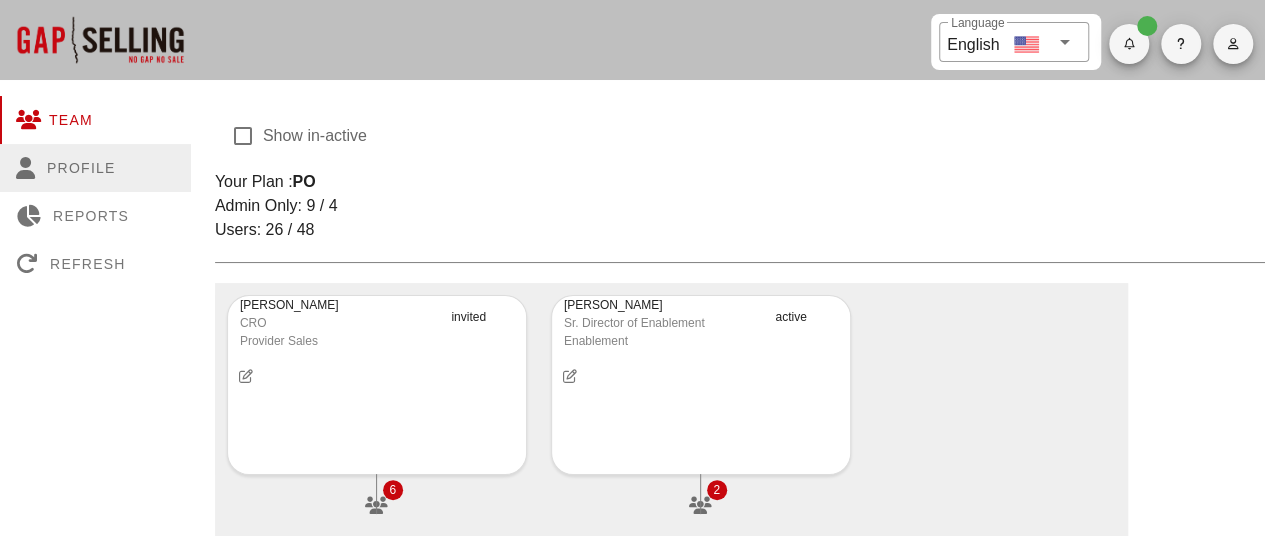 click on "Profile" at bounding box center [95, 168] 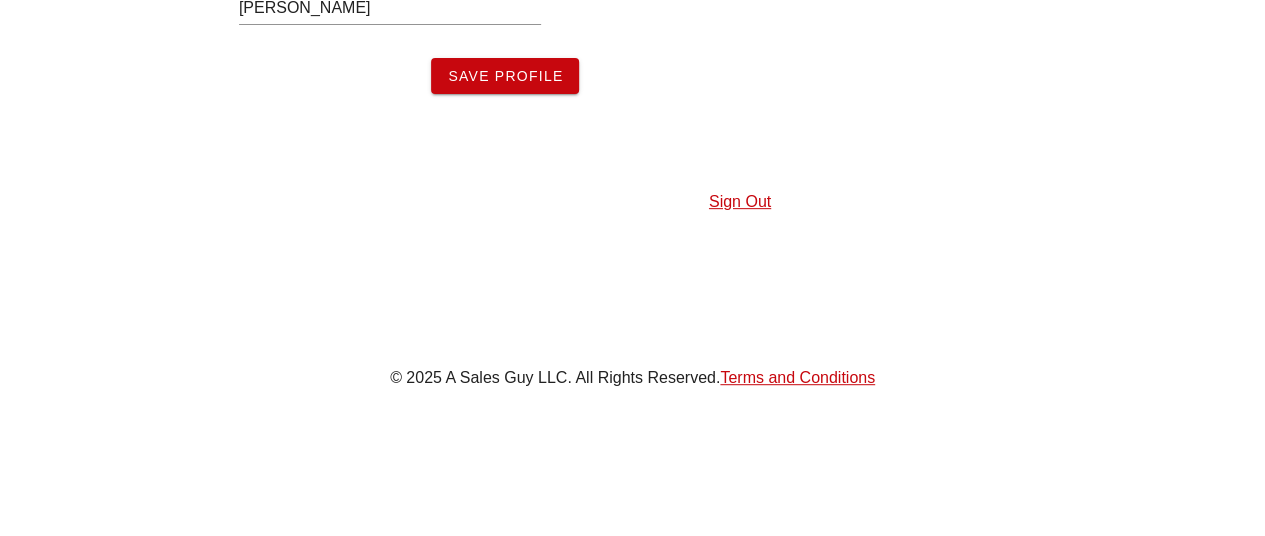 scroll, scrollTop: 0, scrollLeft: 0, axis: both 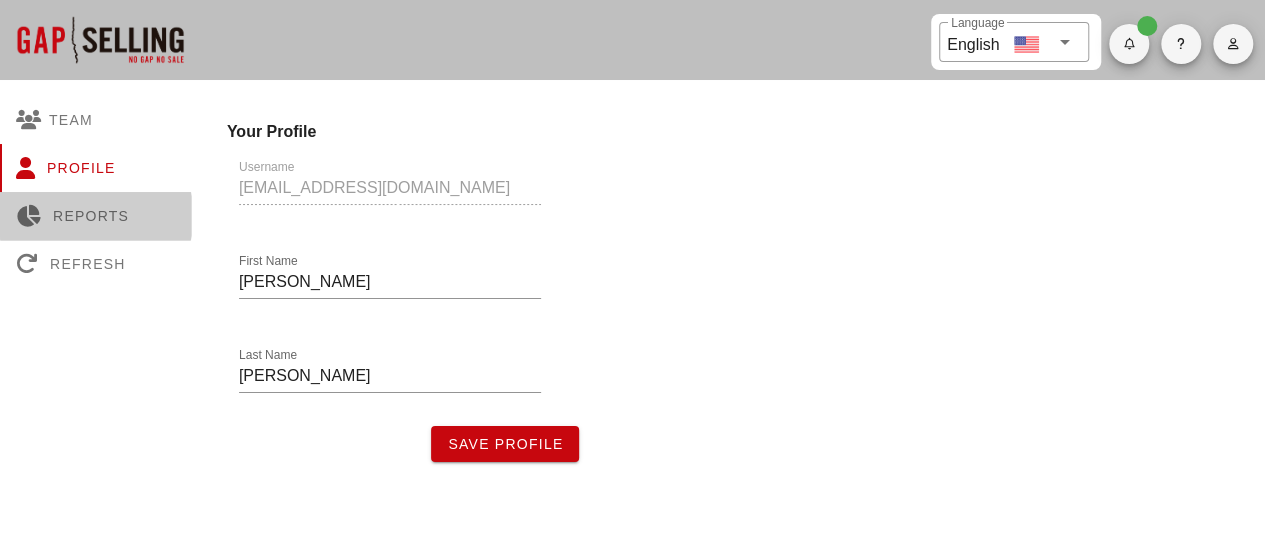 click on "Reports" at bounding box center [95, 216] 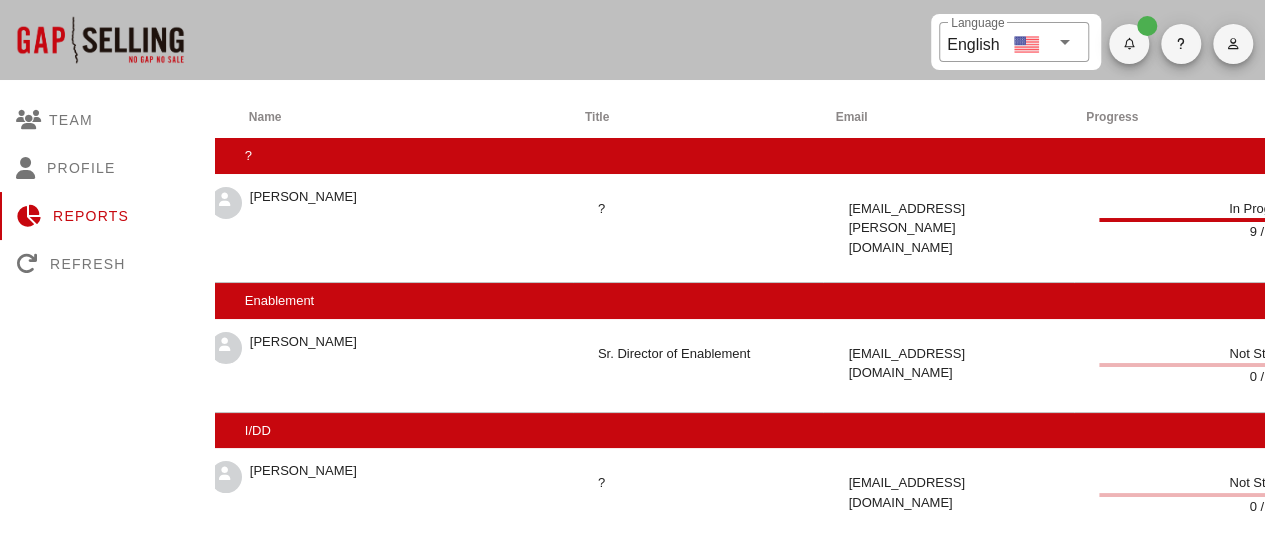 scroll, scrollTop: 12, scrollLeft: 6, axis: both 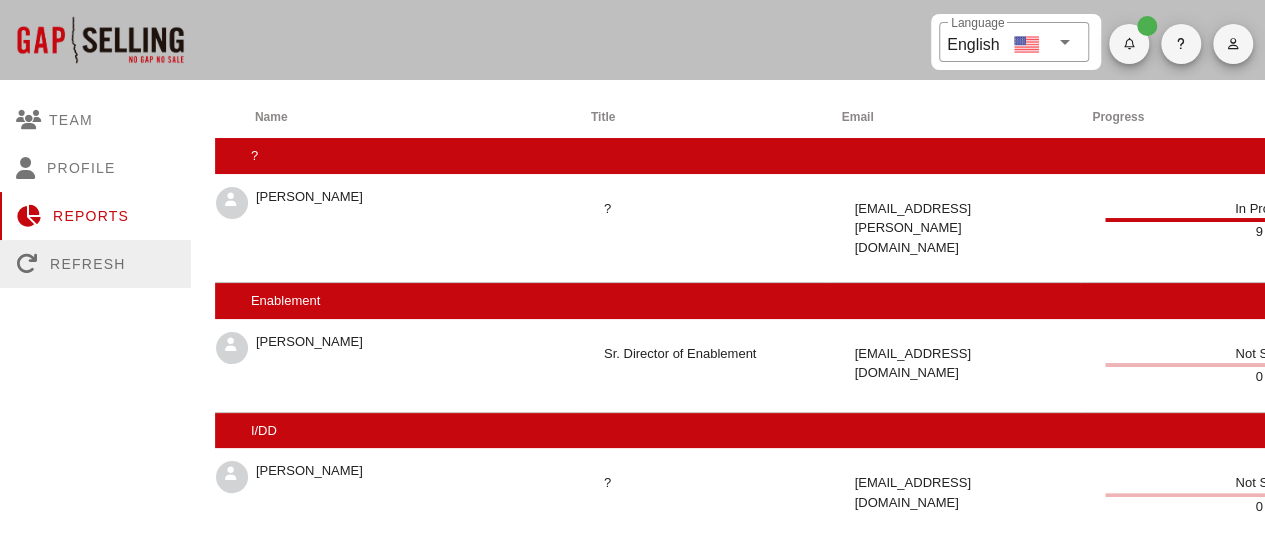 click on "Refresh" at bounding box center [95, 264] 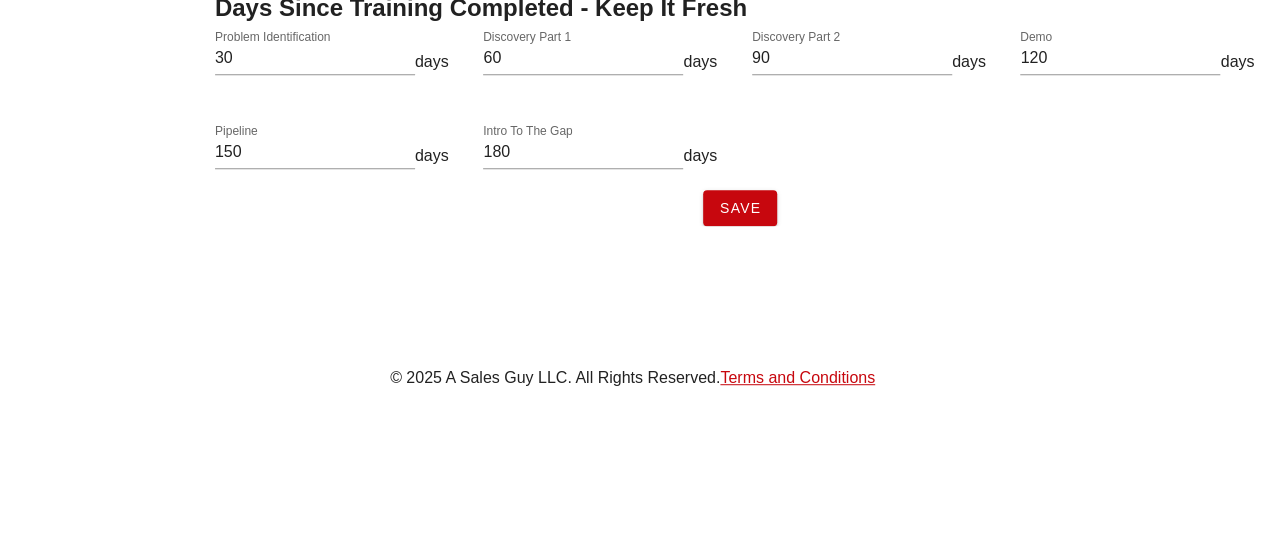 scroll, scrollTop: 0, scrollLeft: 0, axis: both 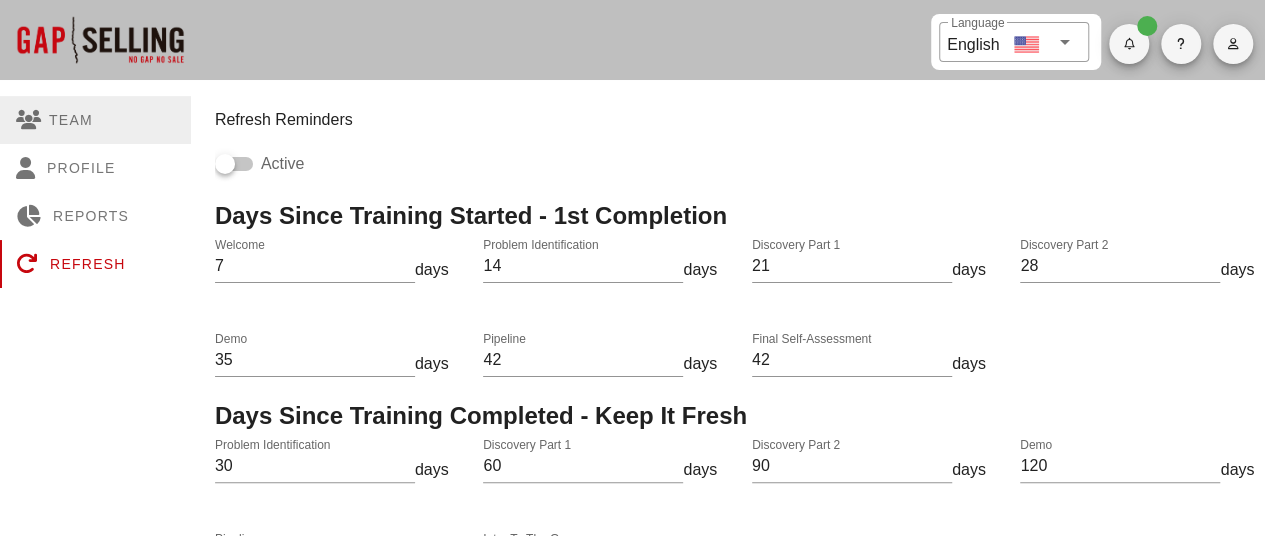 click at bounding box center [32, 120] 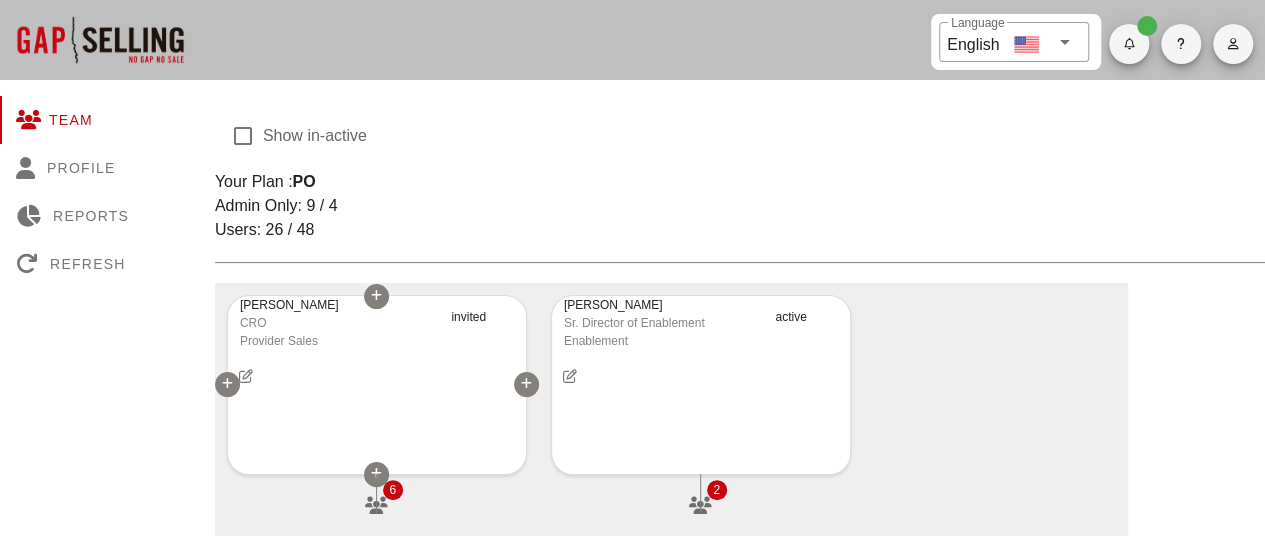 click at bounding box center (377, 376) 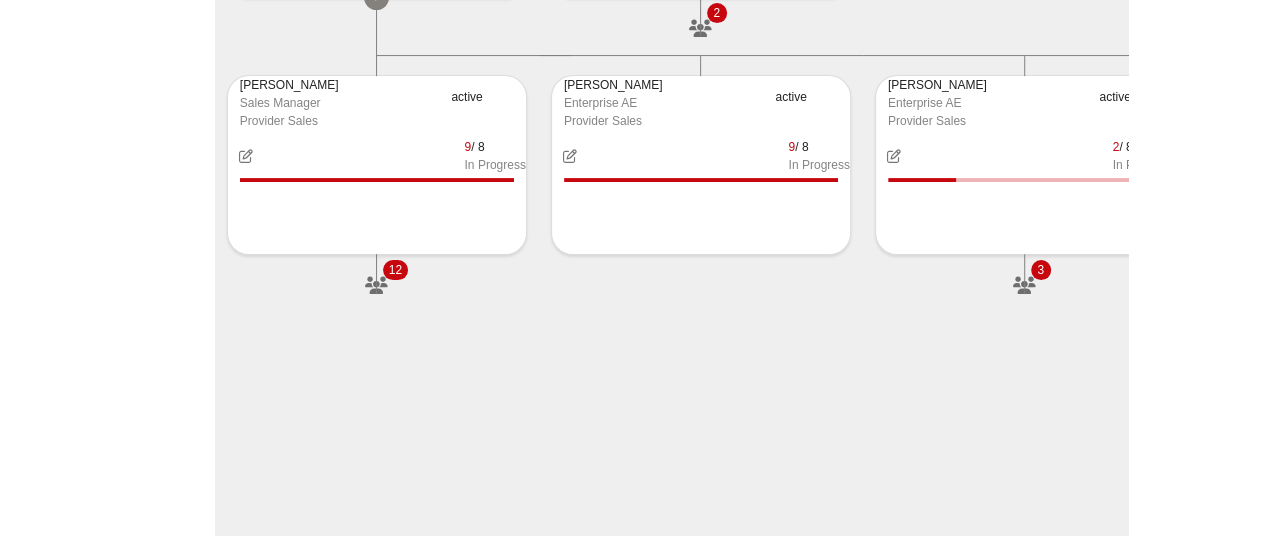 scroll, scrollTop: 488, scrollLeft: 0, axis: vertical 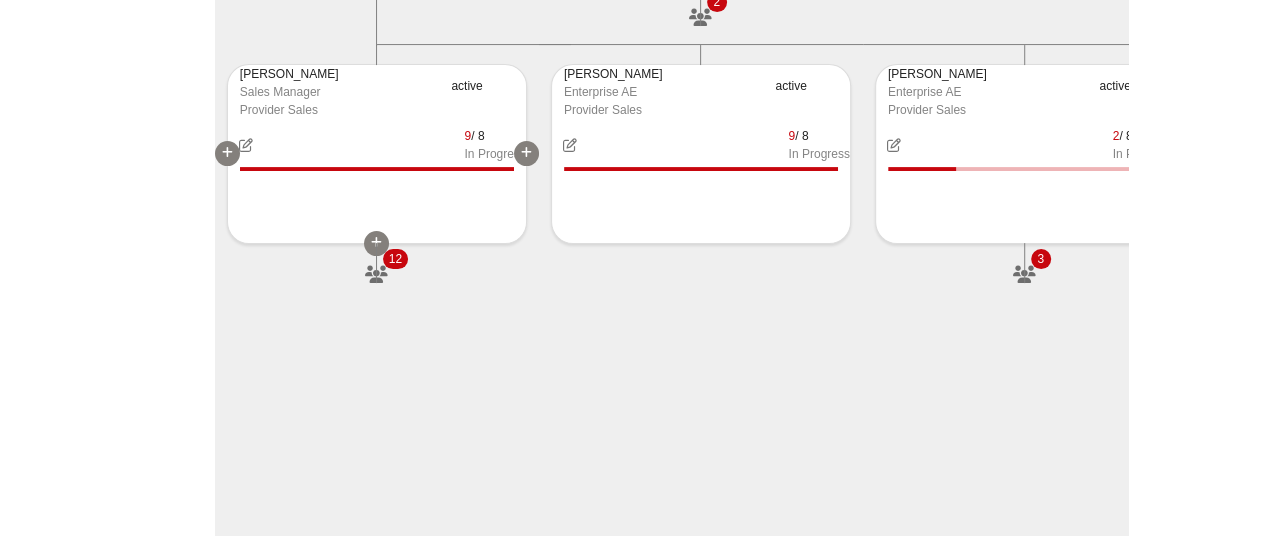 click on "Matt Patick Sales Manager Provider Sales   active  9  / 8   In Progress  12" at bounding box center [377, 154] 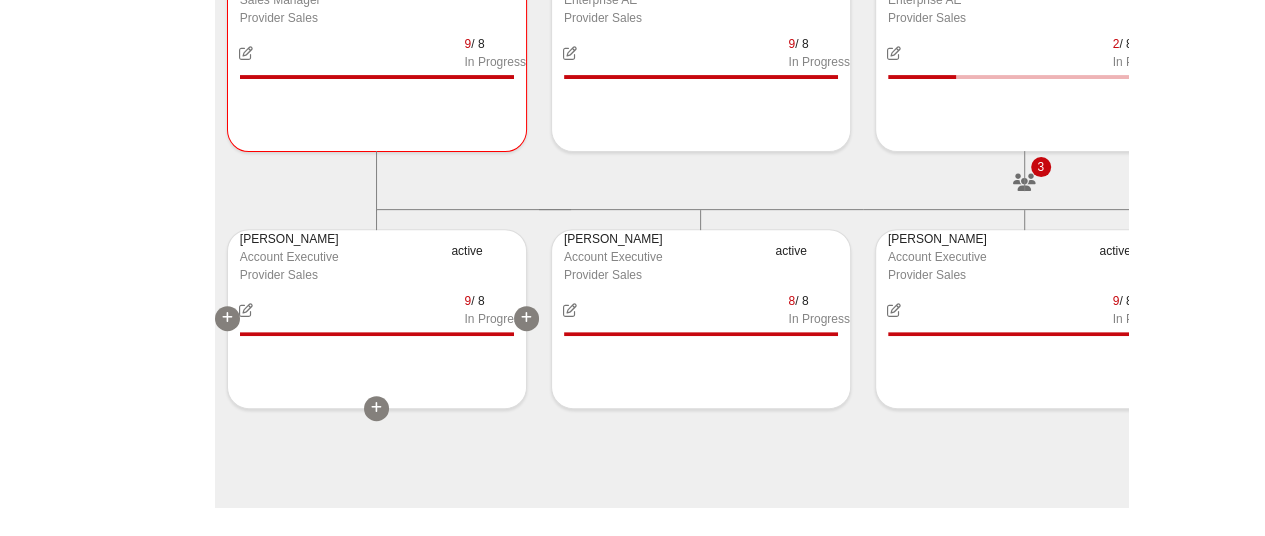 scroll, scrollTop: 583, scrollLeft: 0, axis: vertical 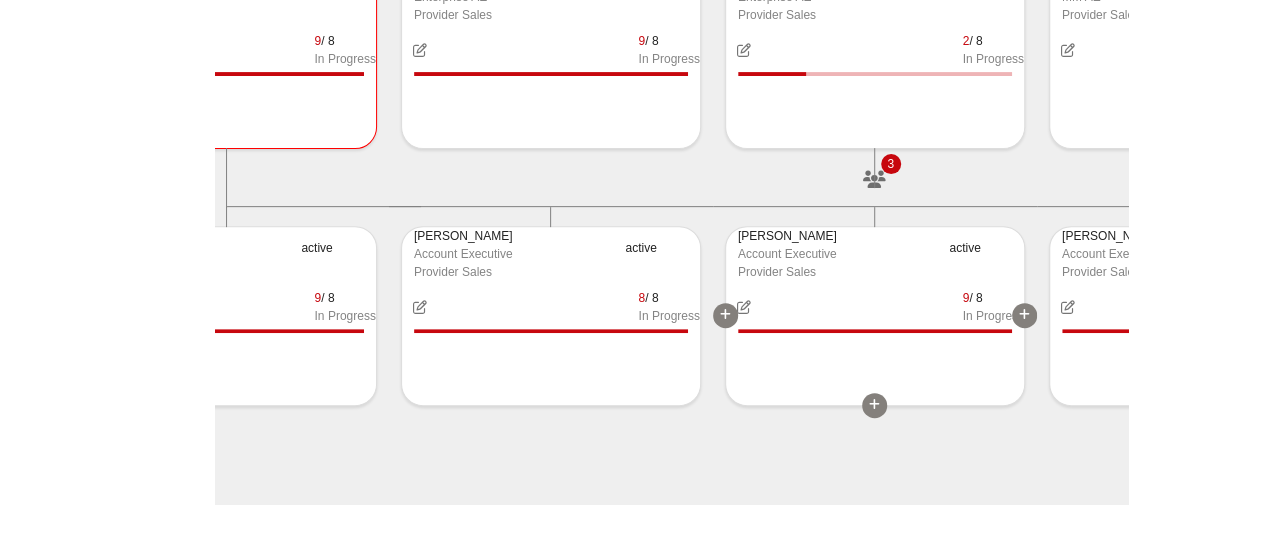 click on "Provider Sales" at bounding box center [838, 272] 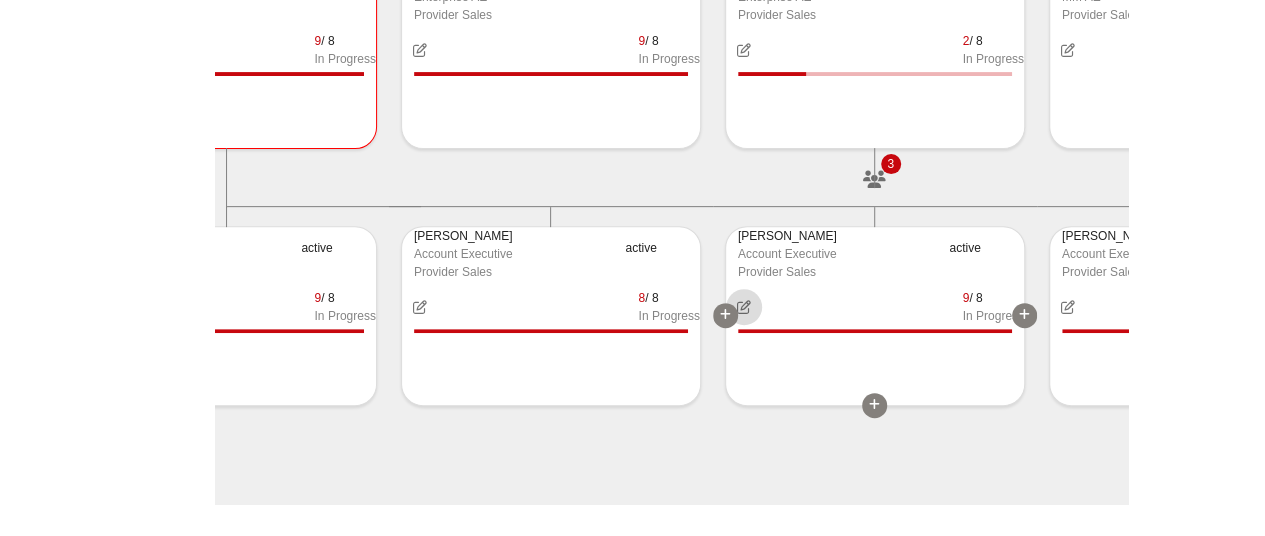 click at bounding box center [744, 307] 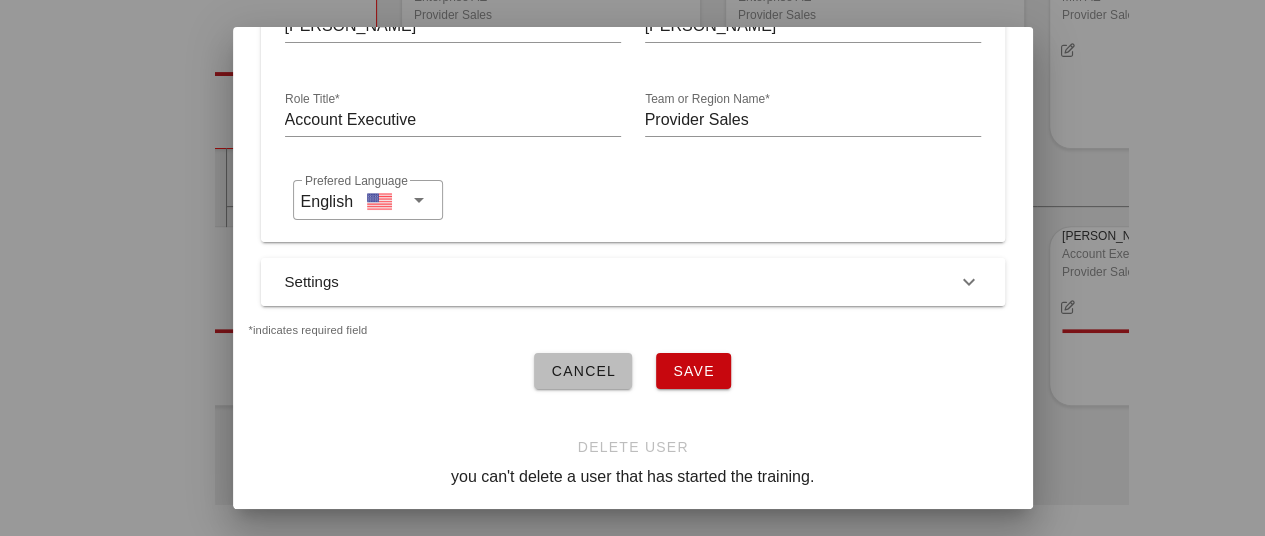 scroll, scrollTop: 298, scrollLeft: 0, axis: vertical 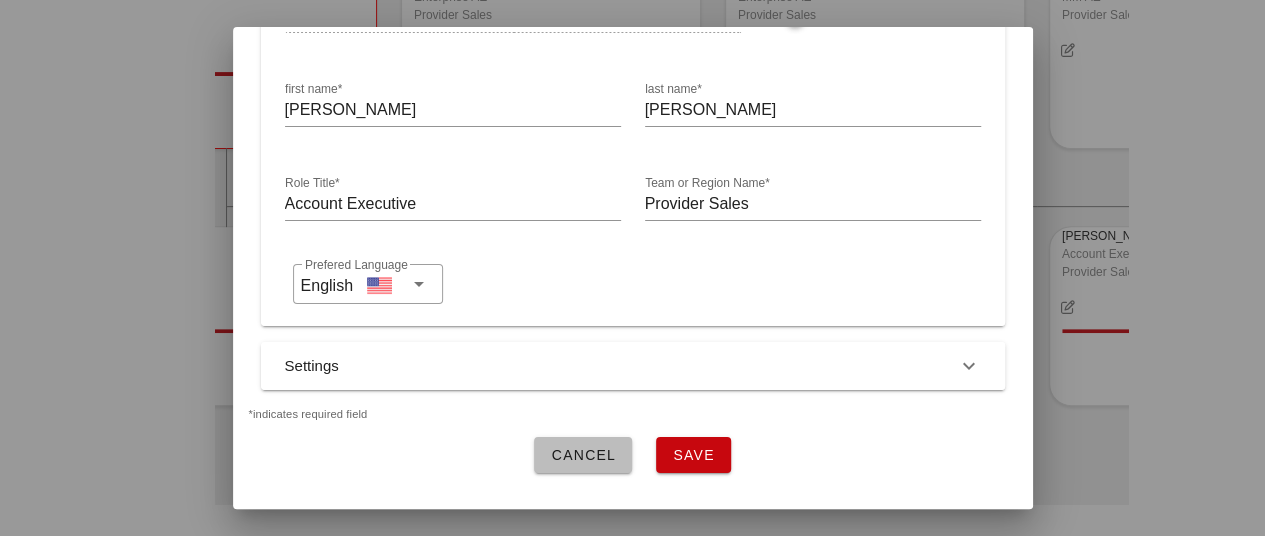 click on "Settings" at bounding box center [633, 366] 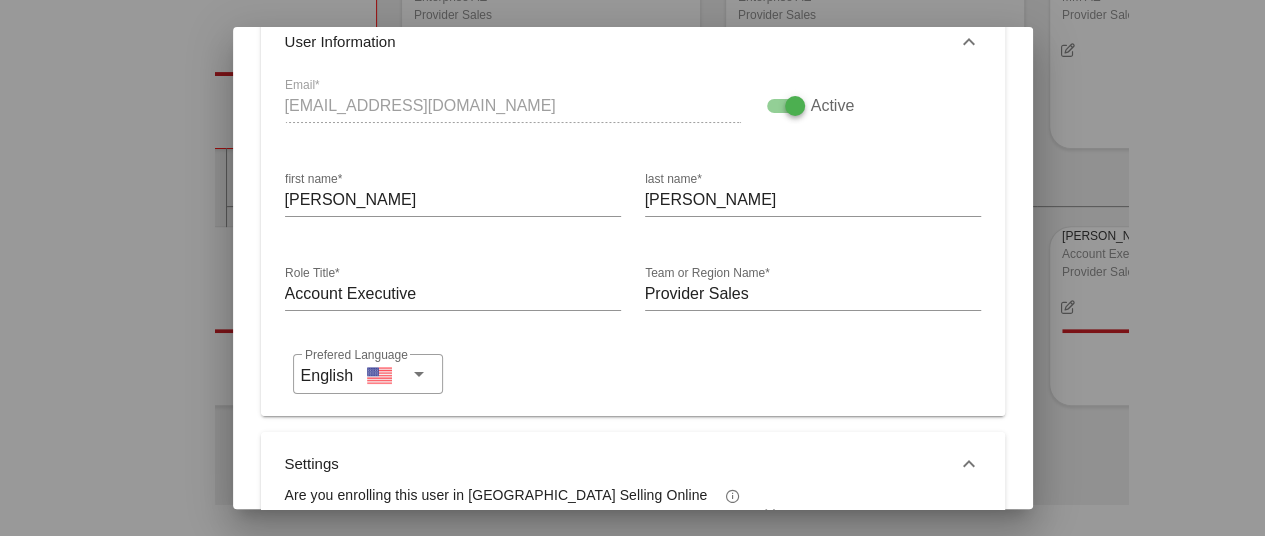 scroll, scrollTop: 0, scrollLeft: 0, axis: both 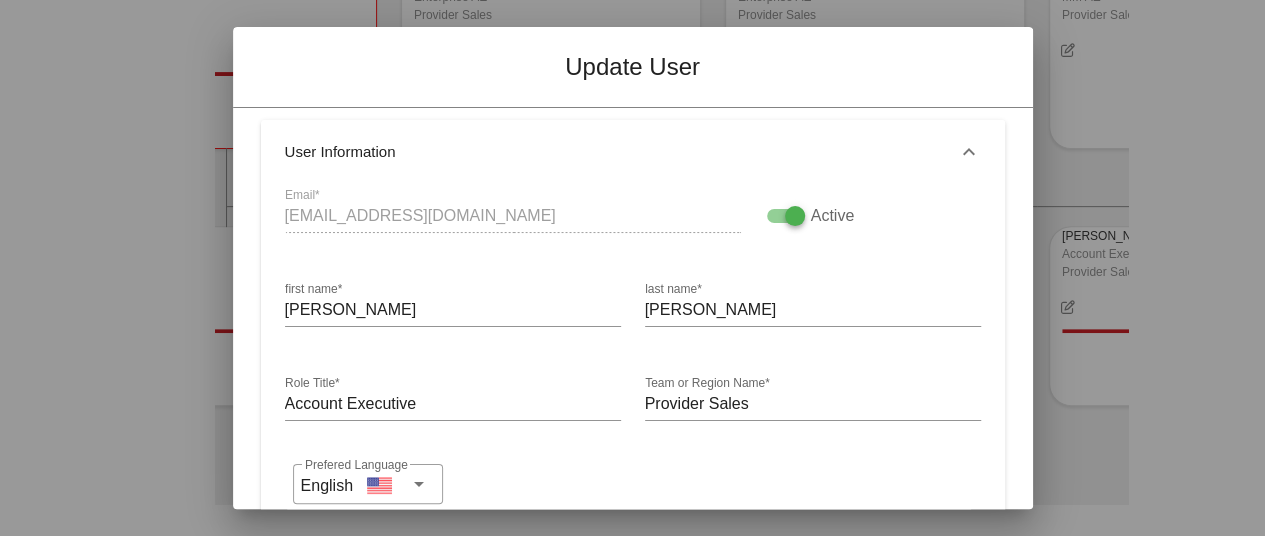 click at bounding box center [795, 216] 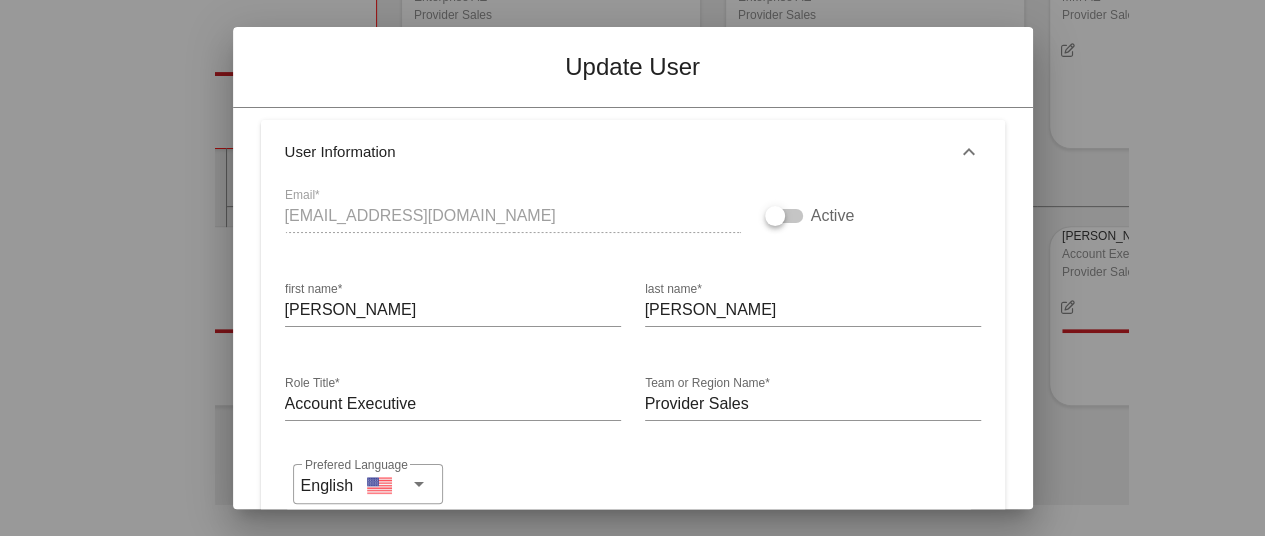 click at bounding box center (632, 268) 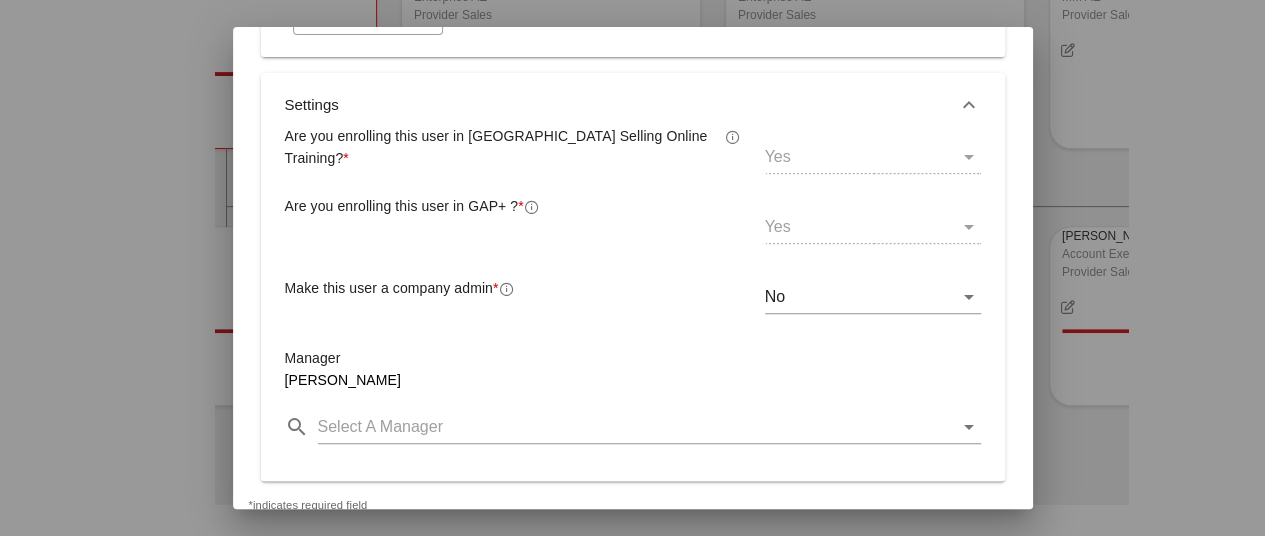scroll, scrollTop: 658, scrollLeft: 0, axis: vertical 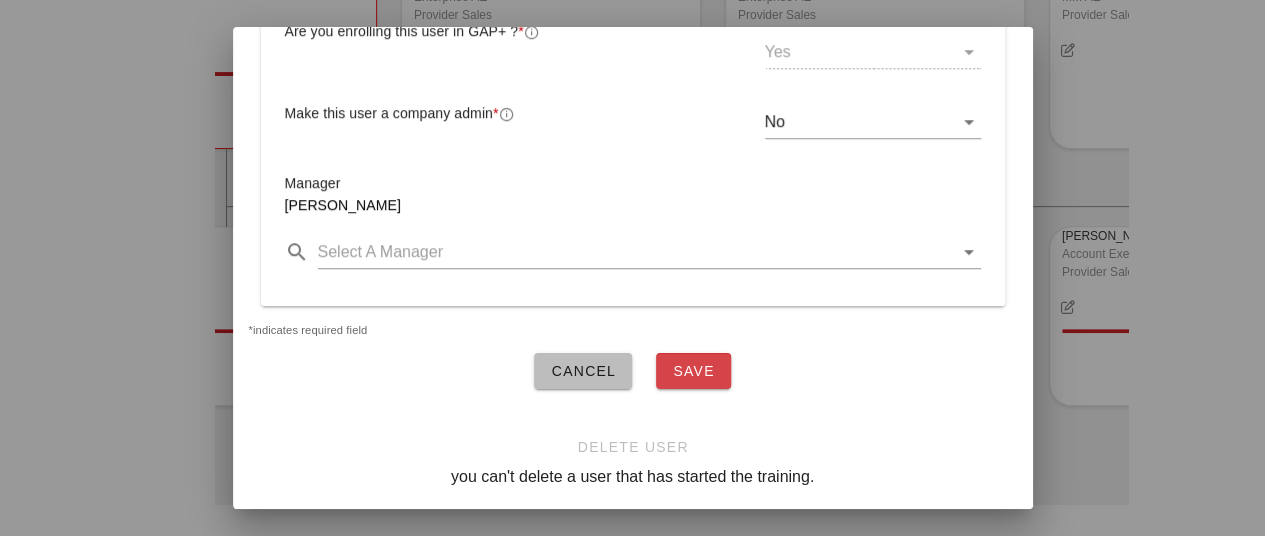 click on "Save" at bounding box center (693, 371) 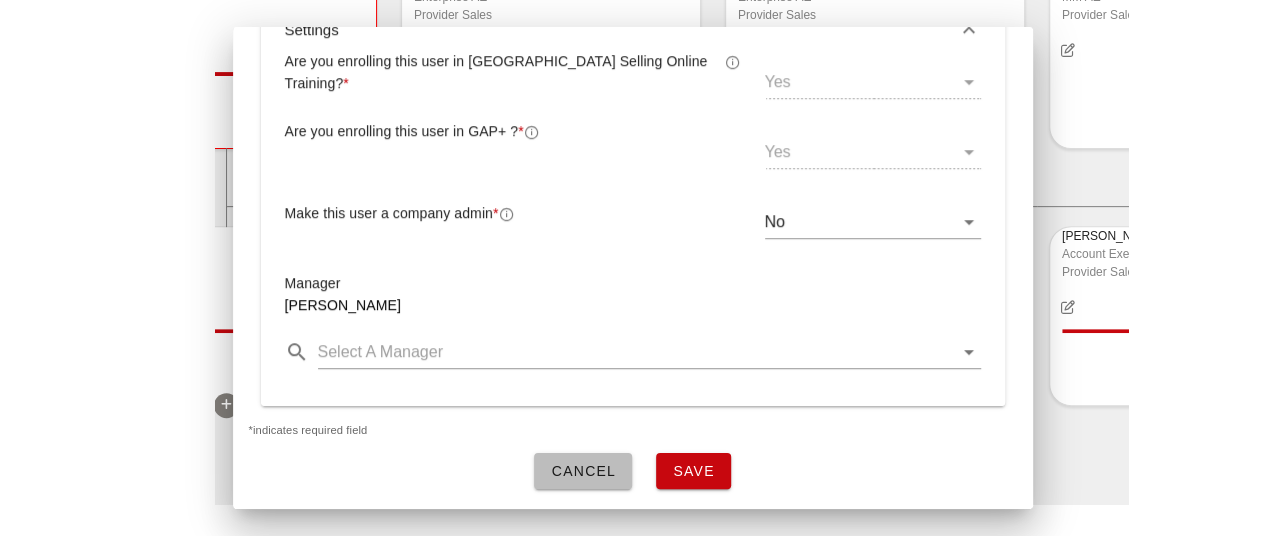 scroll, scrollTop: 558, scrollLeft: 0, axis: vertical 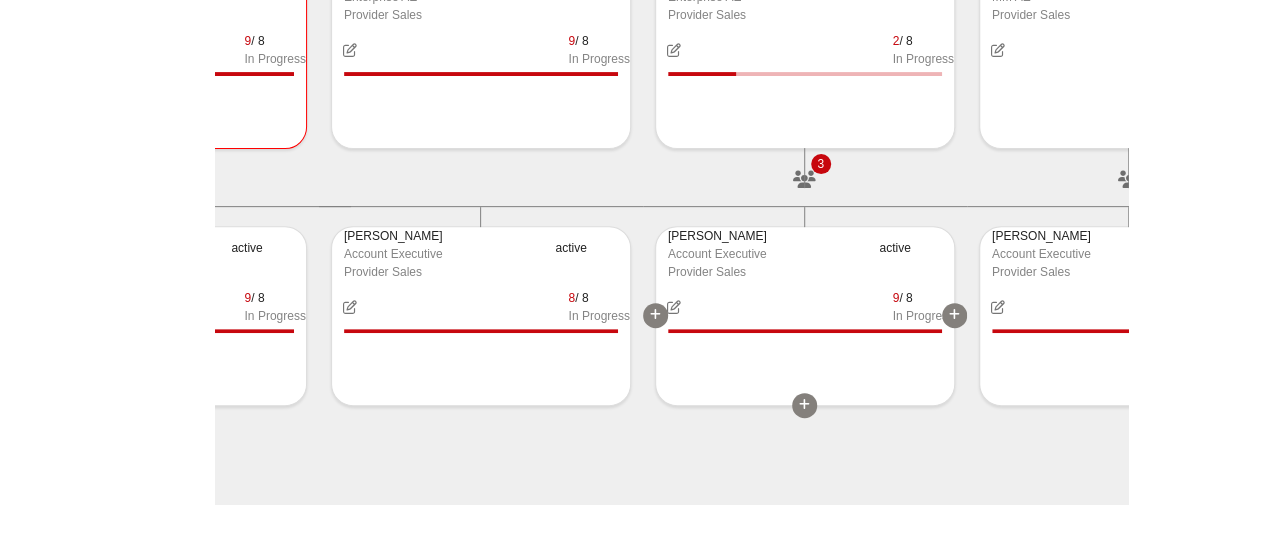 click on "Provider Sales" at bounding box center (768, 272) 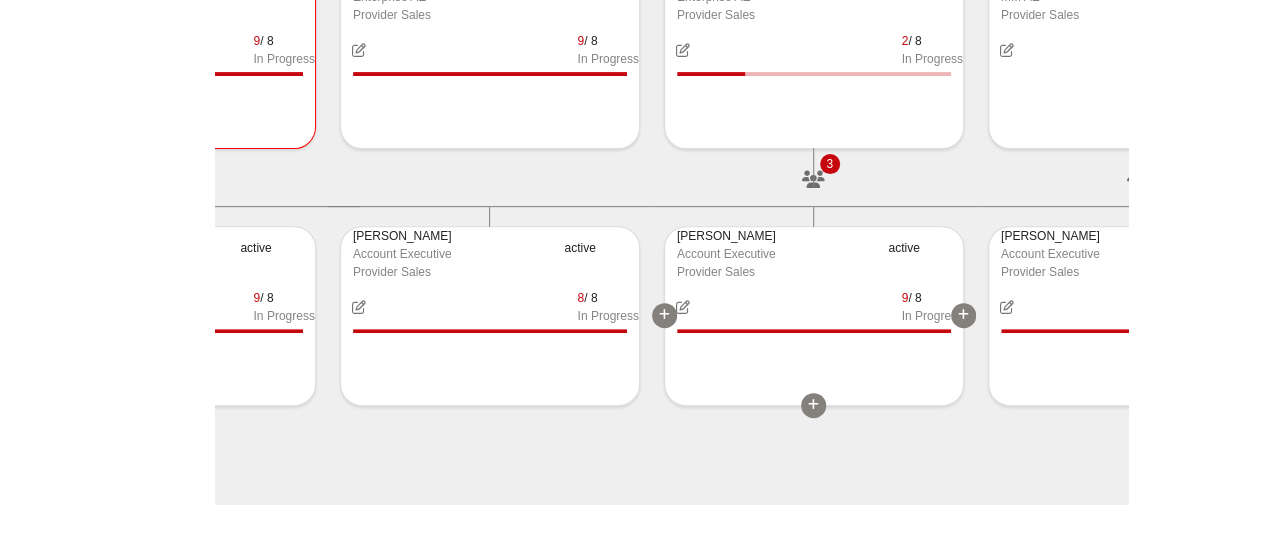 scroll, scrollTop: 0, scrollLeft: 210, axis: horizontal 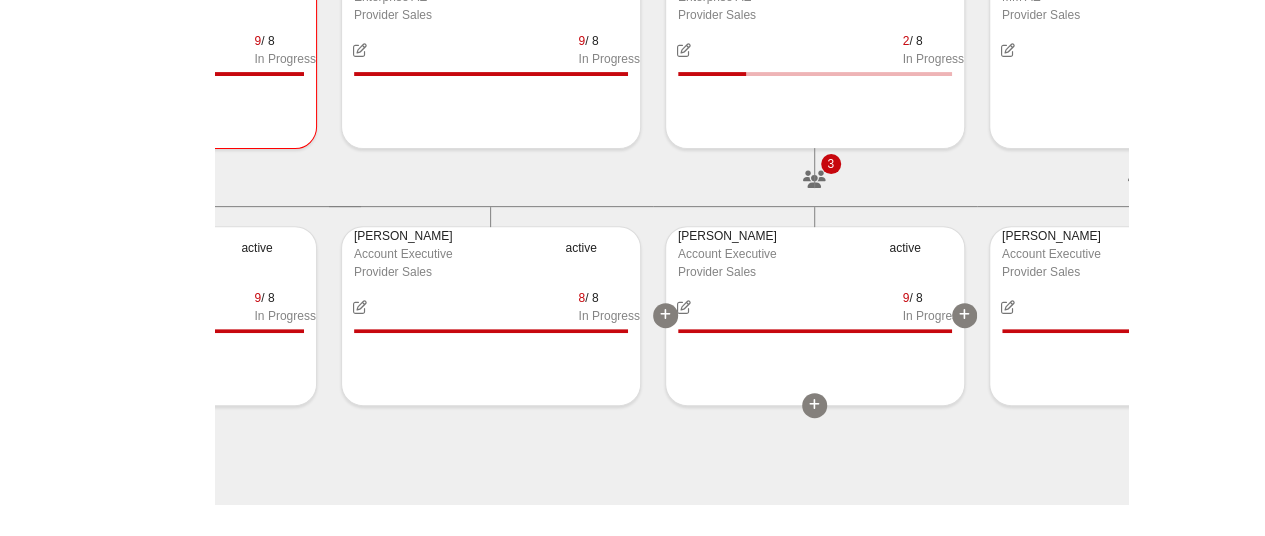 click on "In Progress" at bounding box center (932, 316) 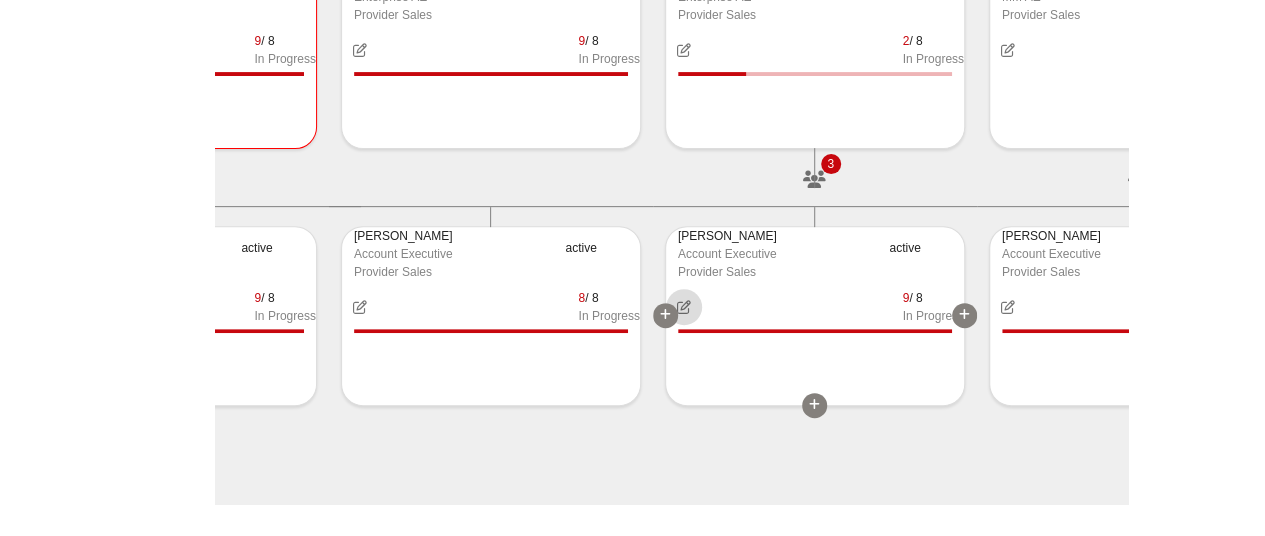click at bounding box center (684, 307) 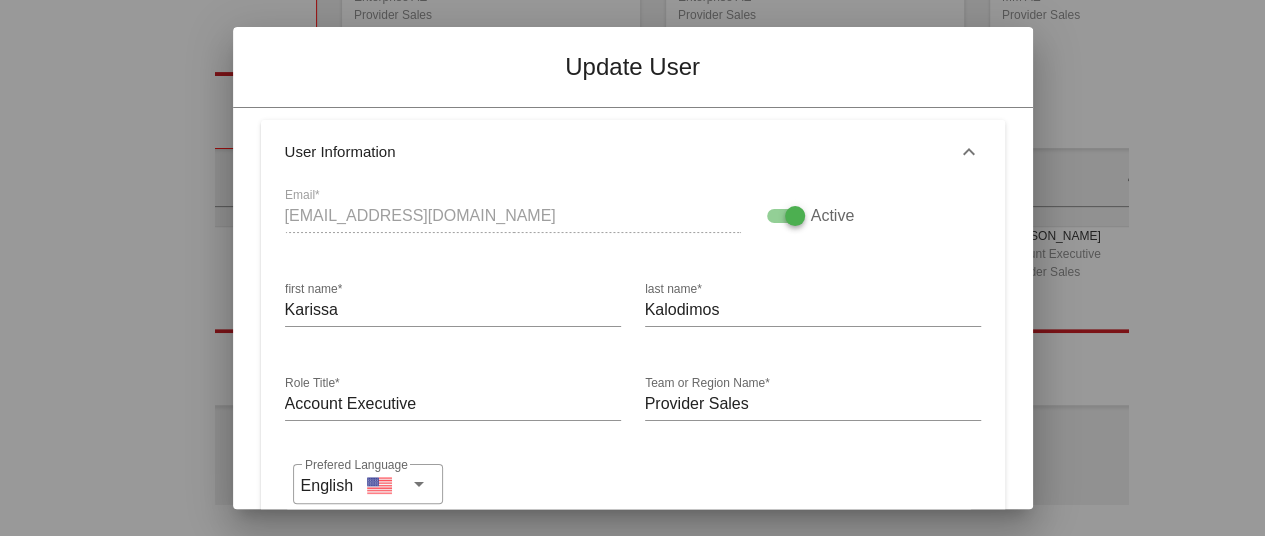 scroll, scrollTop: 40, scrollLeft: 0, axis: vertical 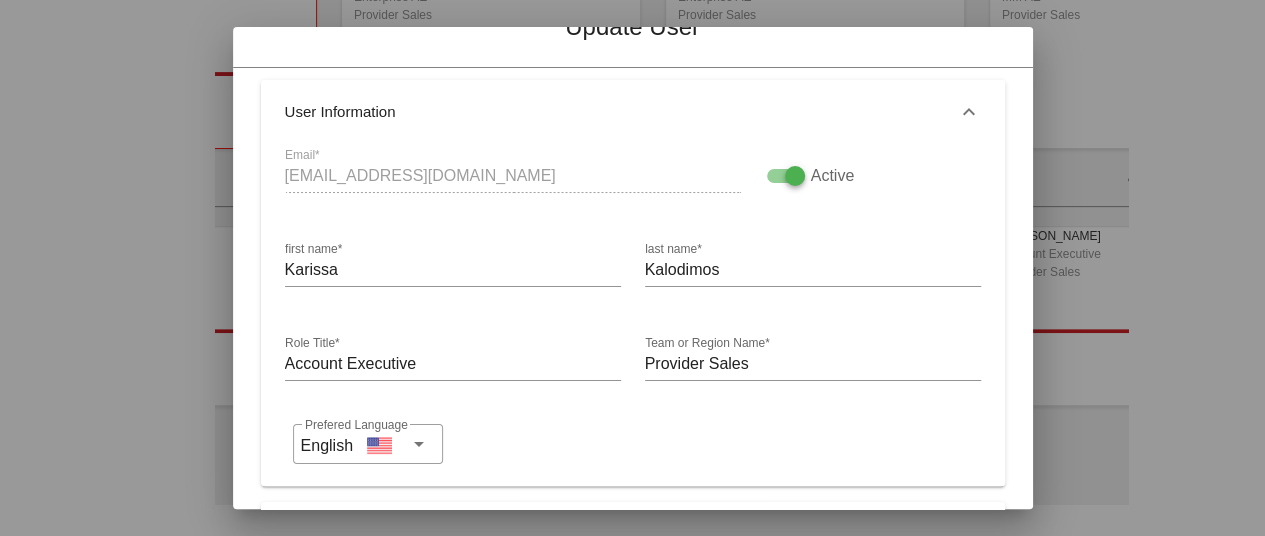 click at bounding box center [795, 176] 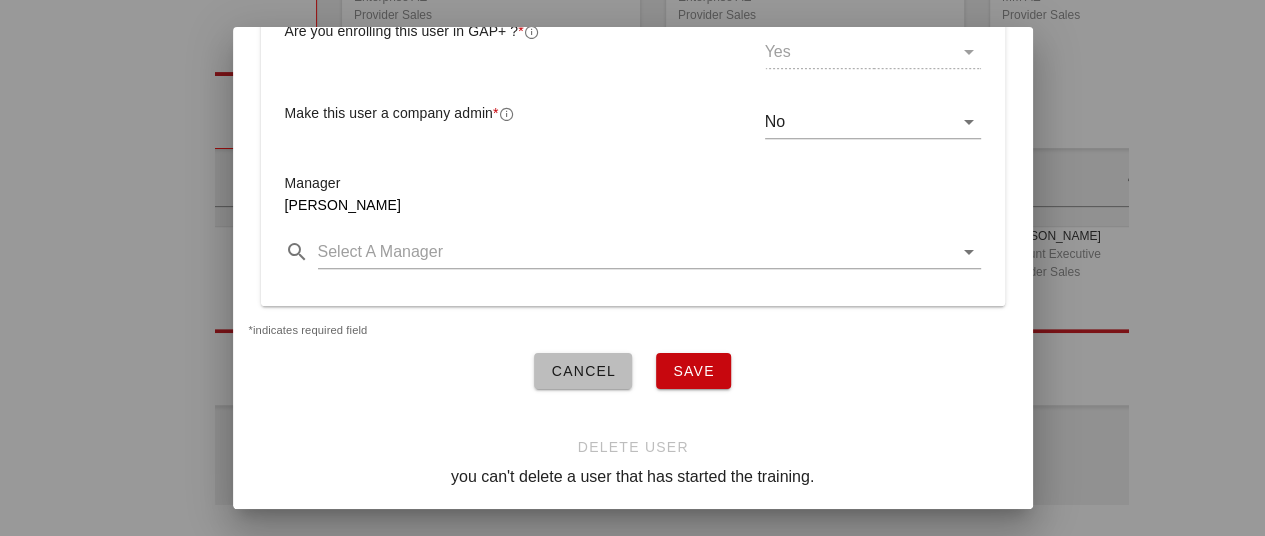 click on "Save" at bounding box center [693, 371] 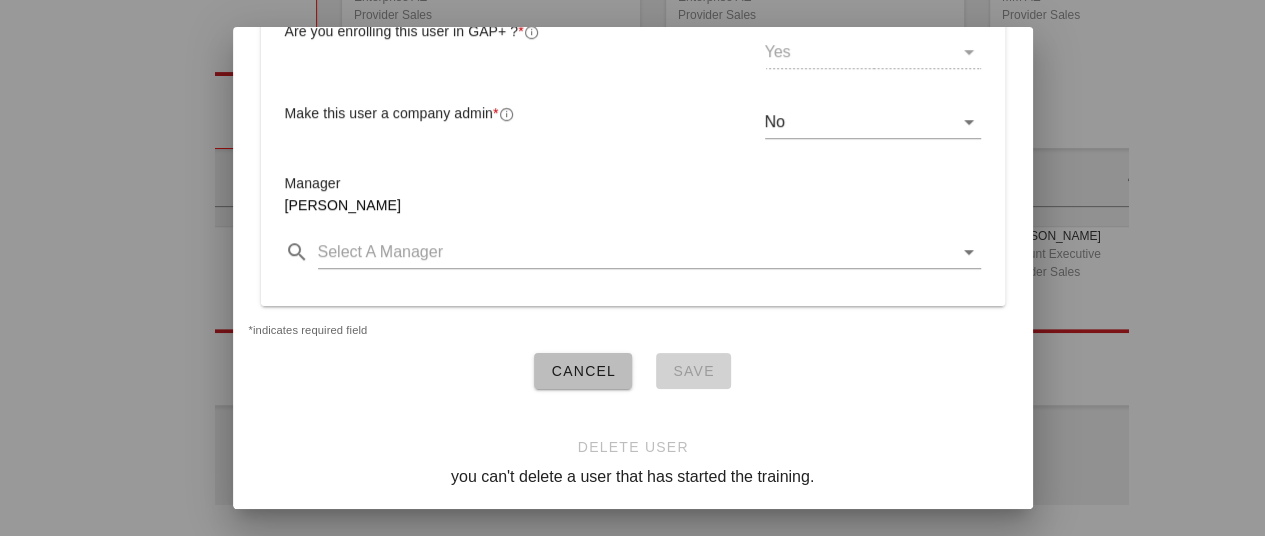 type 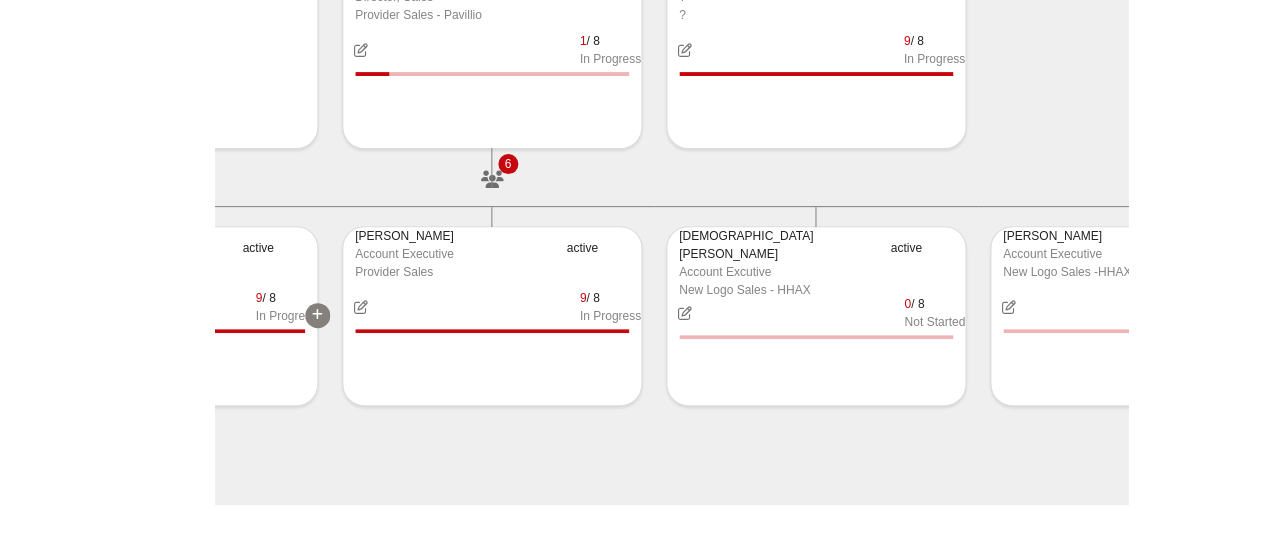 scroll, scrollTop: 0, scrollLeft: 1192, axis: horizontal 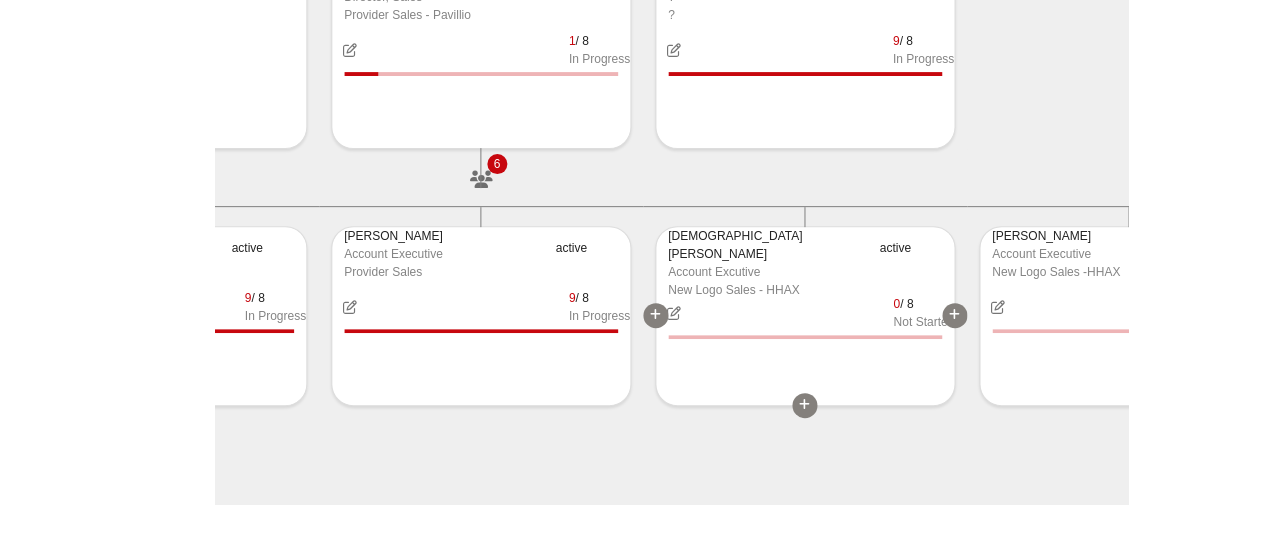 click on "0  / 8   Not Started" at bounding box center (805, 313) 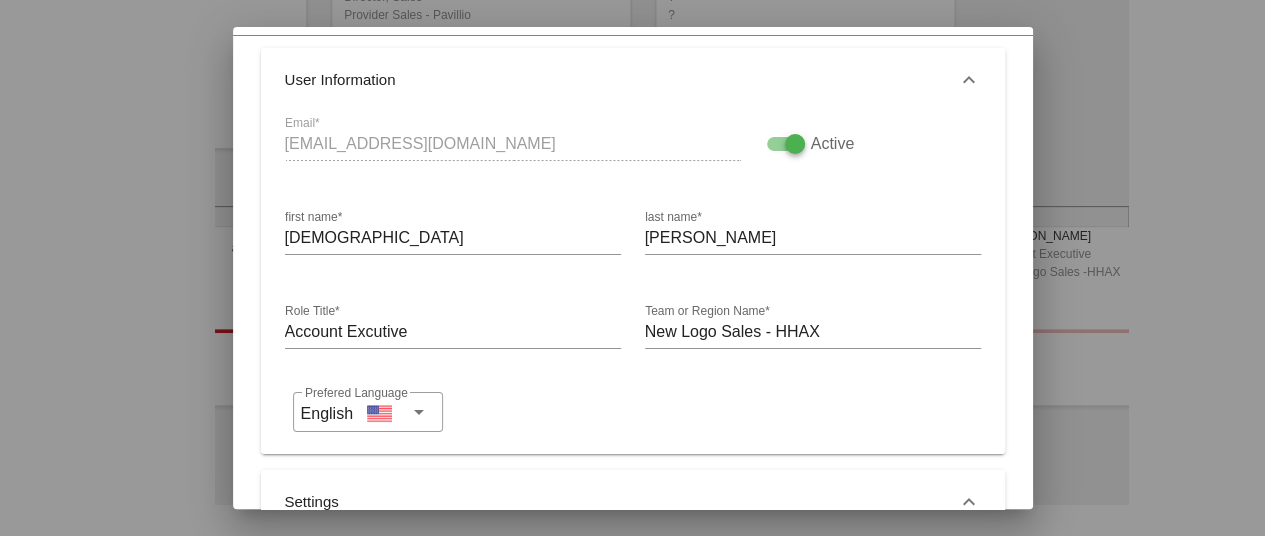 scroll, scrollTop: 30, scrollLeft: 0, axis: vertical 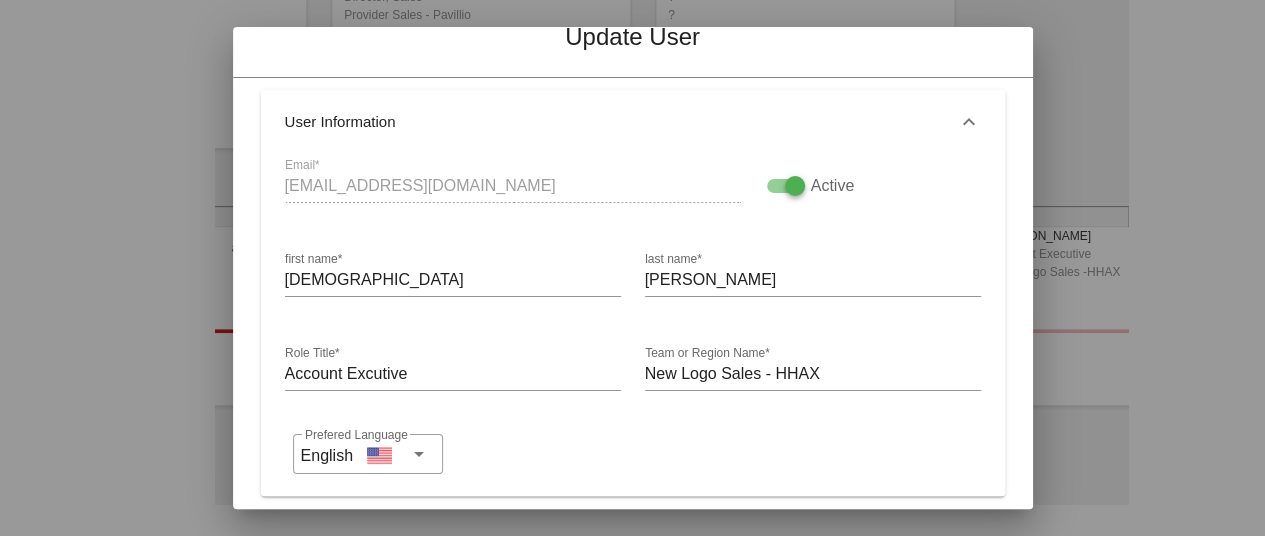click at bounding box center (795, 186) 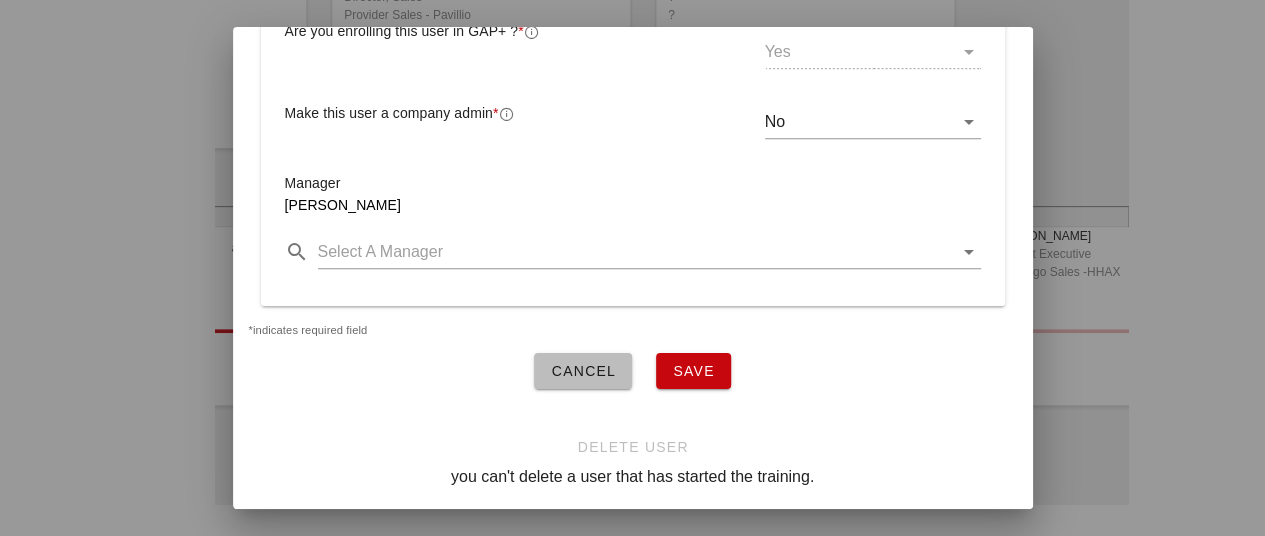 click on "Save" at bounding box center [693, 371] 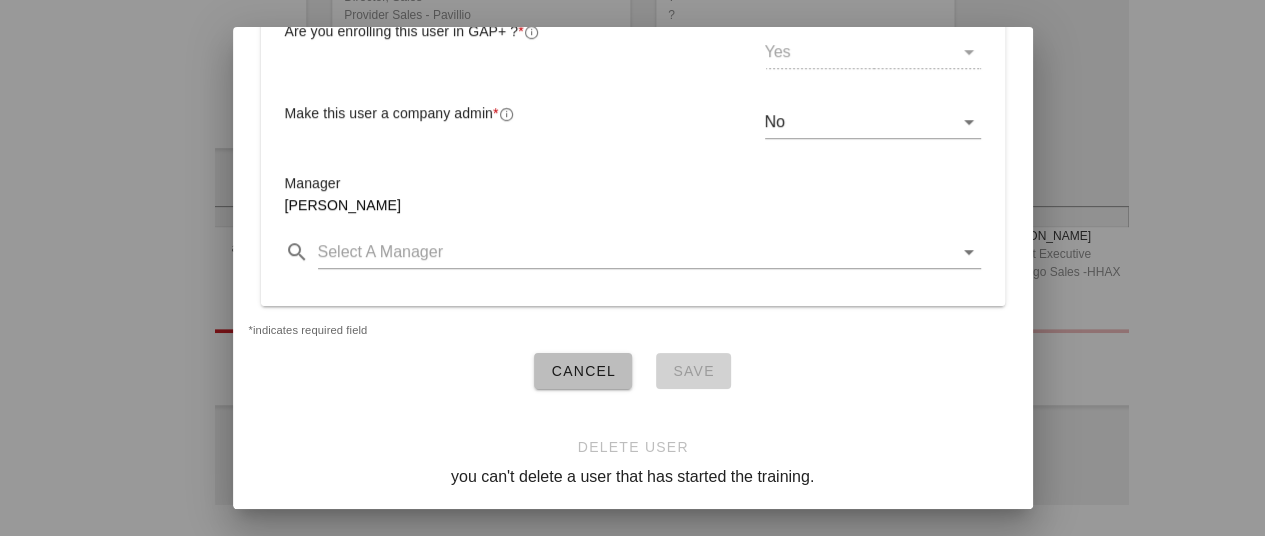 type 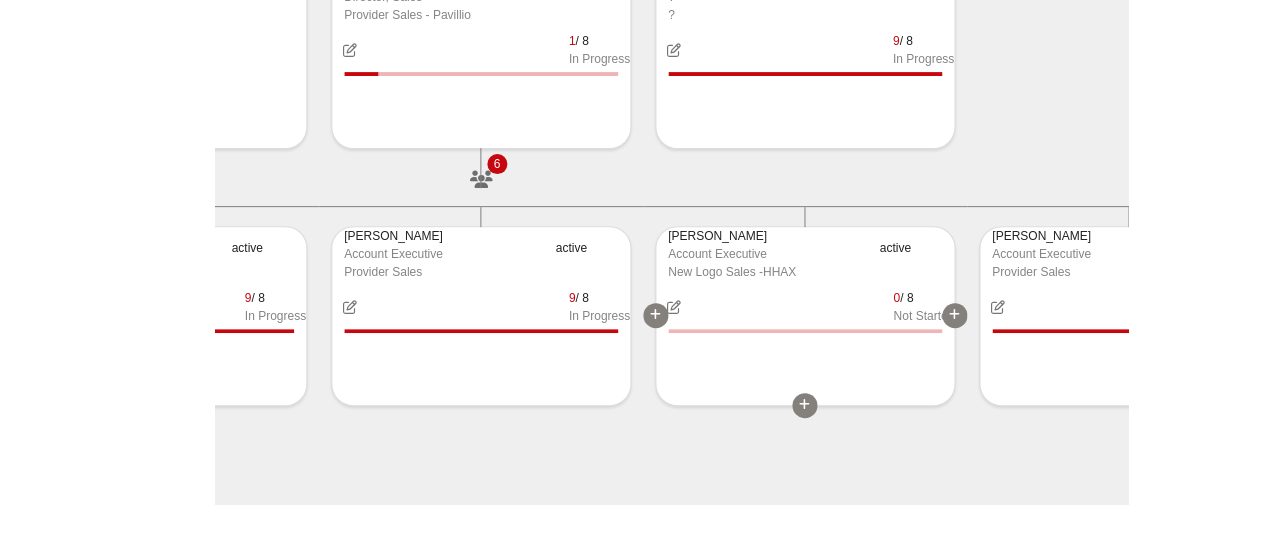 scroll, scrollTop: 558, scrollLeft: 0, axis: vertical 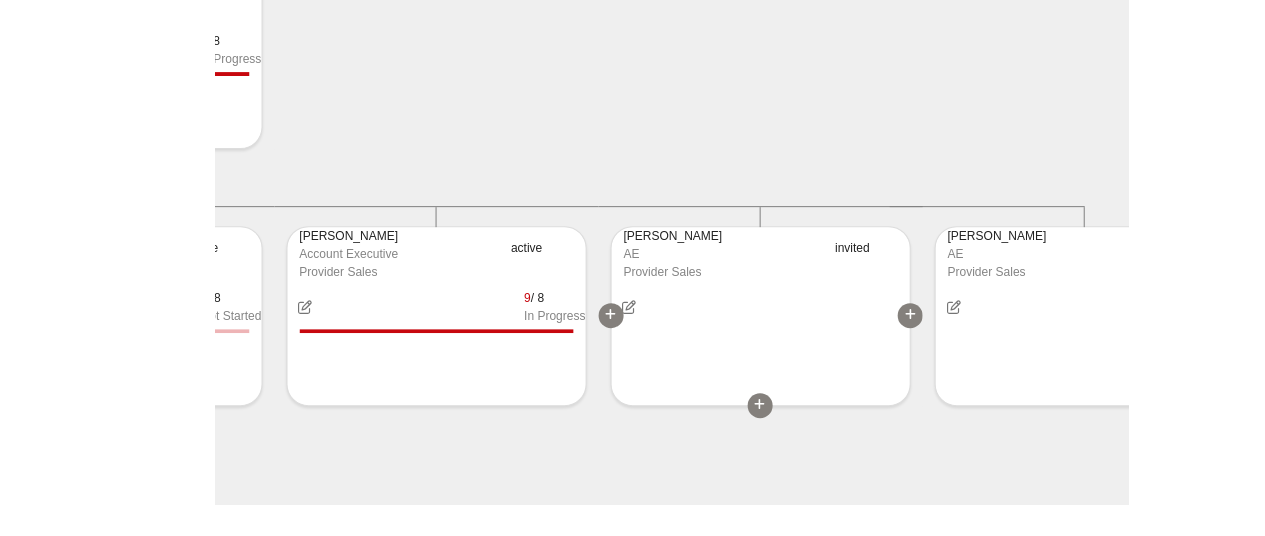 click at bounding box center (629, 307) 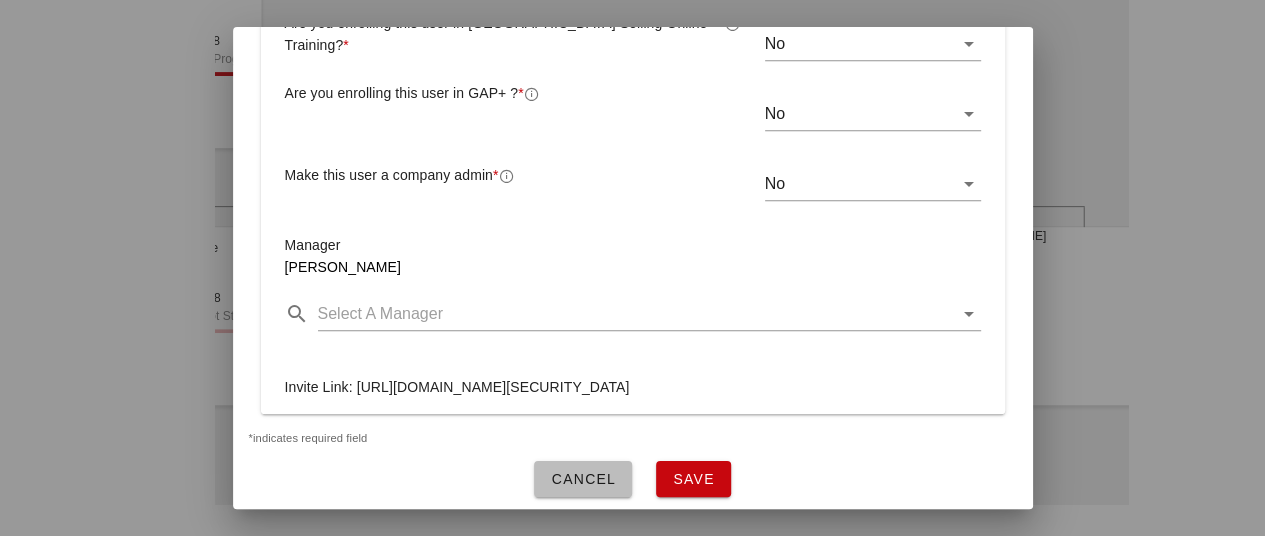scroll, scrollTop: 746, scrollLeft: 0, axis: vertical 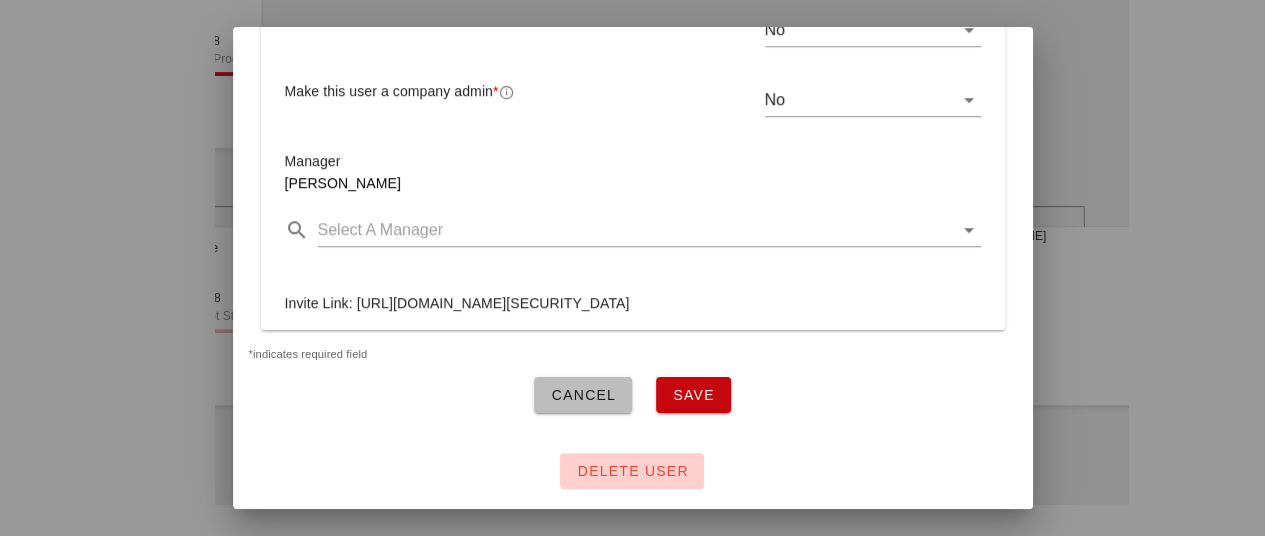click on "delete user" at bounding box center [632, 471] 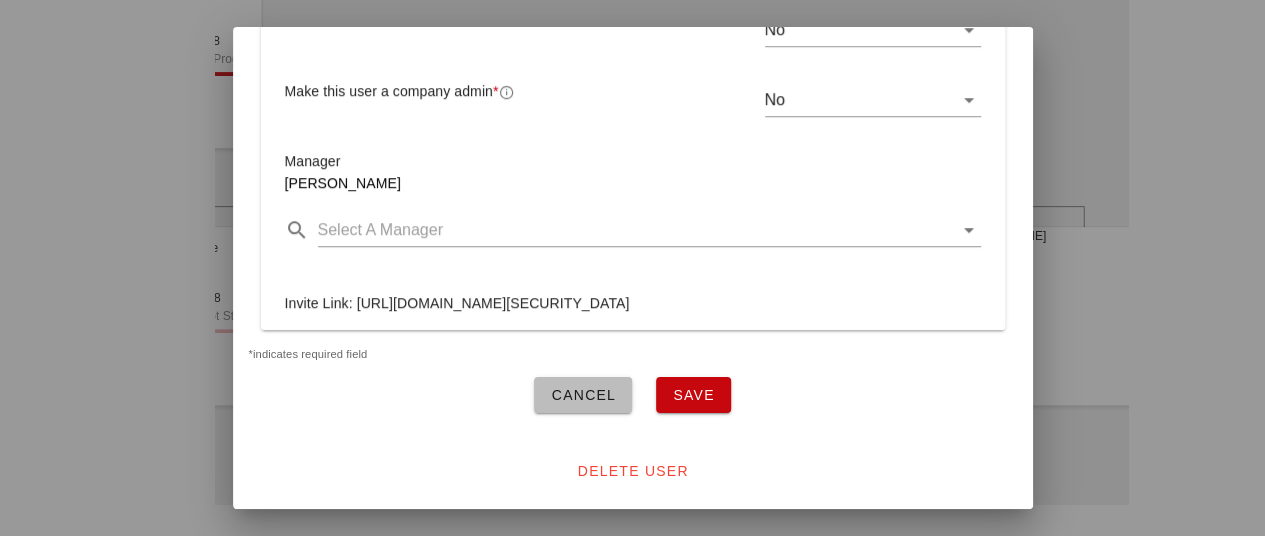 type 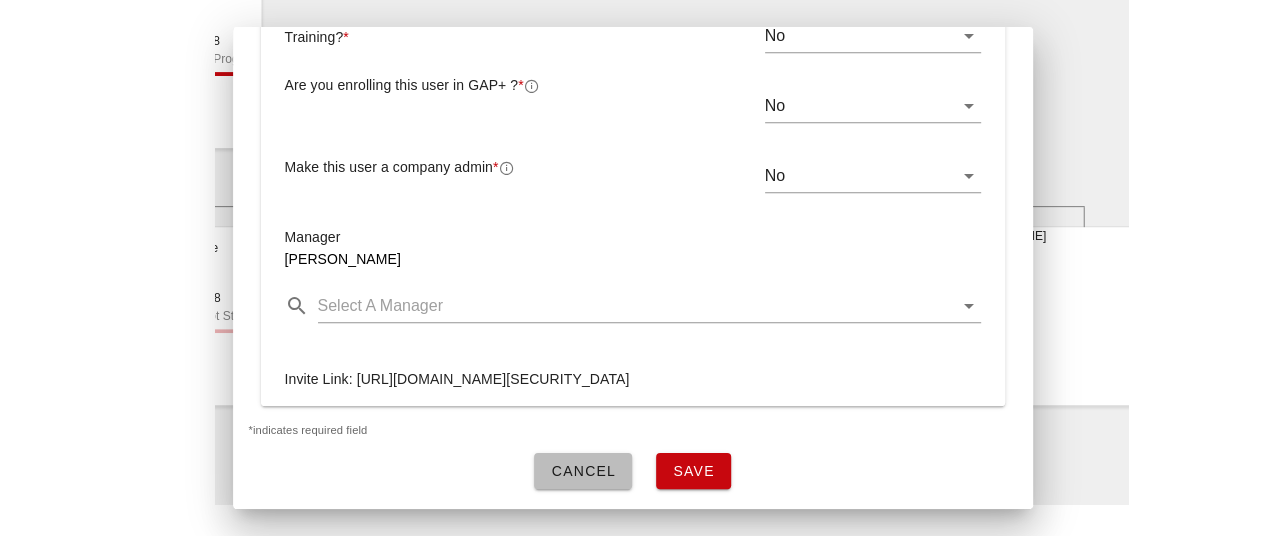 scroll, scrollTop: 670, scrollLeft: 0, axis: vertical 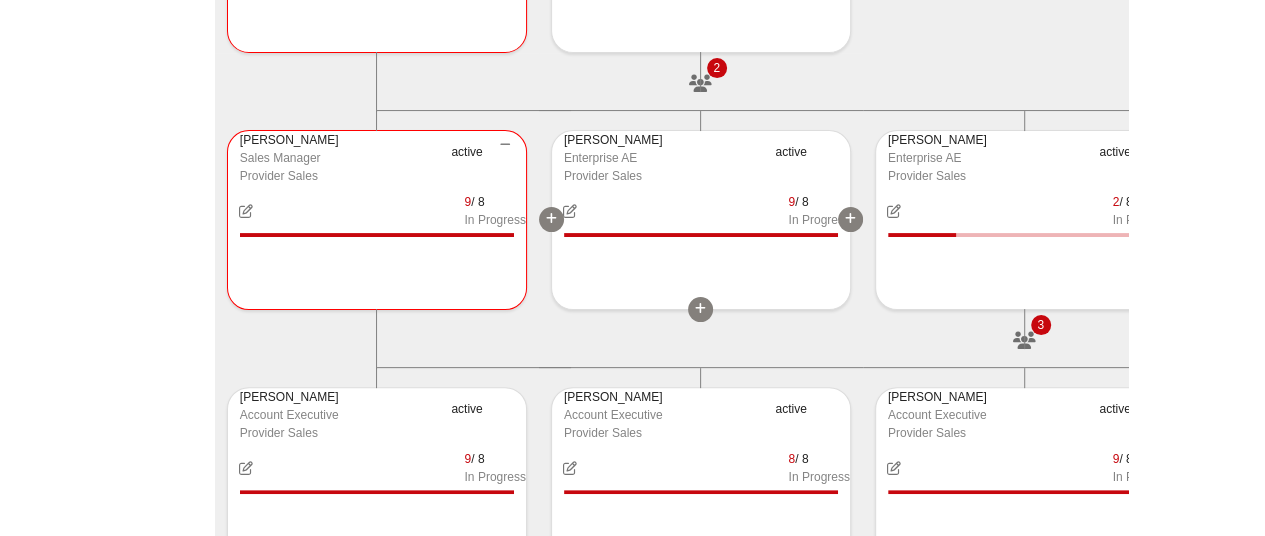 click on "9  / 8   In Progress" at bounding box center (701, 211) 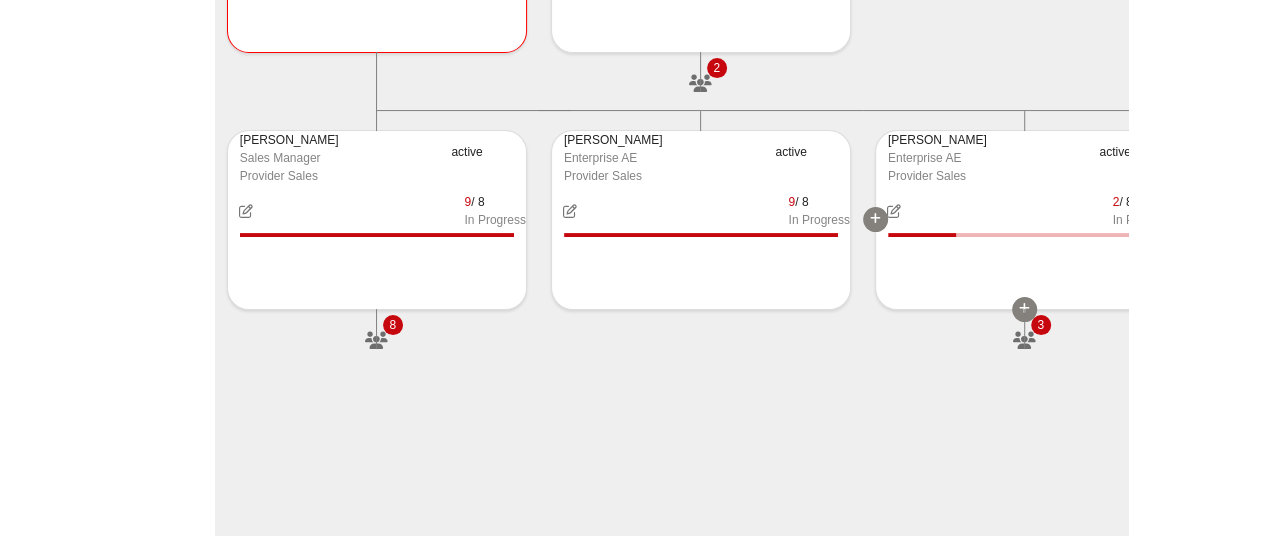click on "2  / 8   In Progress" at bounding box center [1025, 211] 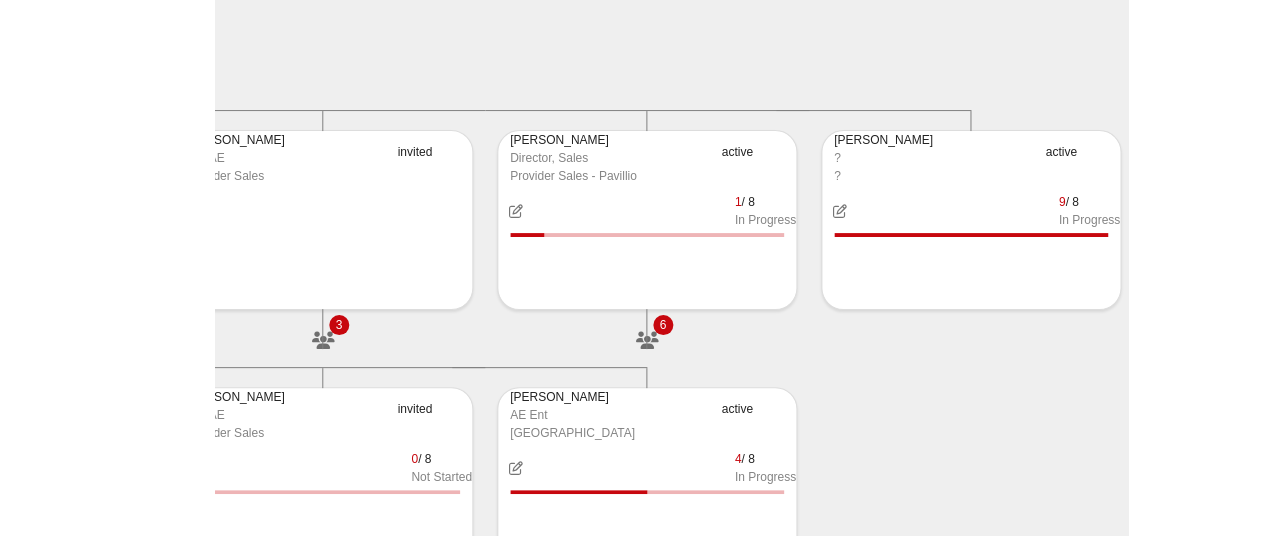 scroll, scrollTop: 0, scrollLeft: 1030, axis: horizontal 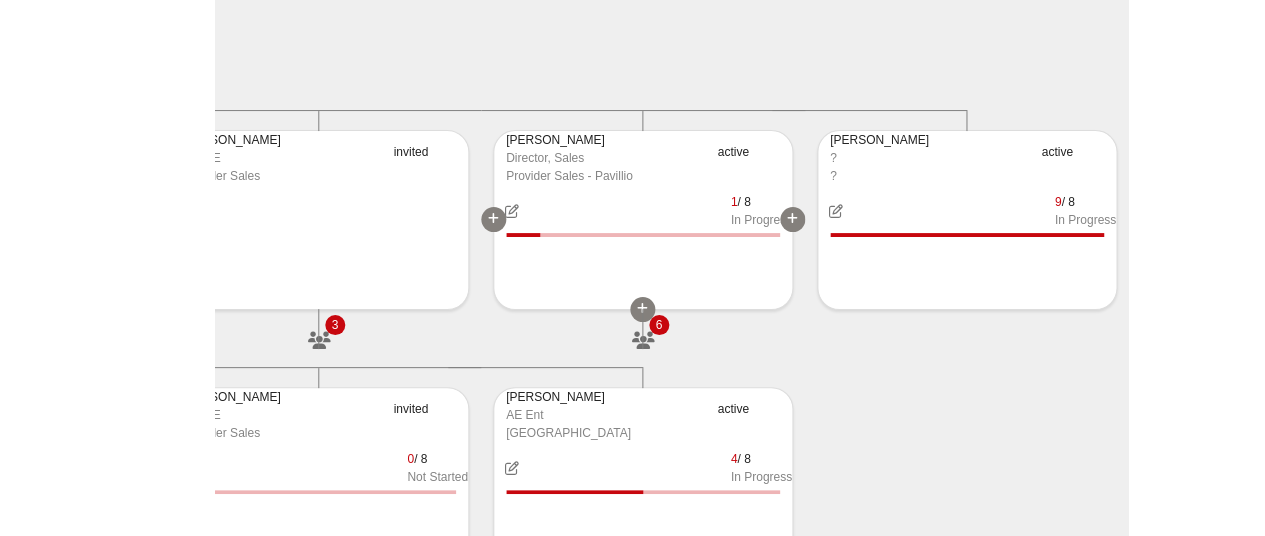 click on "1  / 8   In Progress" at bounding box center (643, 211) 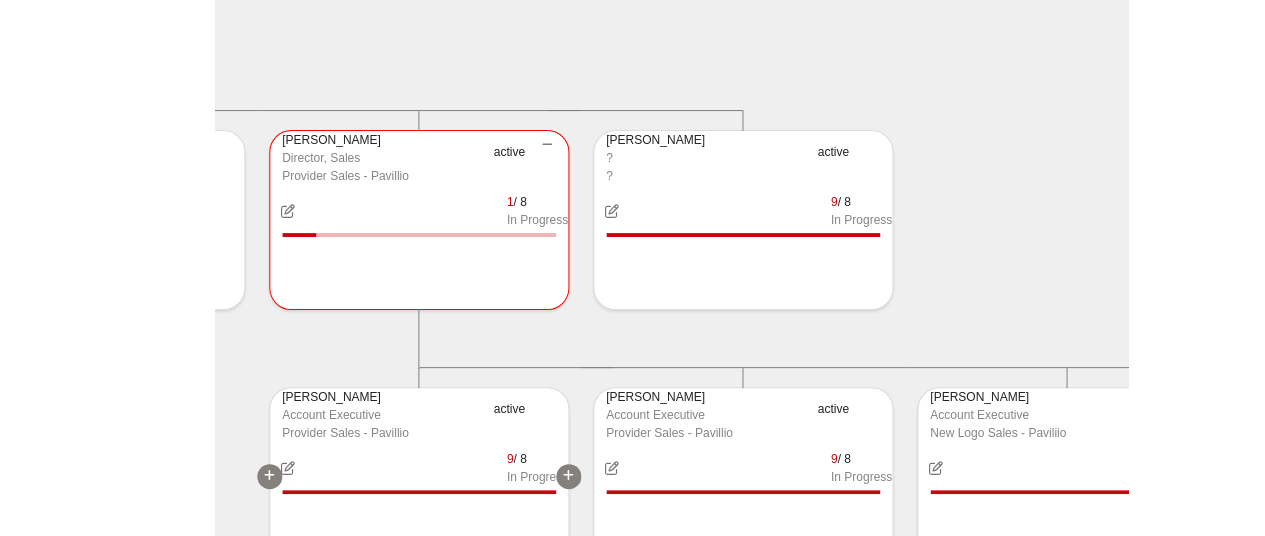 scroll, scrollTop: 0, scrollLeft: 1256, axis: horizontal 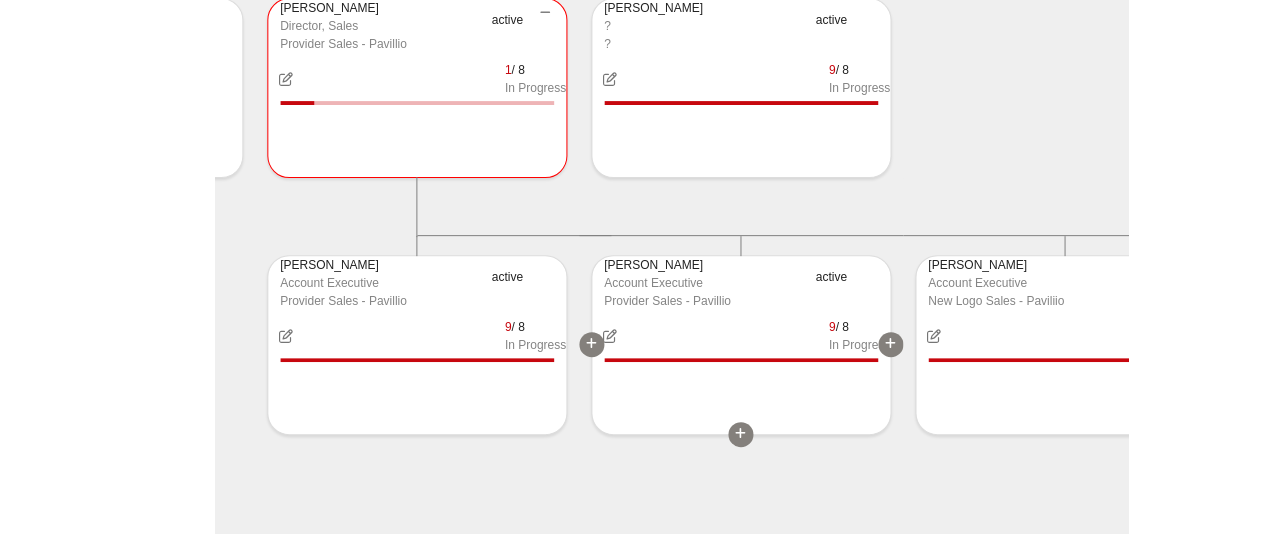 click at bounding box center (610, 336) 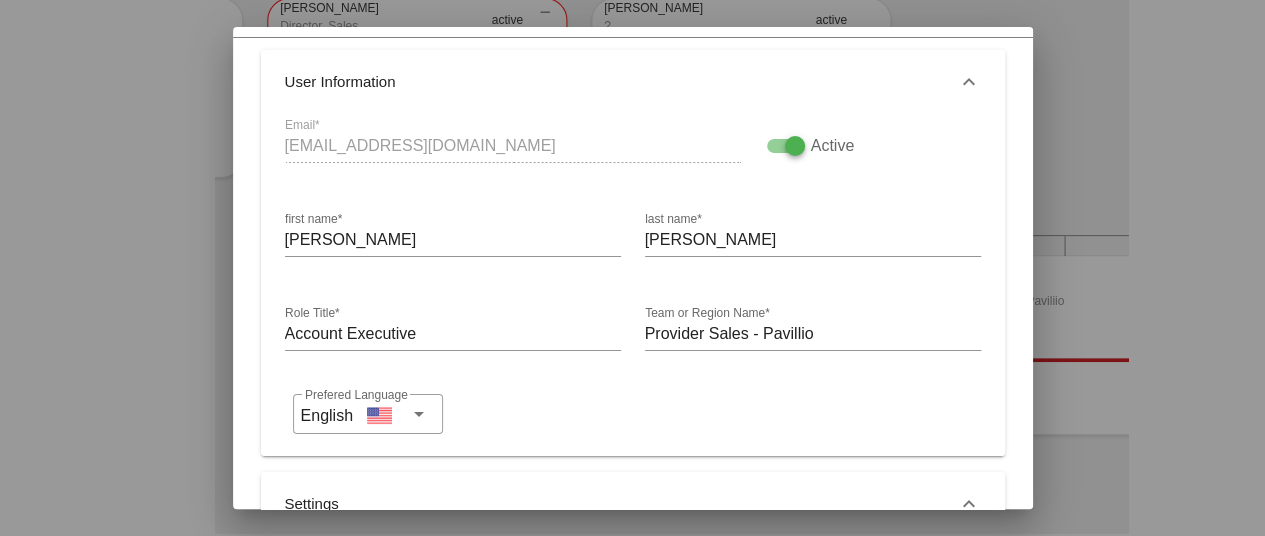 scroll, scrollTop: 36, scrollLeft: 0, axis: vertical 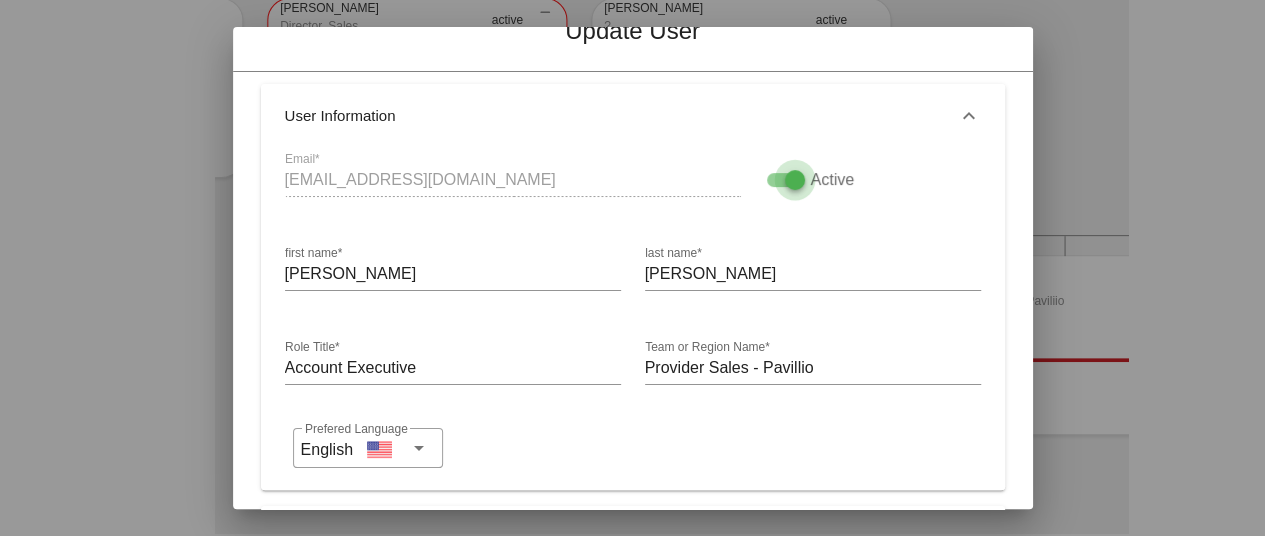 click at bounding box center (795, 180) 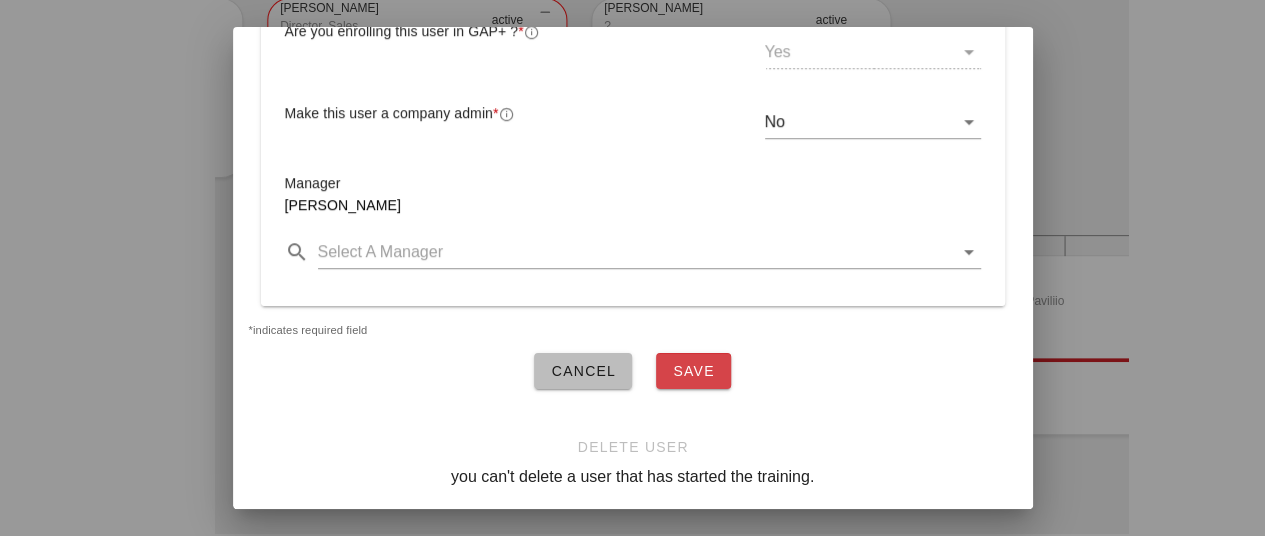 click on "Save" at bounding box center (693, 371) 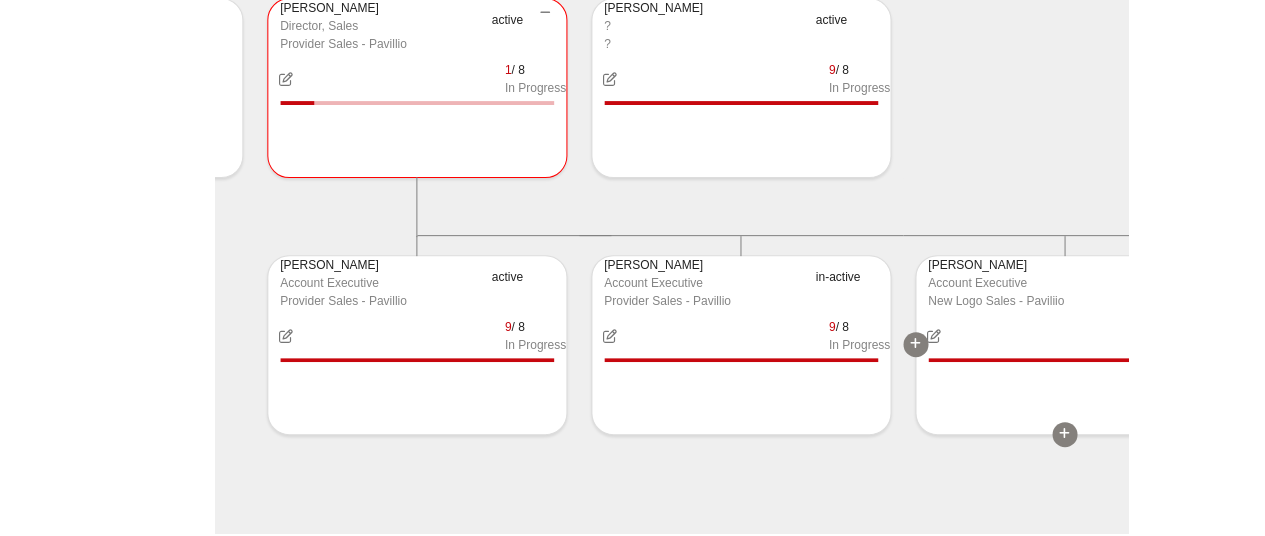 scroll, scrollTop: 558, scrollLeft: 0, axis: vertical 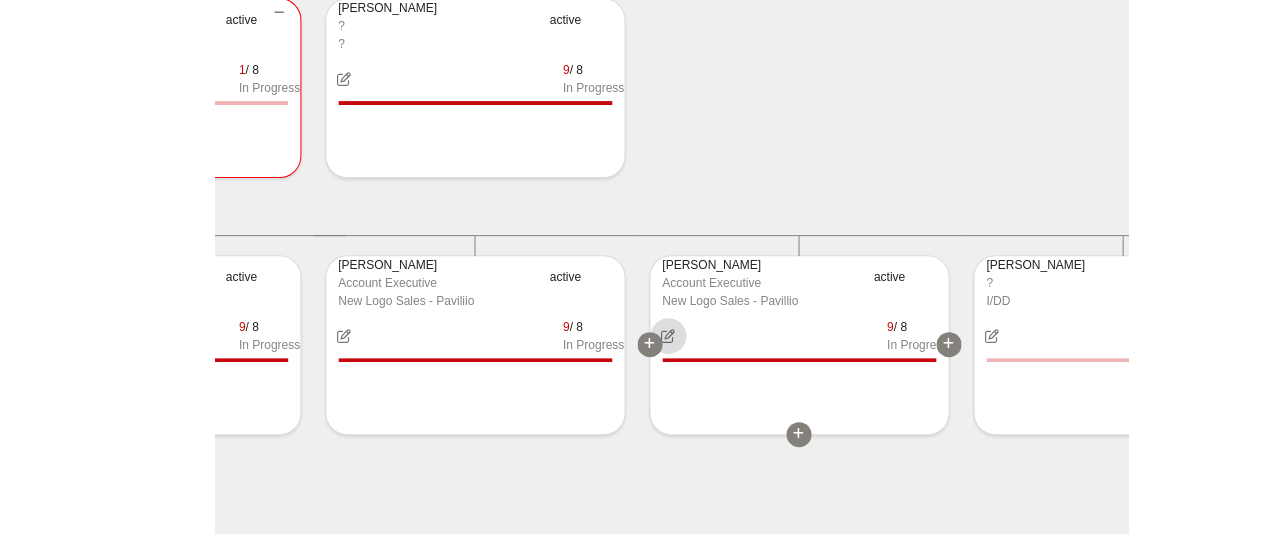 click at bounding box center (668, 336) 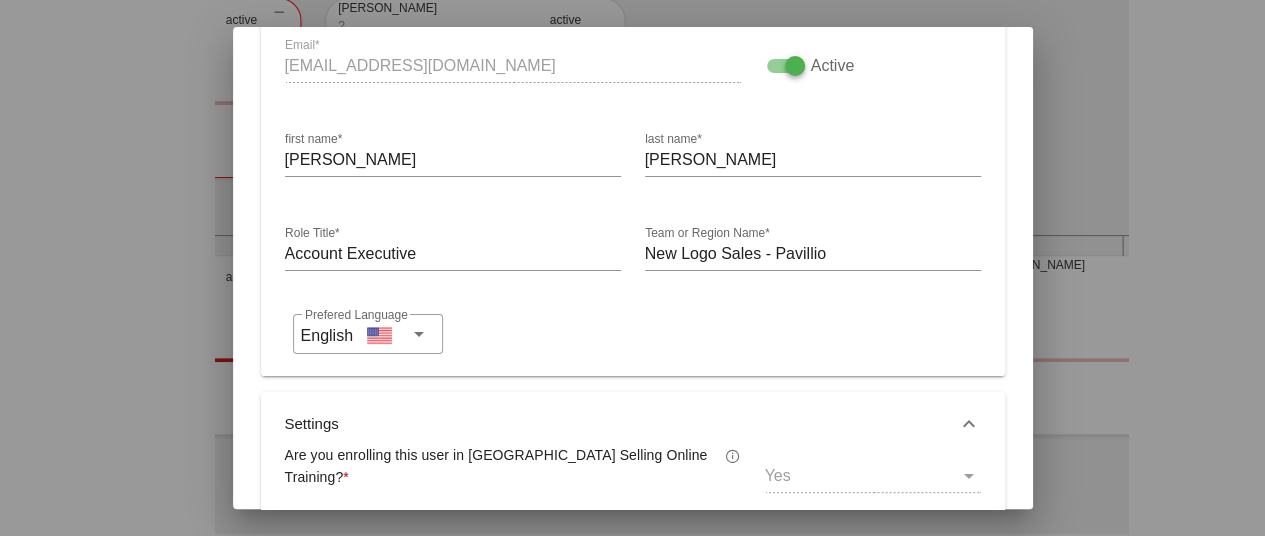 scroll, scrollTop: 0, scrollLeft: 0, axis: both 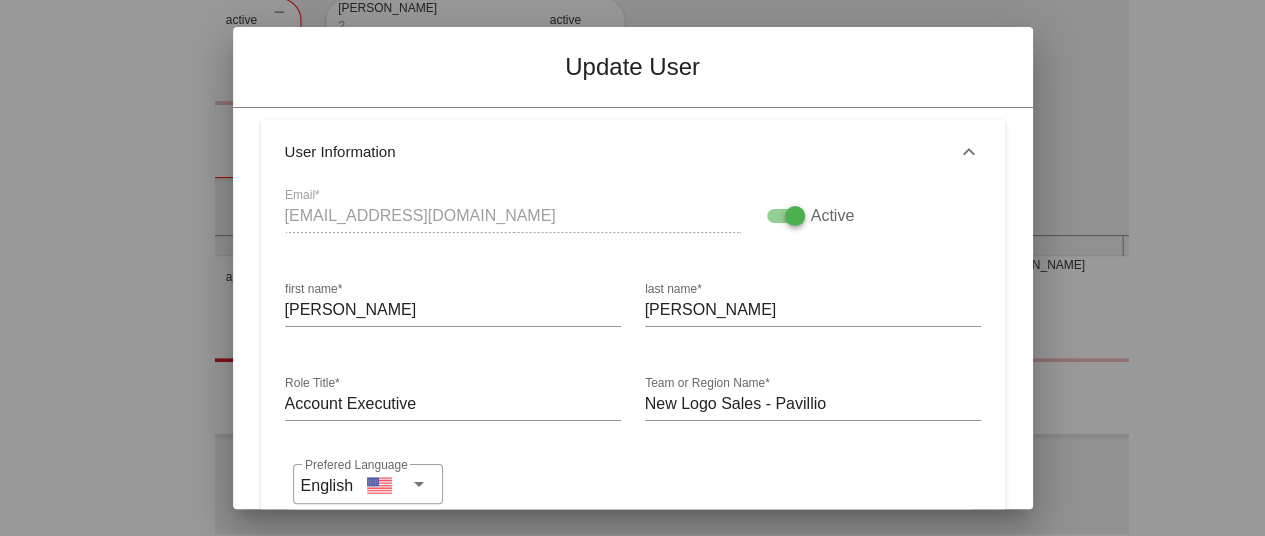 click at bounding box center (795, 216) 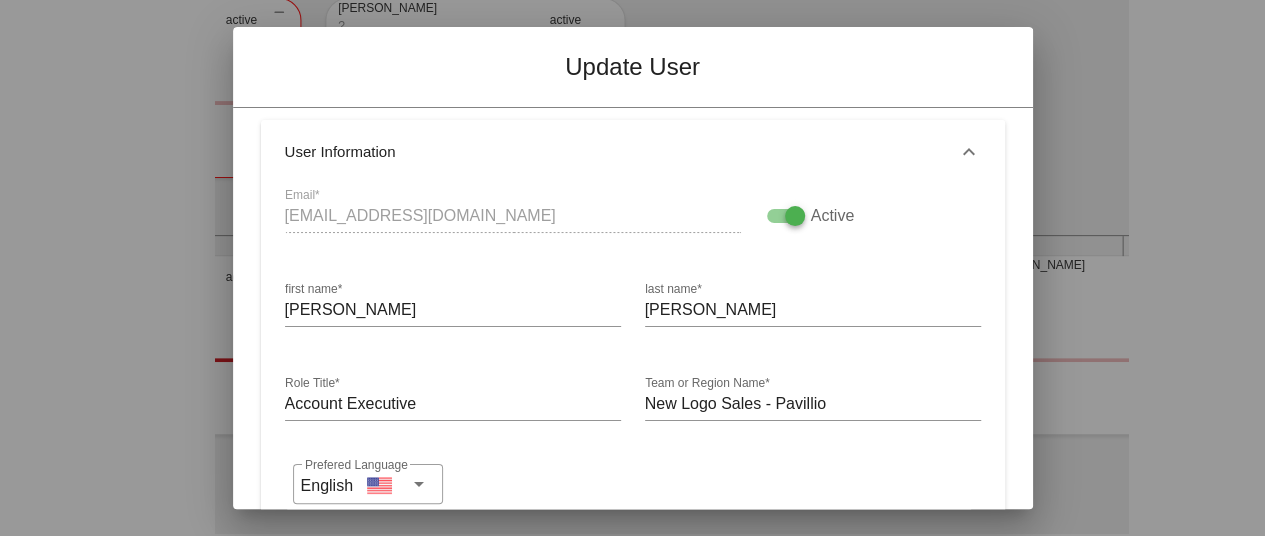 checkbox on "false" 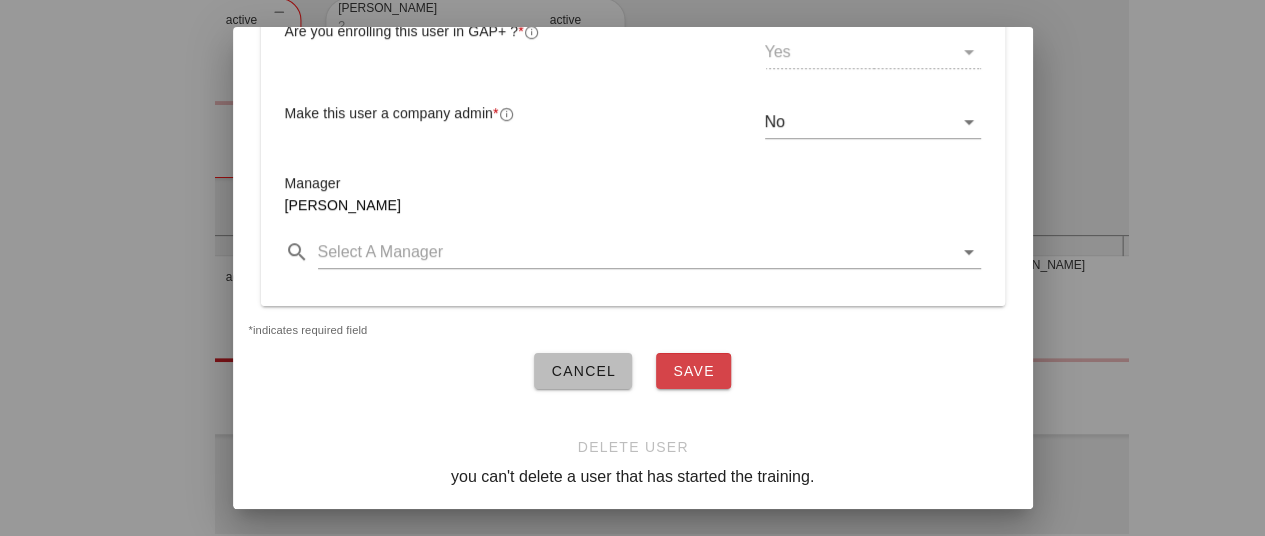 click on "Save" at bounding box center (693, 371) 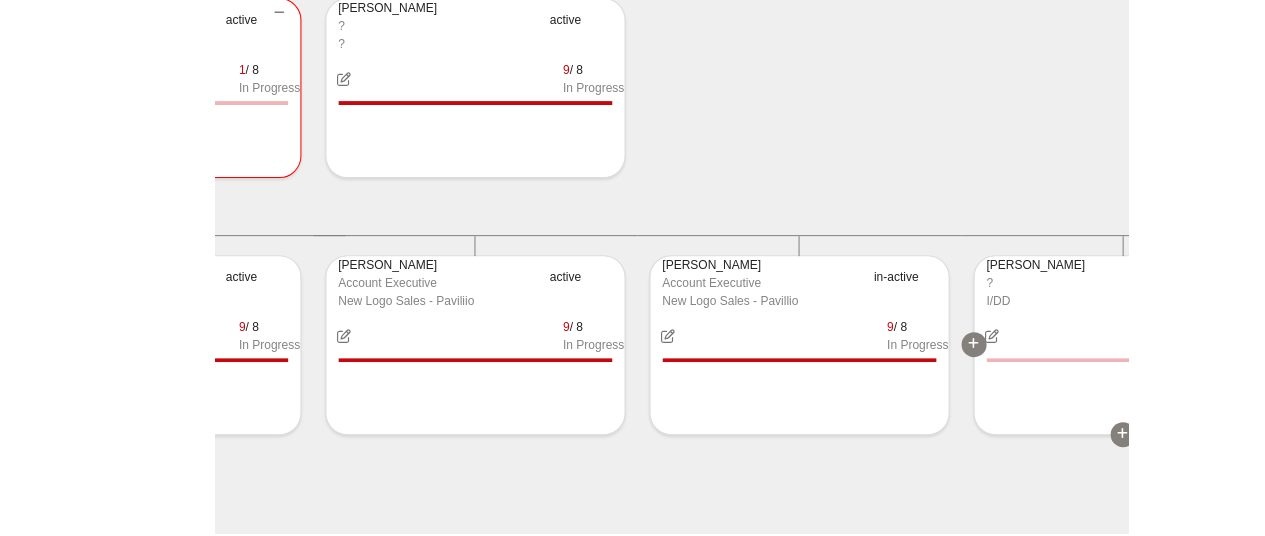 scroll, scrollTop: 558, scrollLeft: 0, axis: vertical 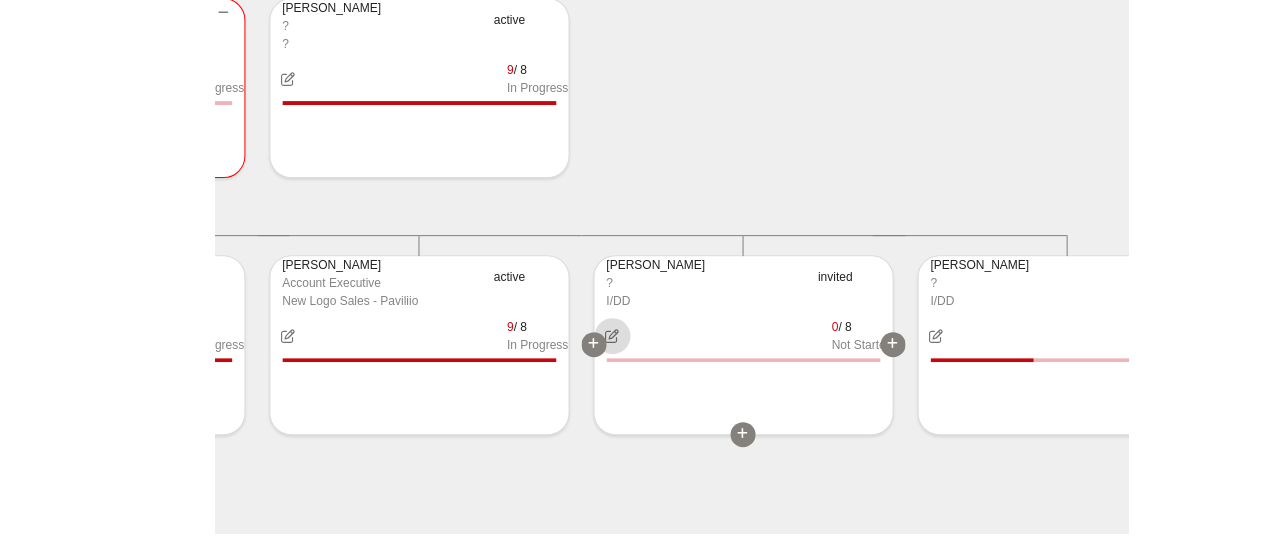 click at bounding box center [612, 336] 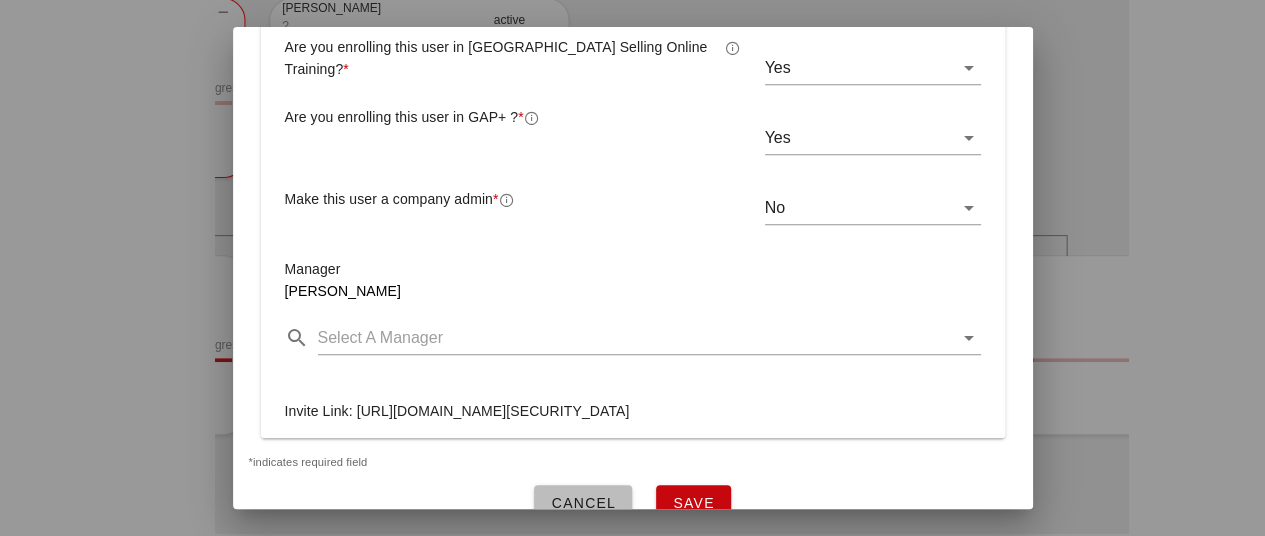 scroll, scrollTop: 746, scrollLeft: 0, axis: vertical 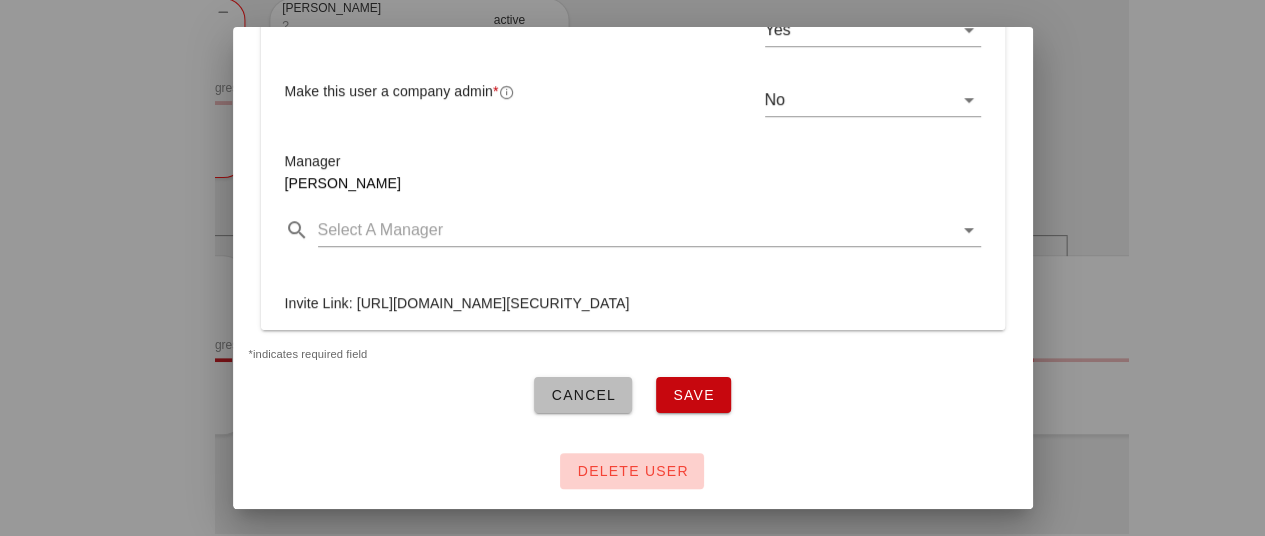 click on "delete user" at bounding box center (632, 471) 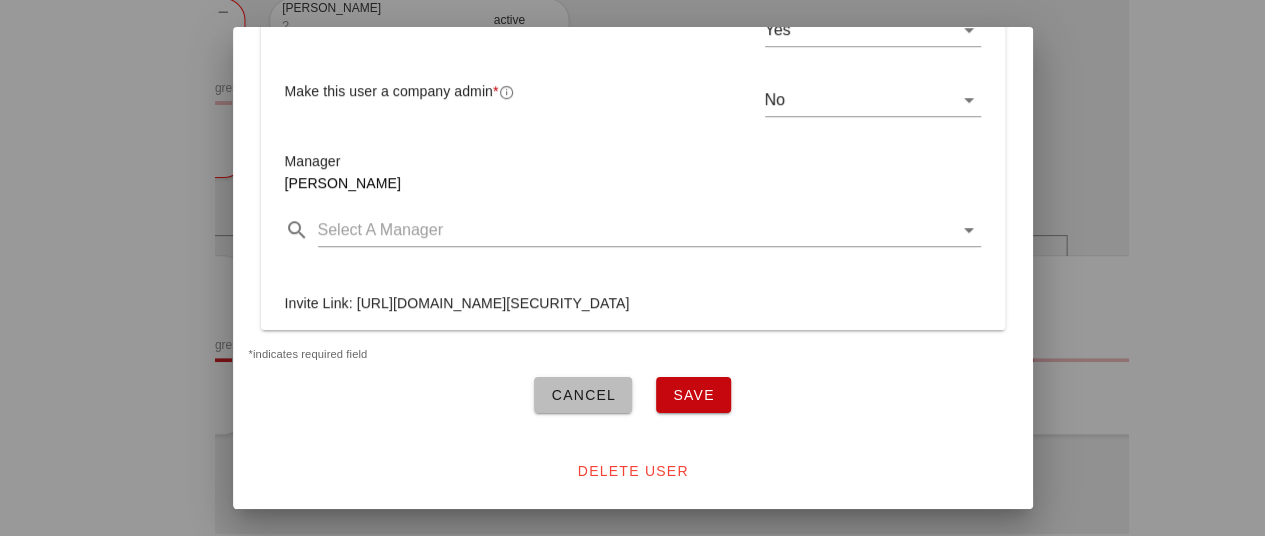 type 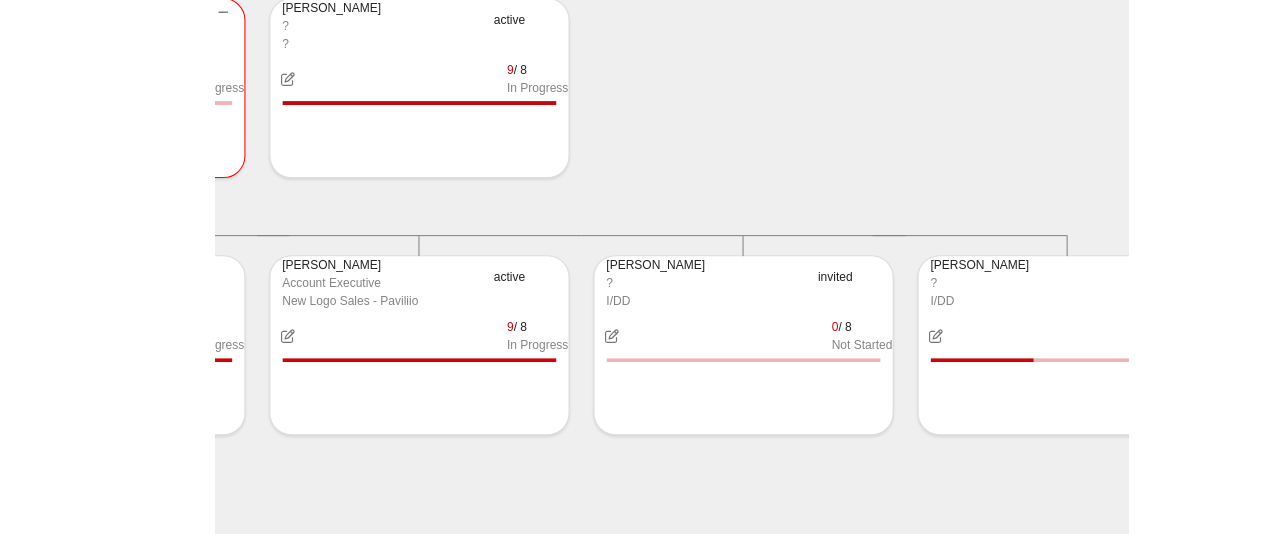 scroll, scrollTop: 670, scrollLeft: 0, axis: vertical 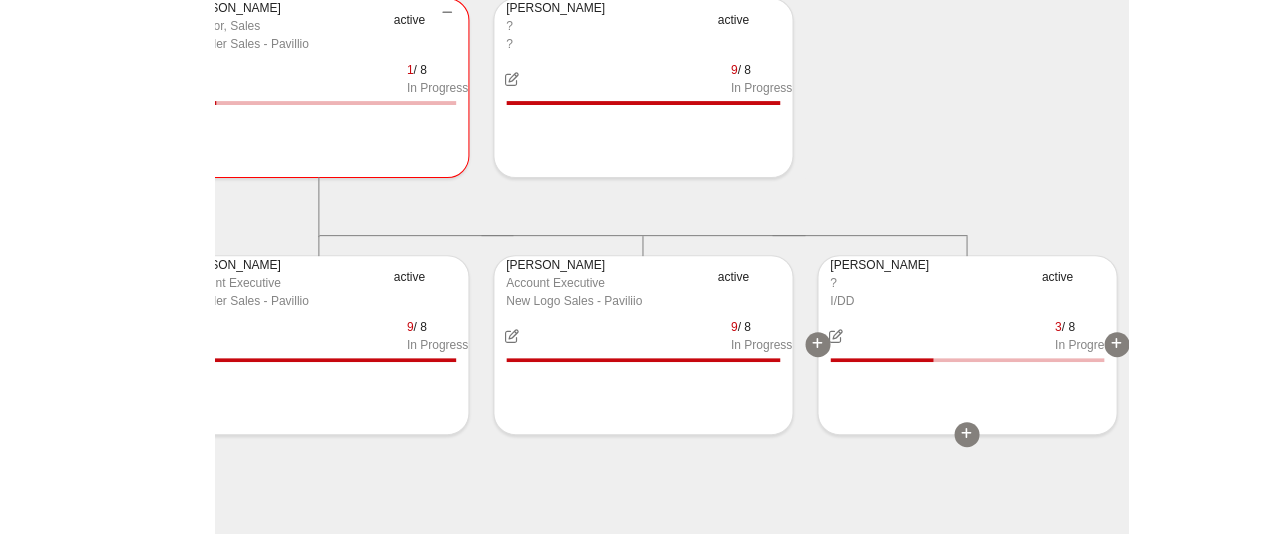 click at bounding box center (836, 336) 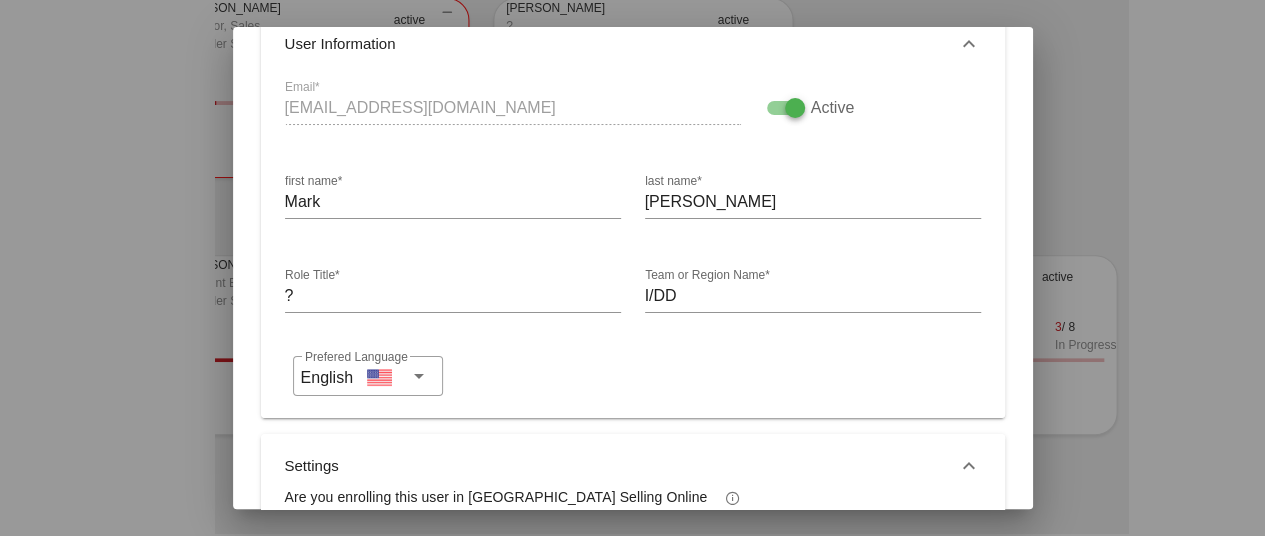 scroll, scrollTop: 0, scrollLeft: 0, axis: both 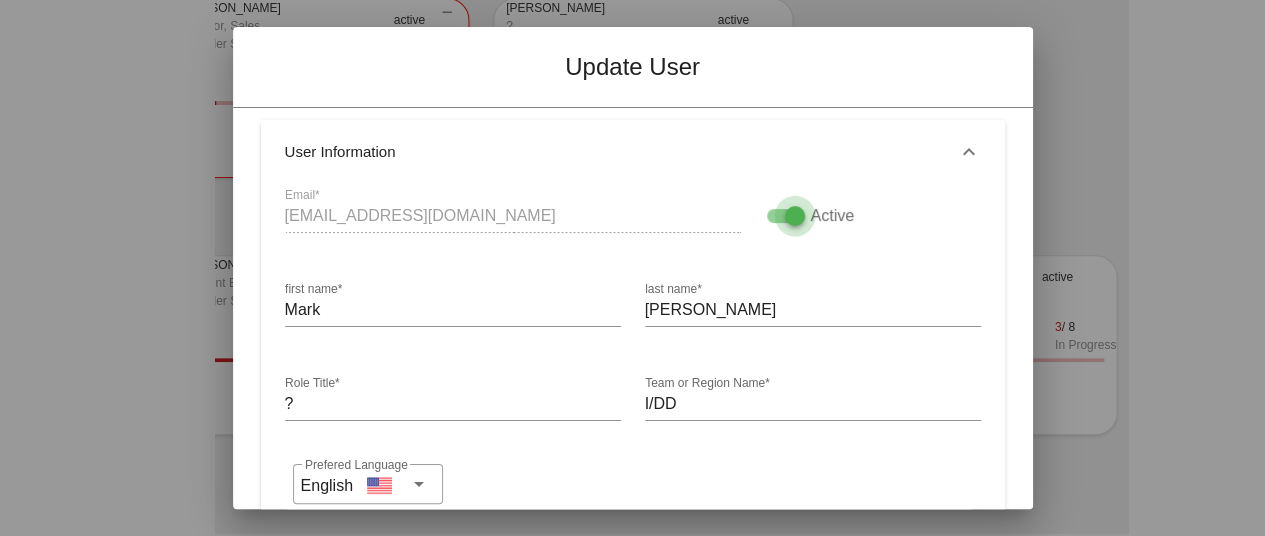click at bounding box center (795, 216) 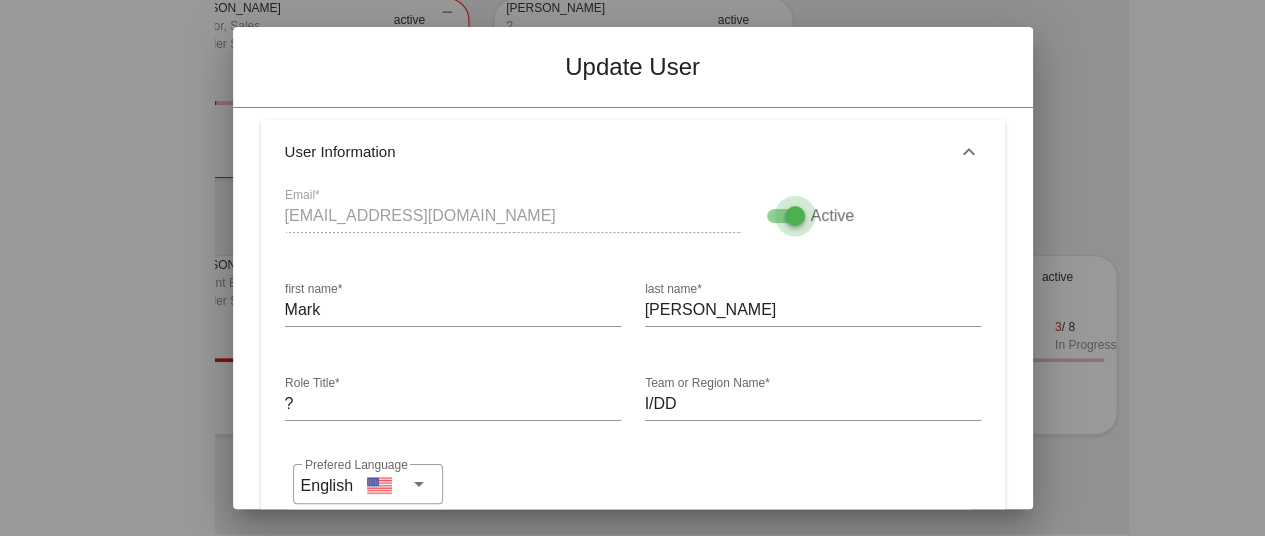 checkbox on "false" 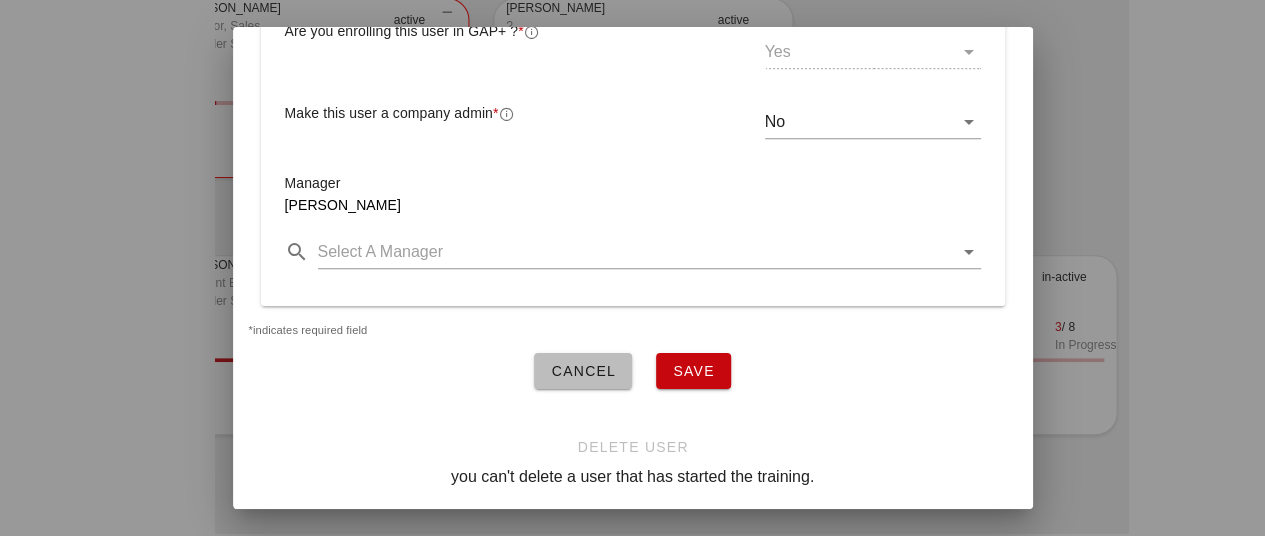 click on "Save" at bounding box center [693, 371] 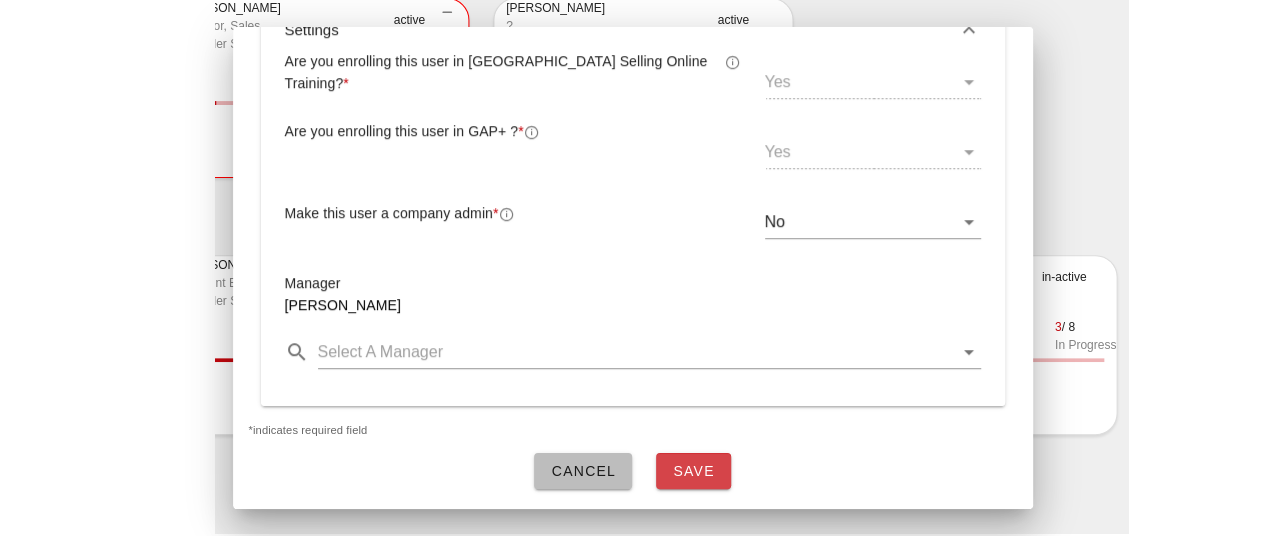 scroll, scrollTop: 558, scrollLeft: 0, axis: vertical 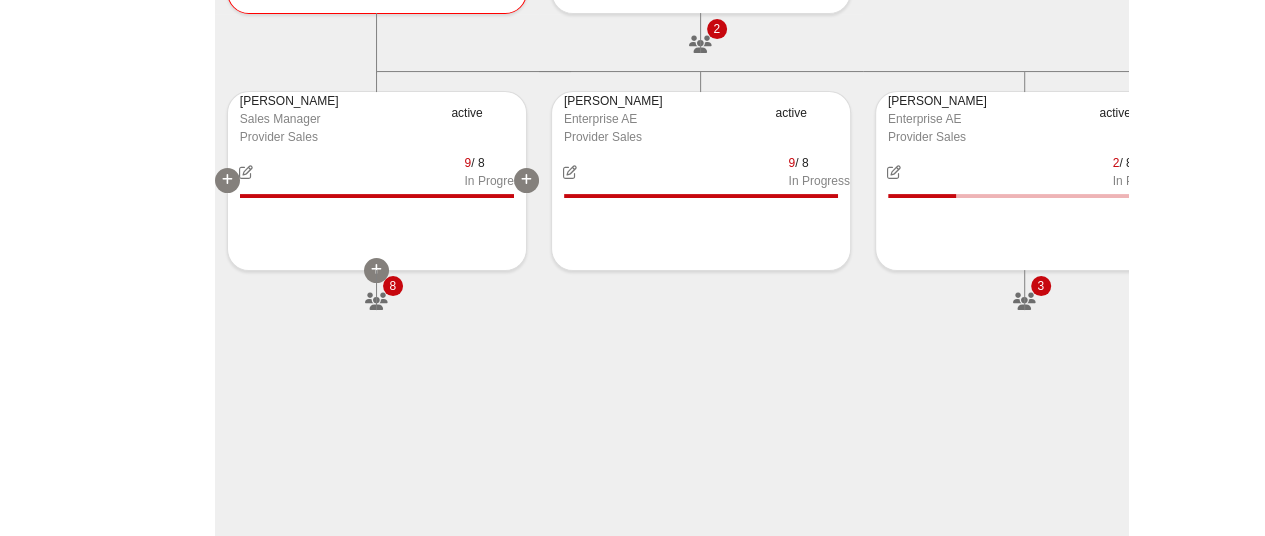 click on "9  / 8   In Progress" at bounding box center [377, 172] 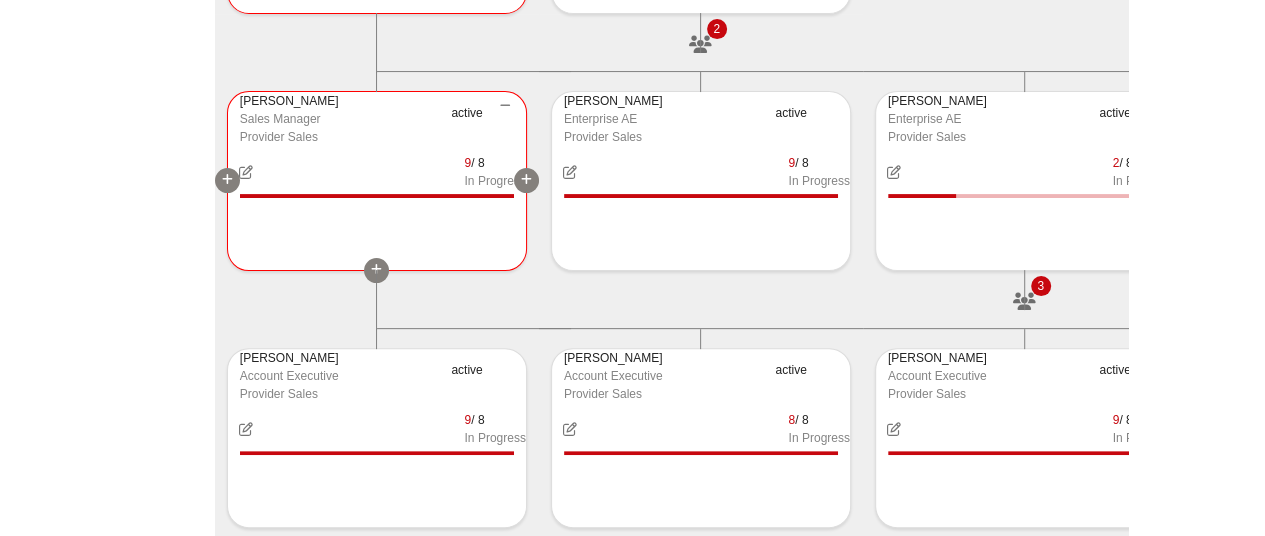 click at bounding box center [376, 270] 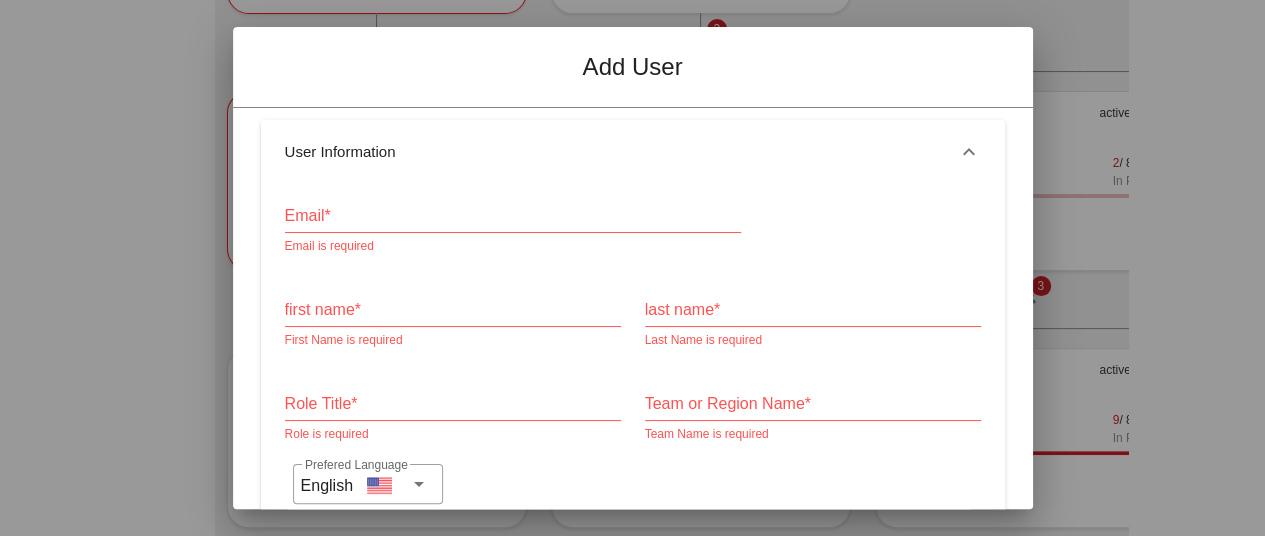 click on "Email*" at bounding box center (513, 216) 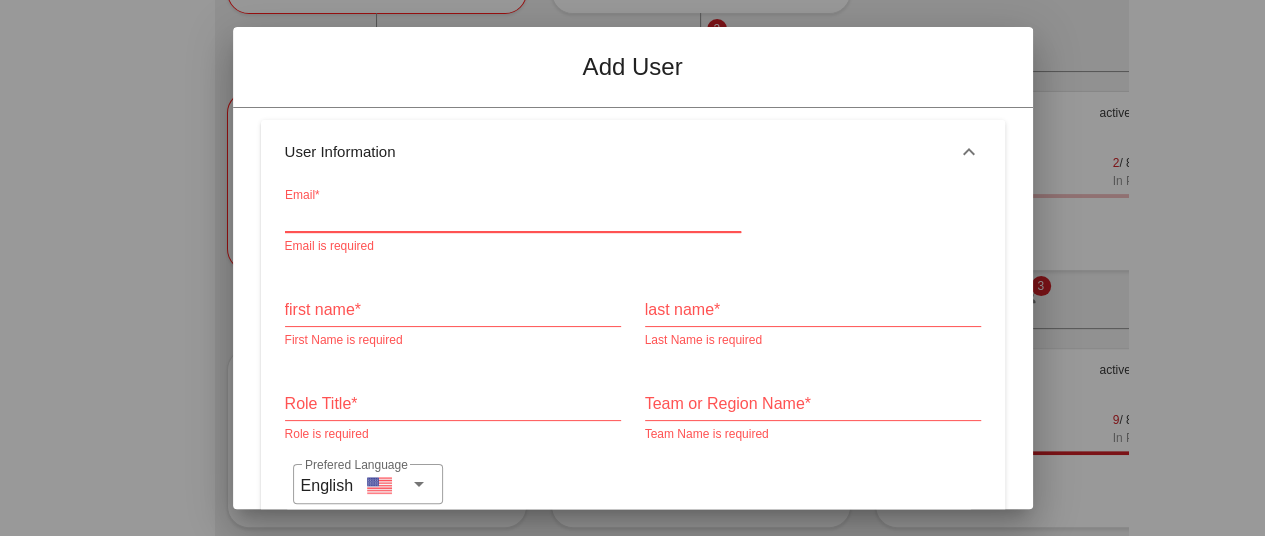 paste on ""Sasha Vinogradov" <svinogradov@hhaexchange.com>" 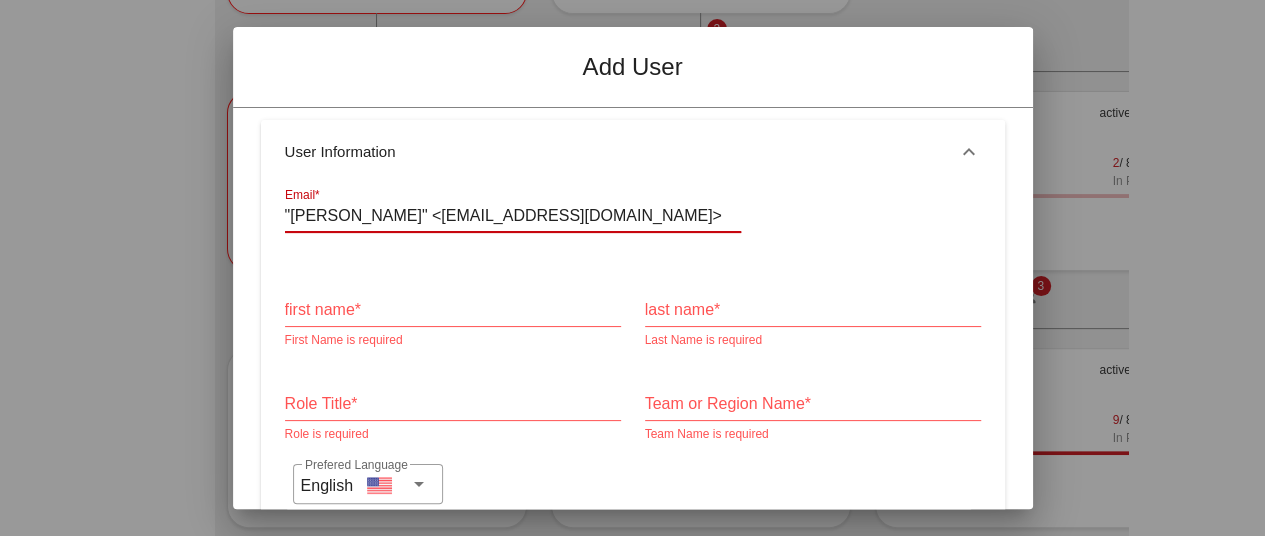 click on ""Sasha Vinogradov" <svinogradov@hhaexchange.com>" at bounding box center [513, 216] 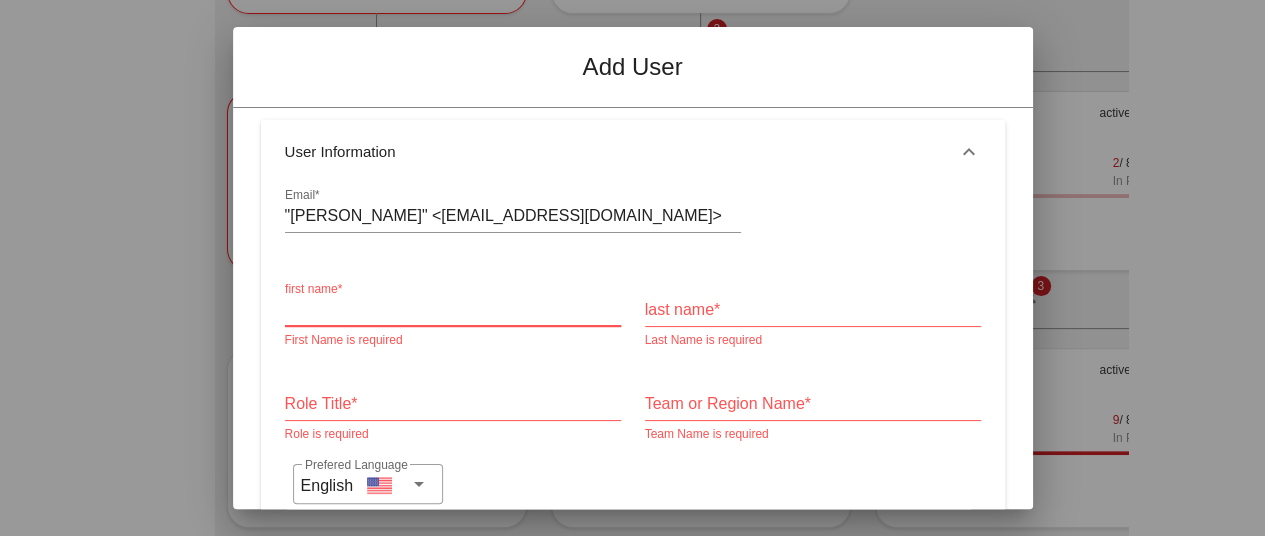 paste on "Sasha" 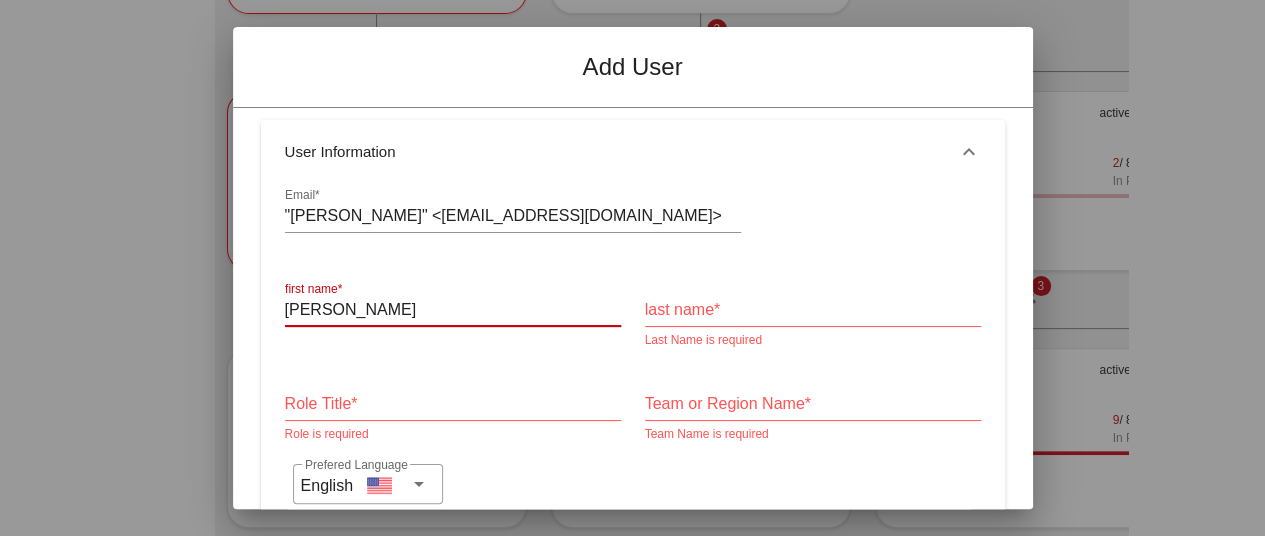 type on "Sasha" 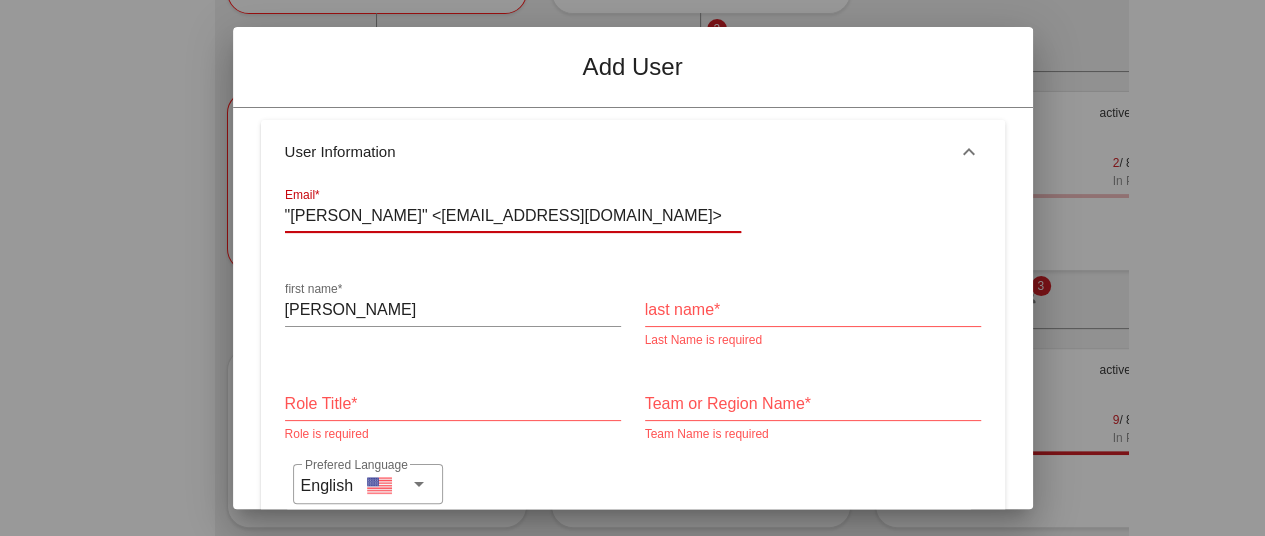 click on ""Sasha Vinogradov" <svinogradov@hhaexchange.com>" at bounding box center [513, 216] 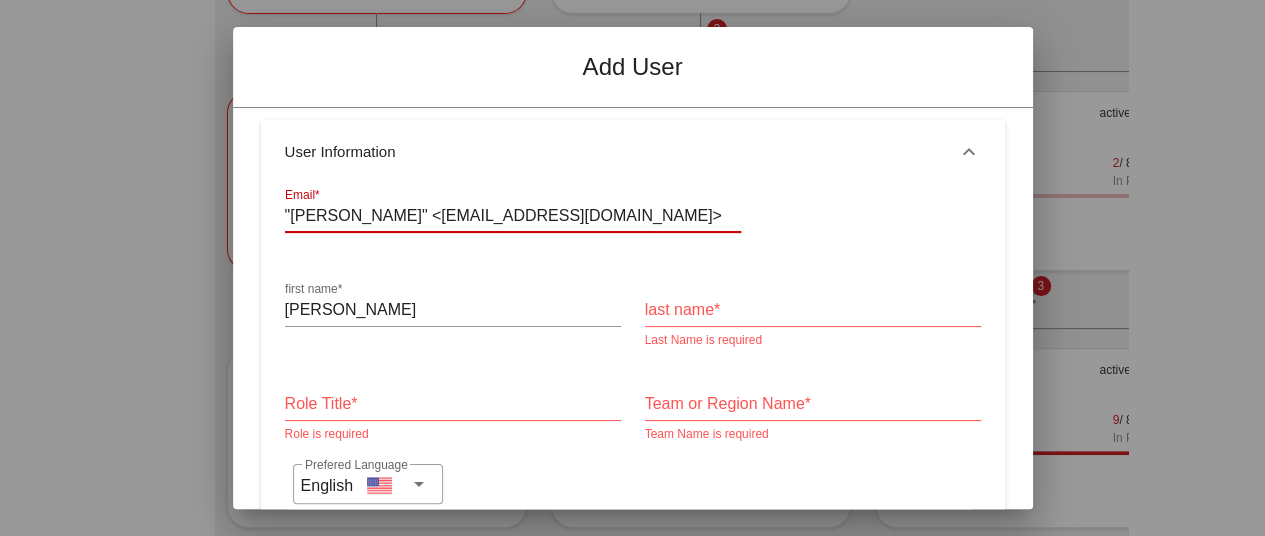 click on "last name*" at bounding box center (813, 310) 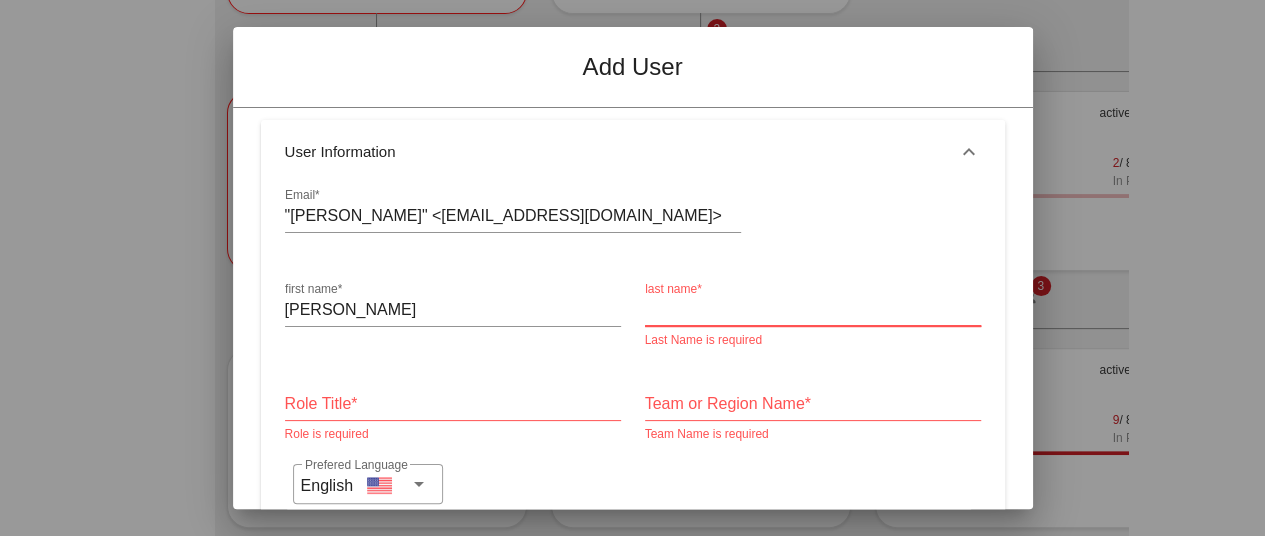 paste on "Vinogradov" 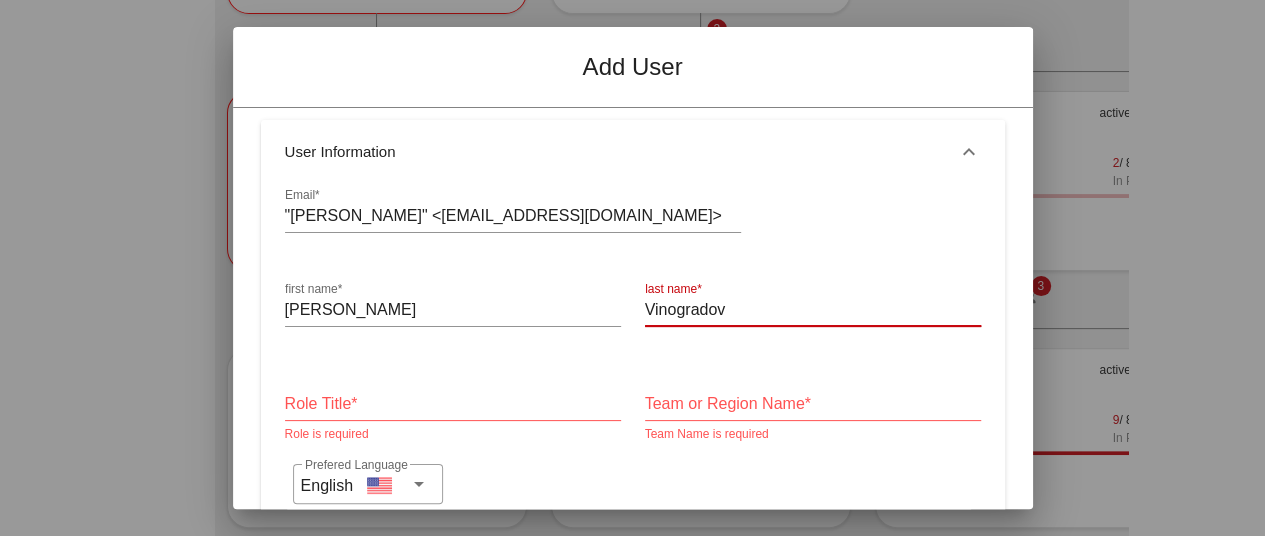 type on "Vinogradov" 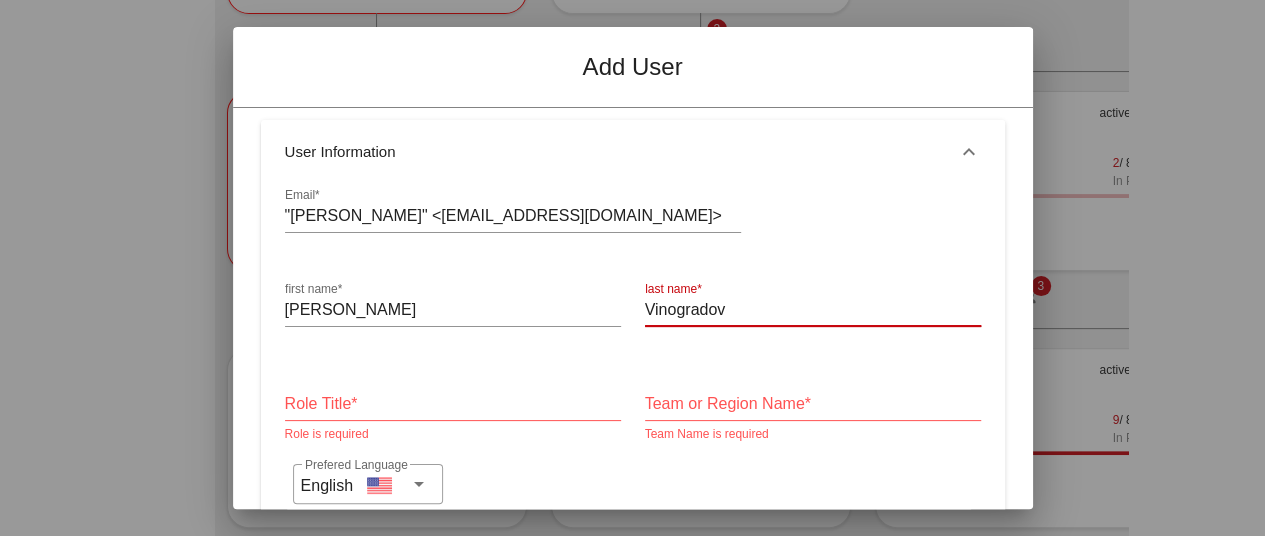 click on "Role Title*" at bounding box center (453, 404) 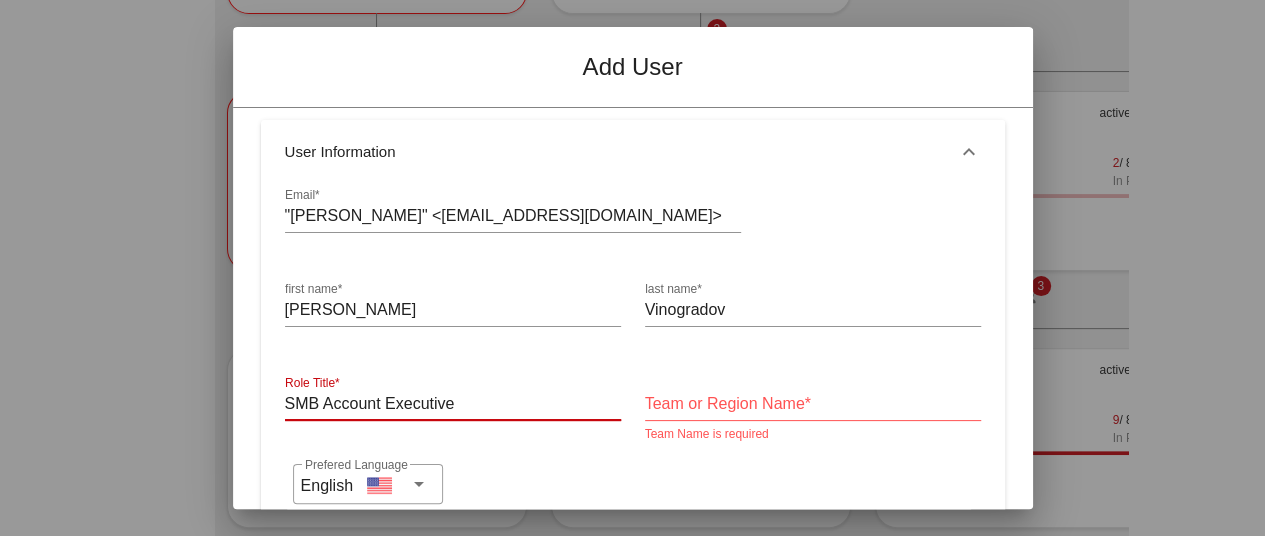 type on "SMB Account Executive" 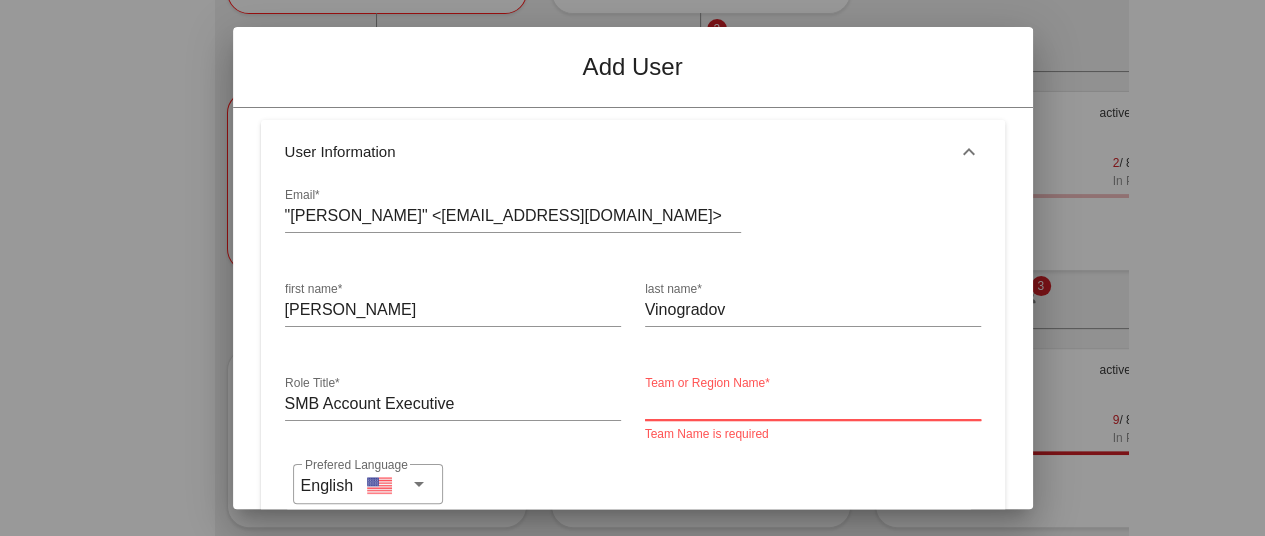 click on "Team or Region Name*" at bounding box center (813, 404) 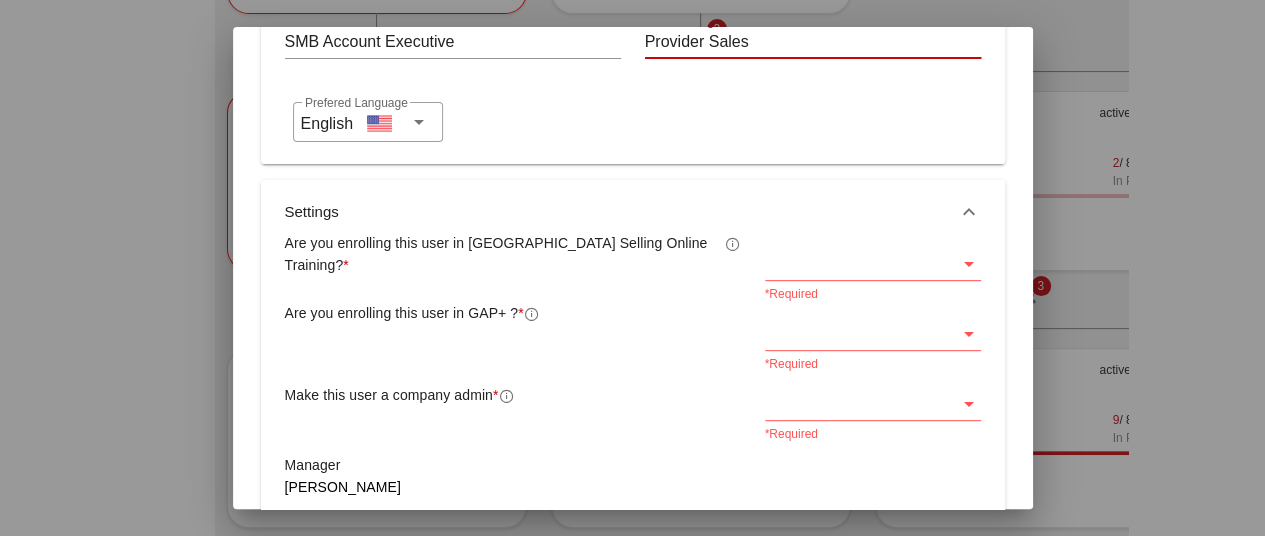 scroll, scrollTop: 366, scrollLeft: 0, axis: vertical 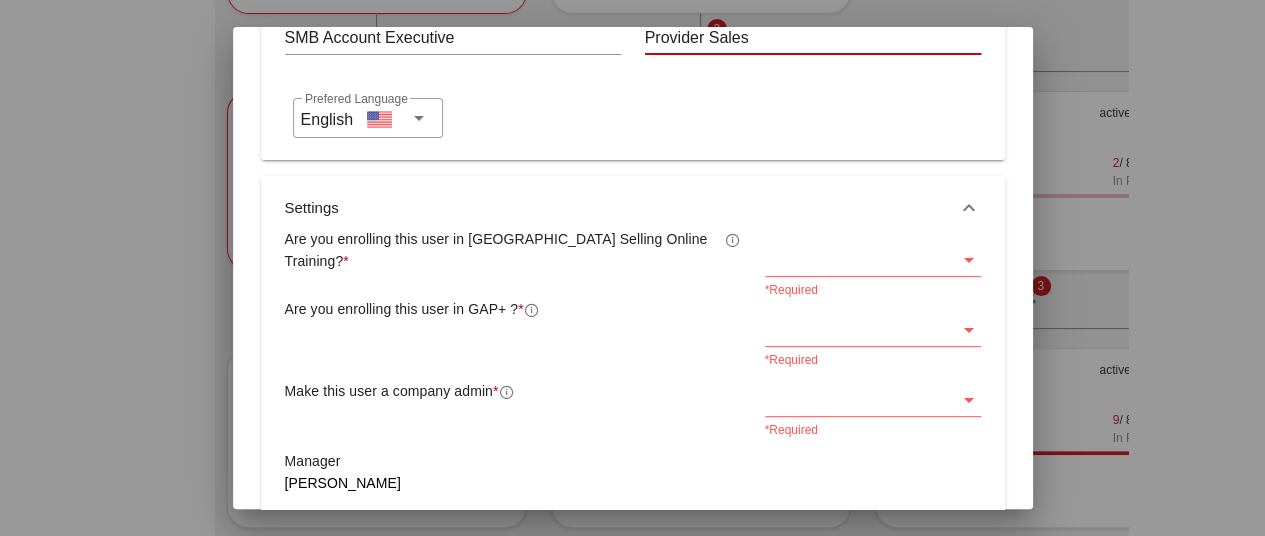 type on "Provider Sales" 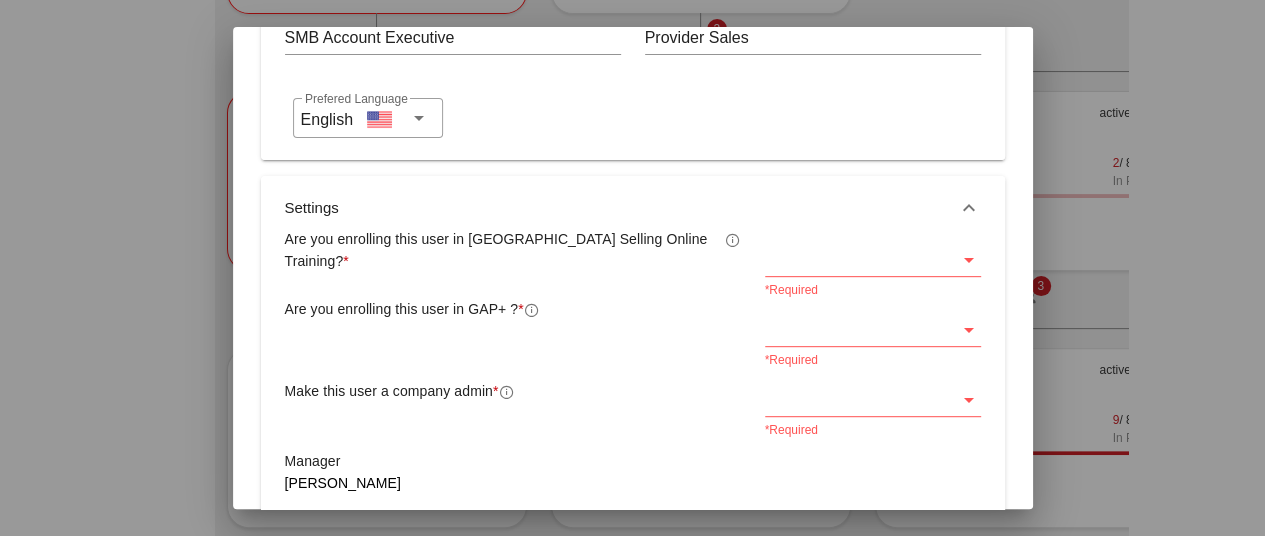 click at bounding box center (859, 260) 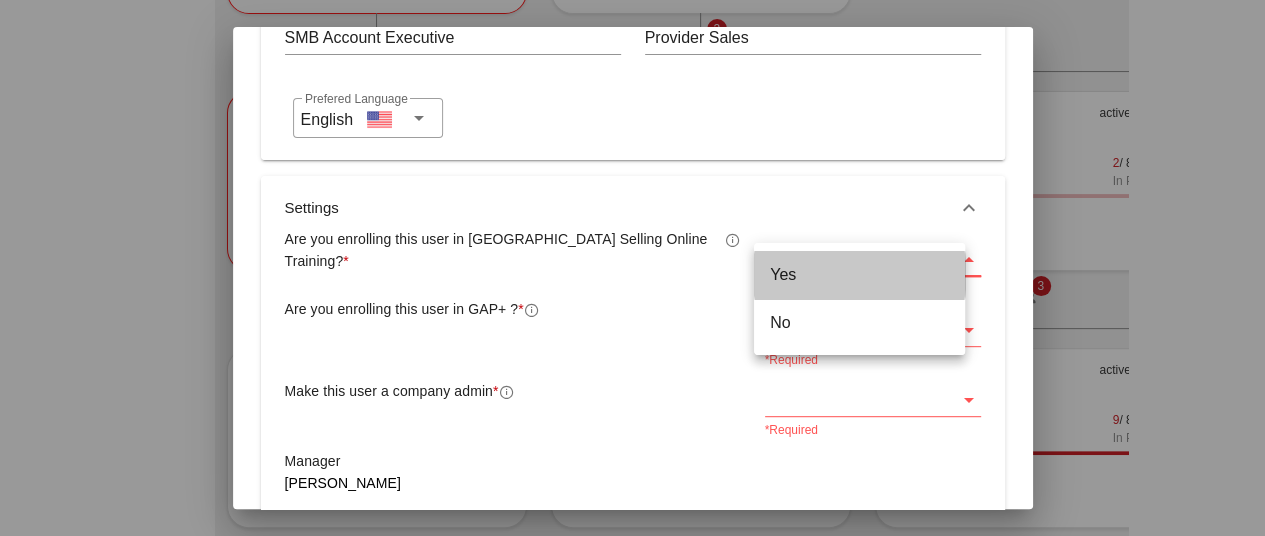 click on "Yes" at bounding box center (859, 274) 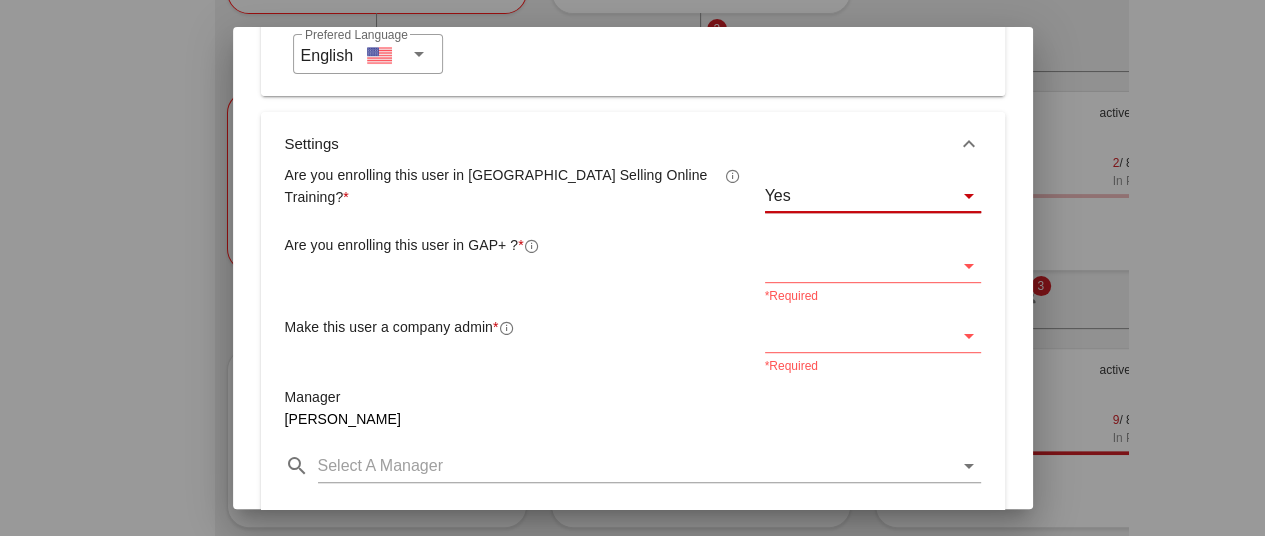 scroll, scrollTop: 438, scrollLeft: 0, axis: vertical 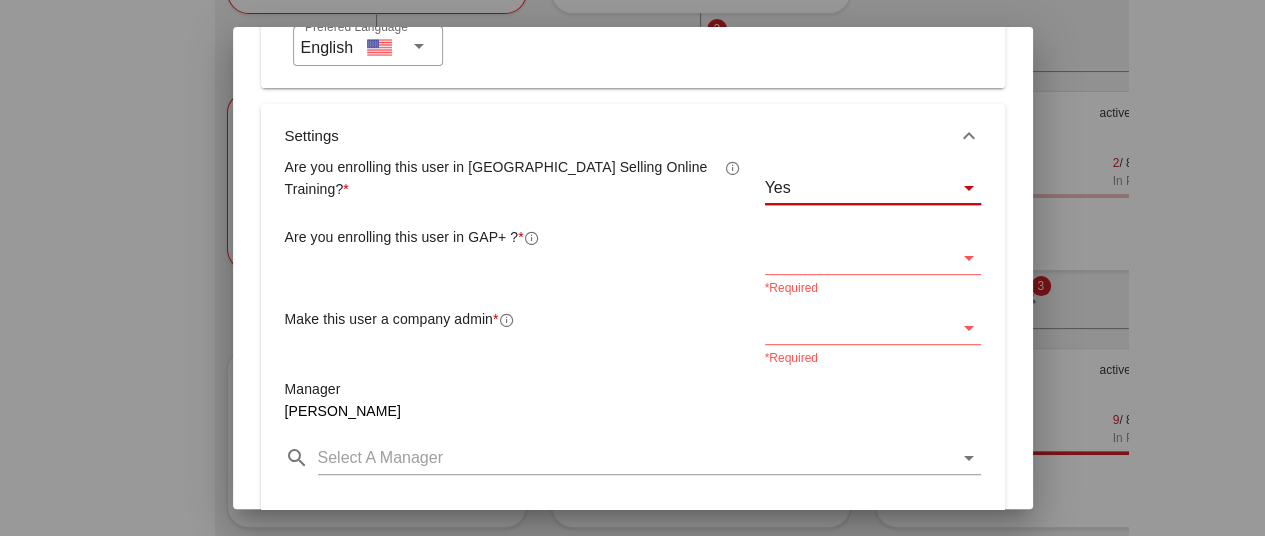 click at bounding box center [859, 258] 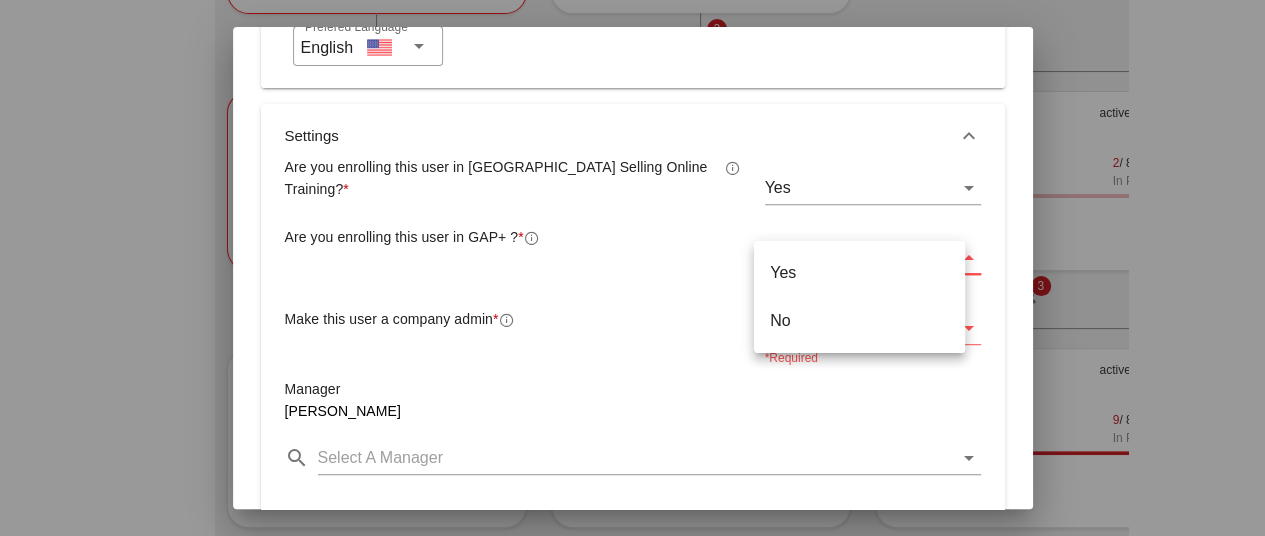 click on "No" at bounding box center (859, 320) 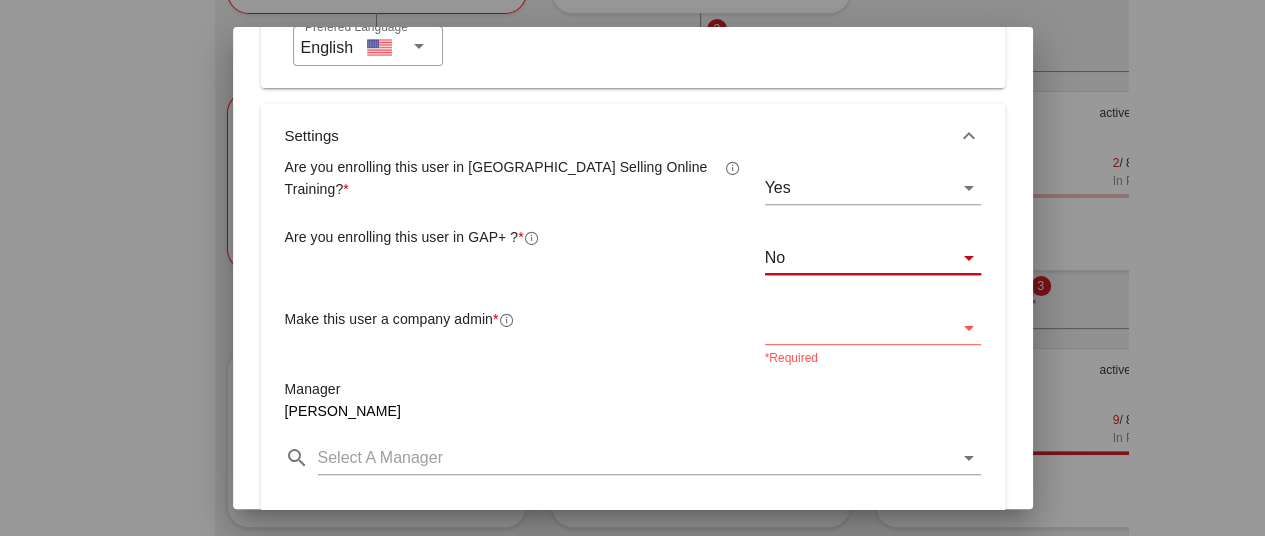 click at bounding box center (859, 328) 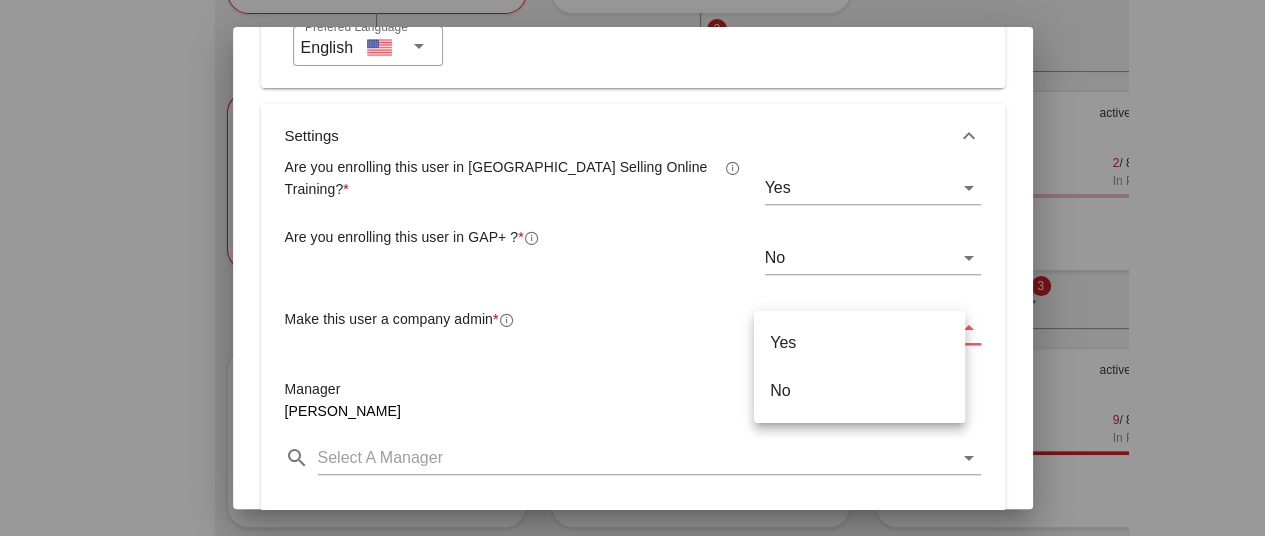 click on "No" at bounding box center [859, 390] 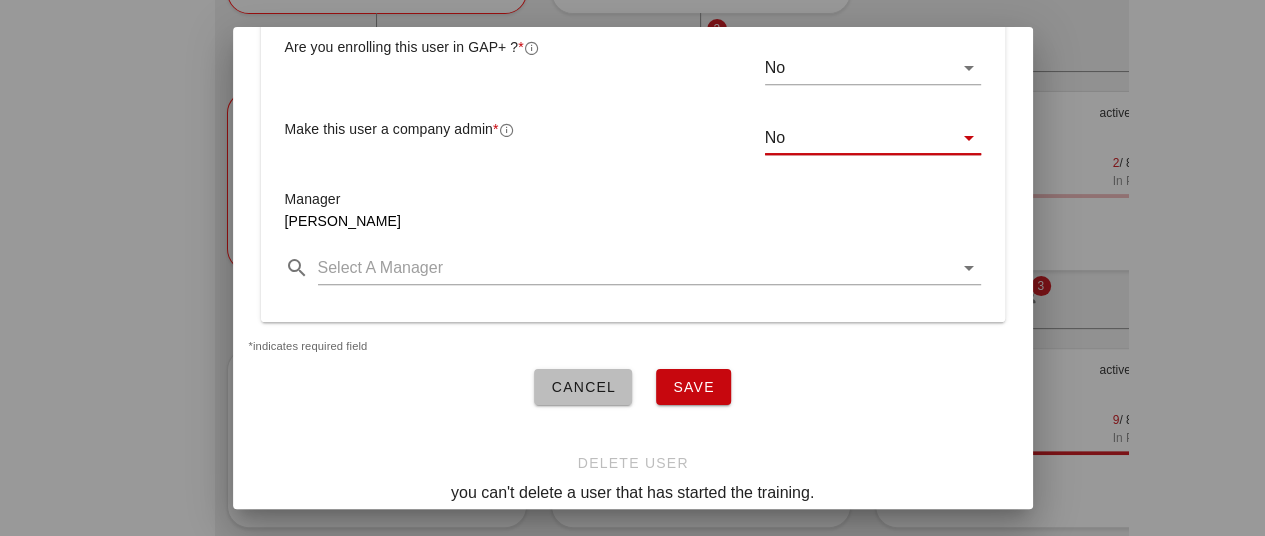 scroll, scrollTop: 630, scrollLeft: 0, axis: vertical 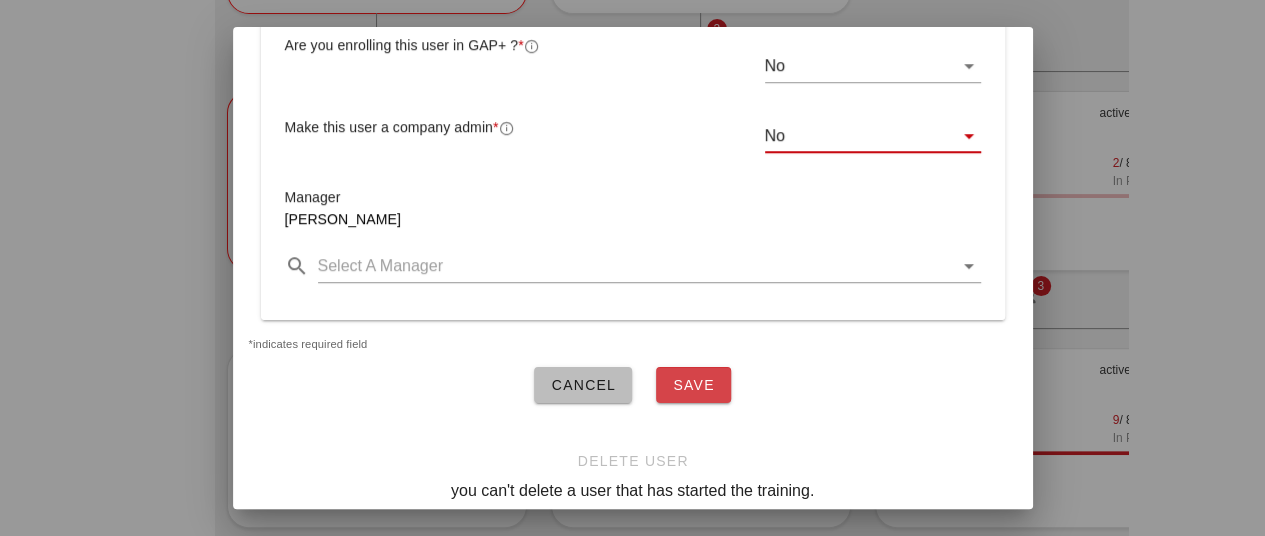 click on "Save" at bounding box center [693, 385] 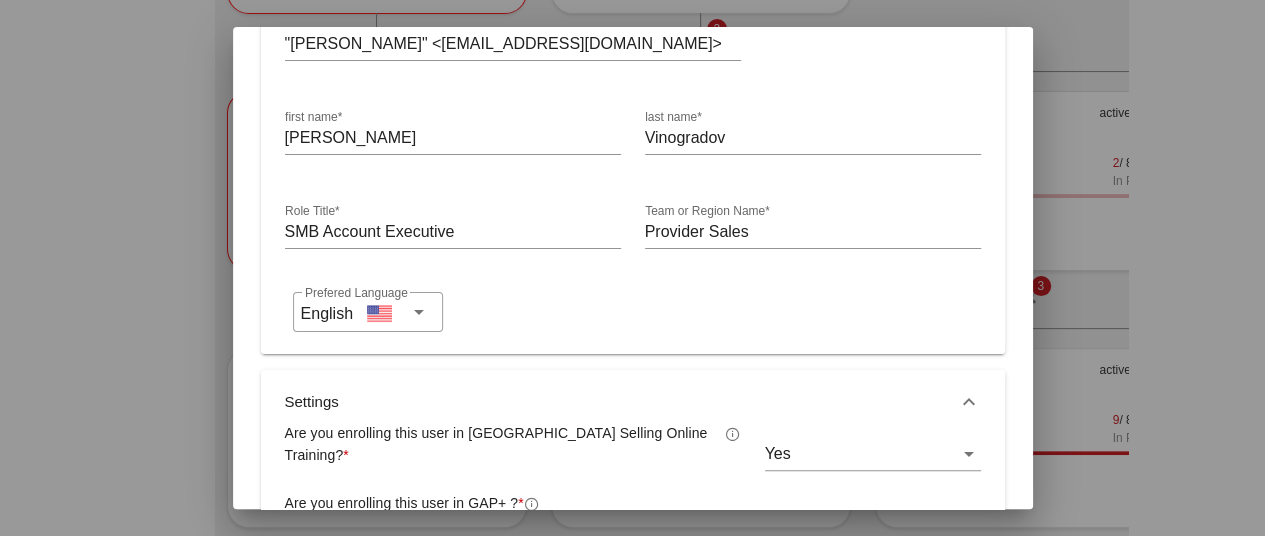 scroll, scrollTop: 0, scrollLeft: 0, axis: both 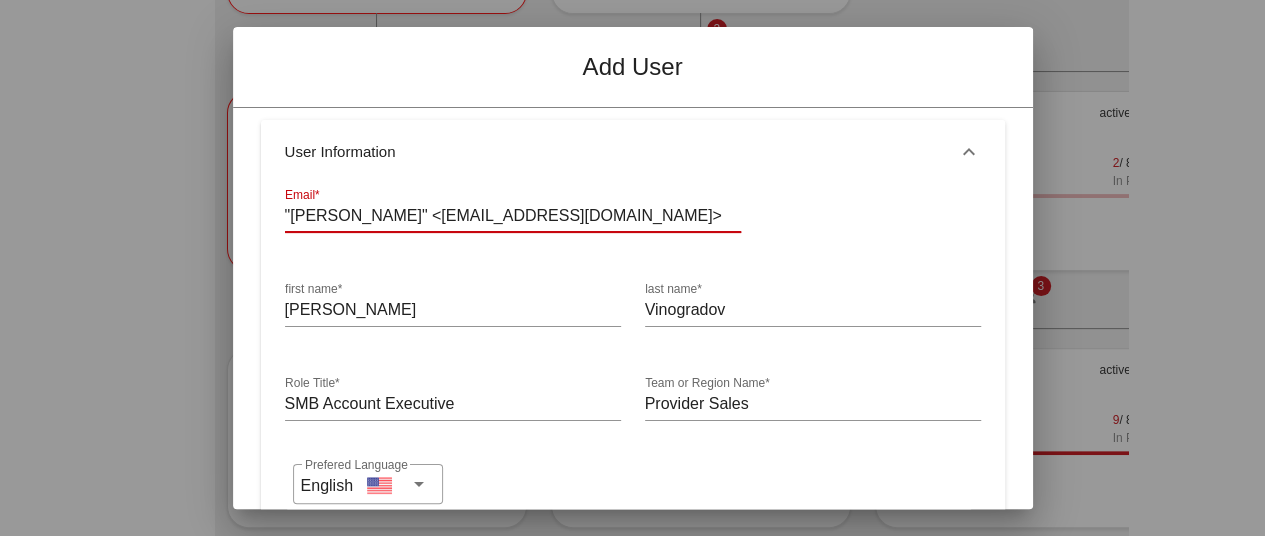 drag, startPoint x: 442, startPoint y: 216, endPoint x: 252, endPoint y: 221, distance: 190.06578 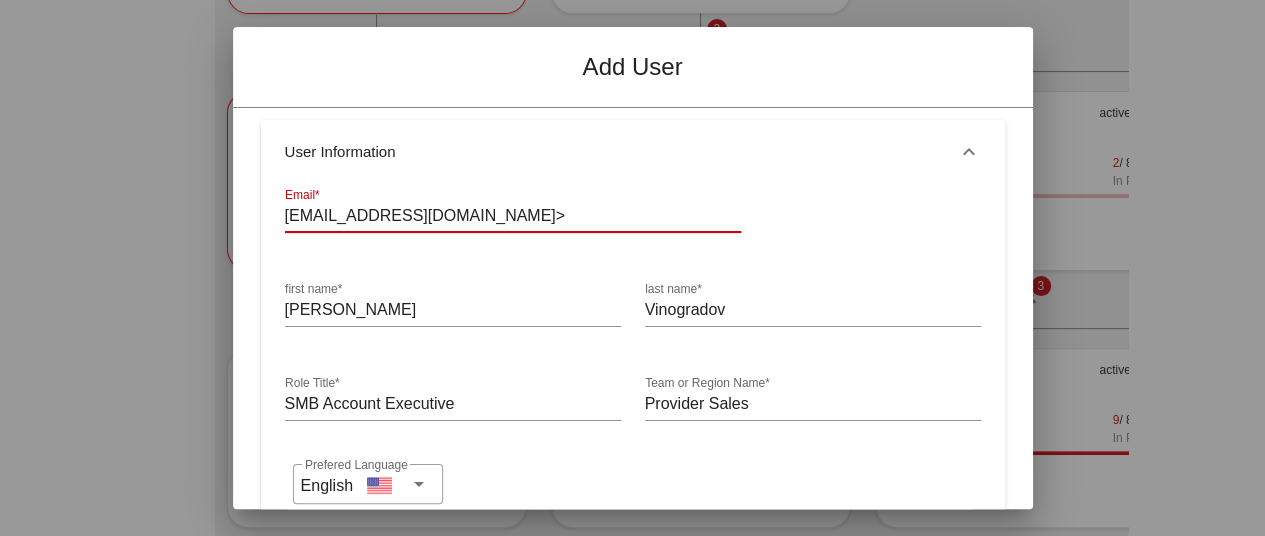 click on "svinogradov@hhaexchange.com>" at bounding box center (513, 216) 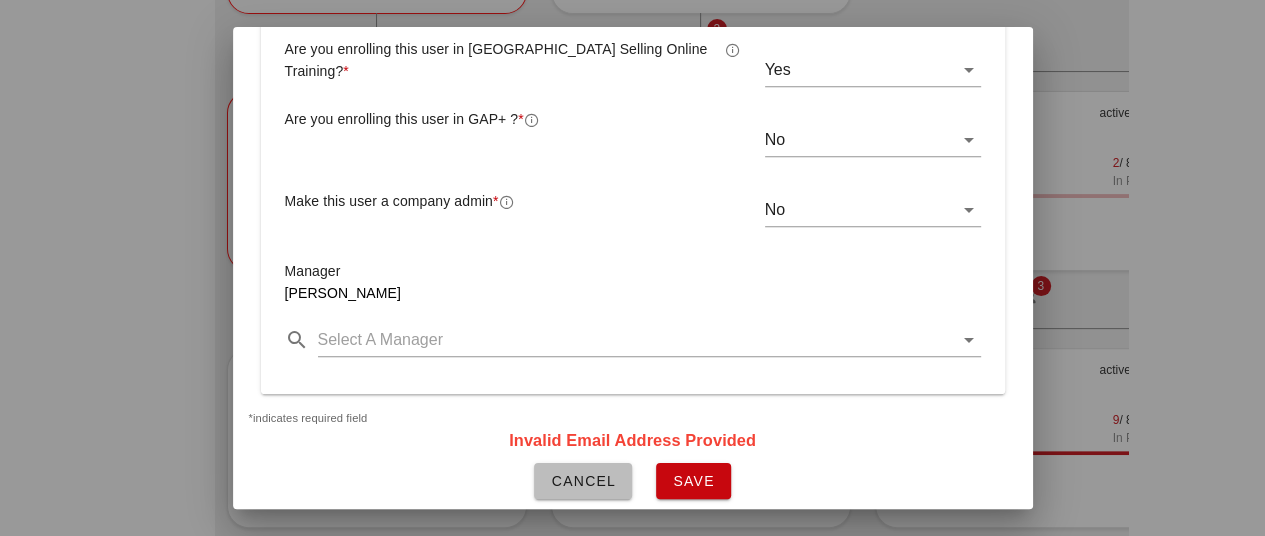 scroll, scrollTop: 634, scrollLeft: 0, axis: vertical 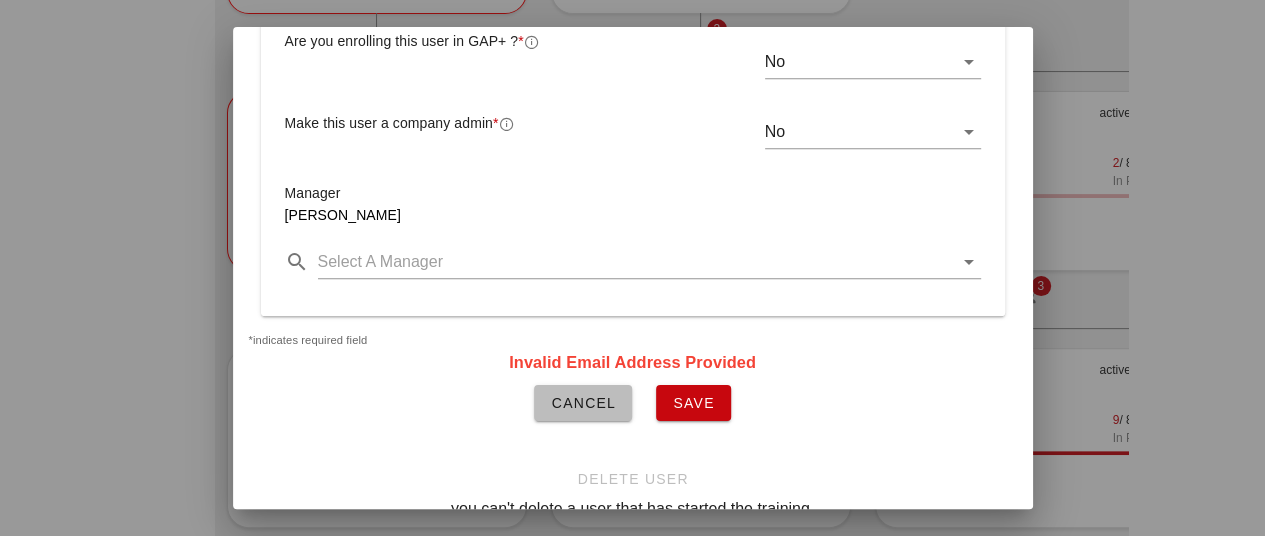type on "svinogradov@hhaexchange.com" 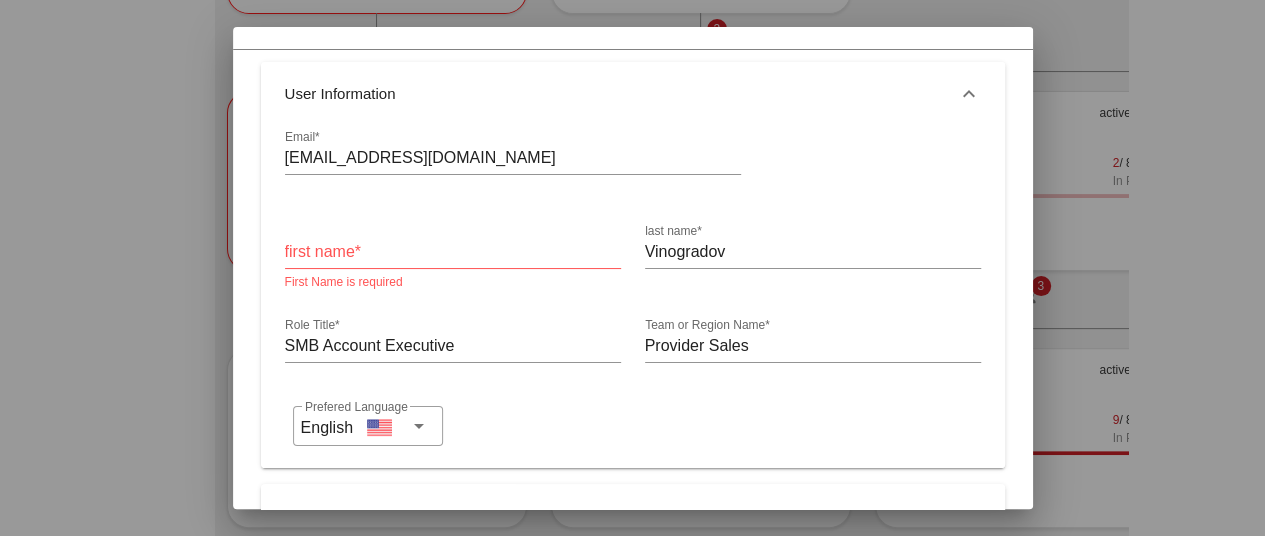 scroll, scrollTop: 57, scrollLeft: 0, axis: vertical 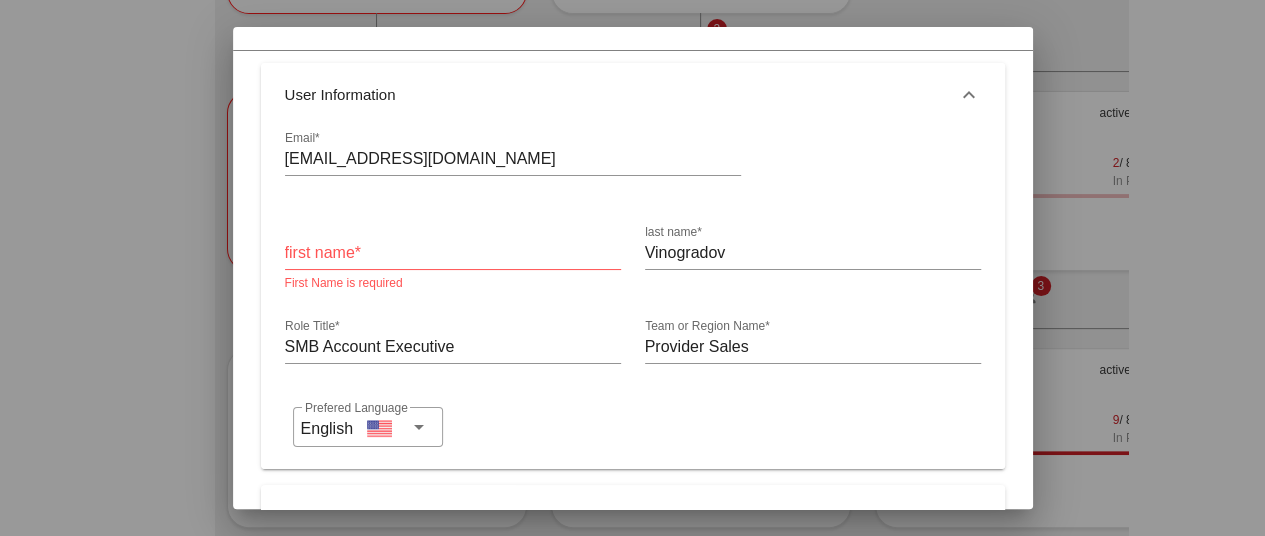 click on "first name*" at bounding box center (453, 253) 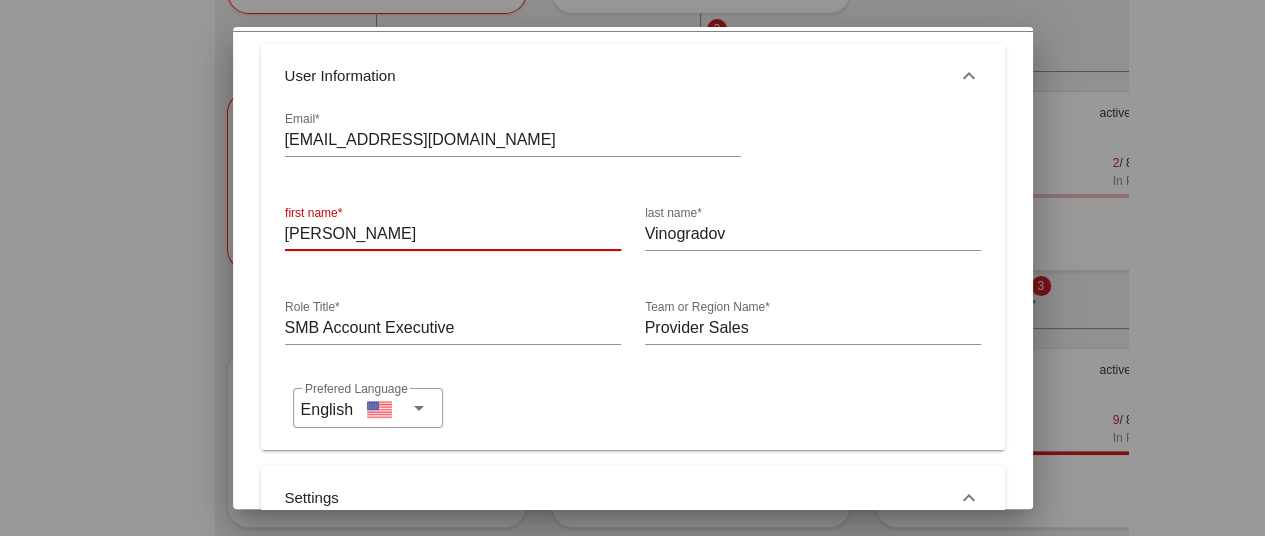 scroll, scrollTop: 0, scrollLeft: 0, axis: both 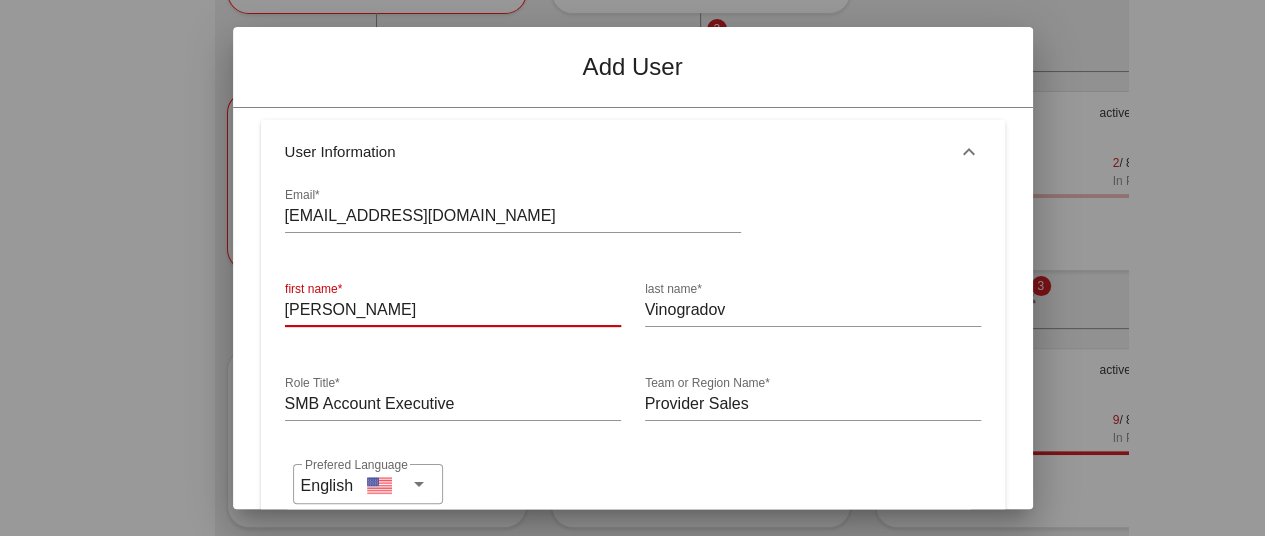 type on "Alex" 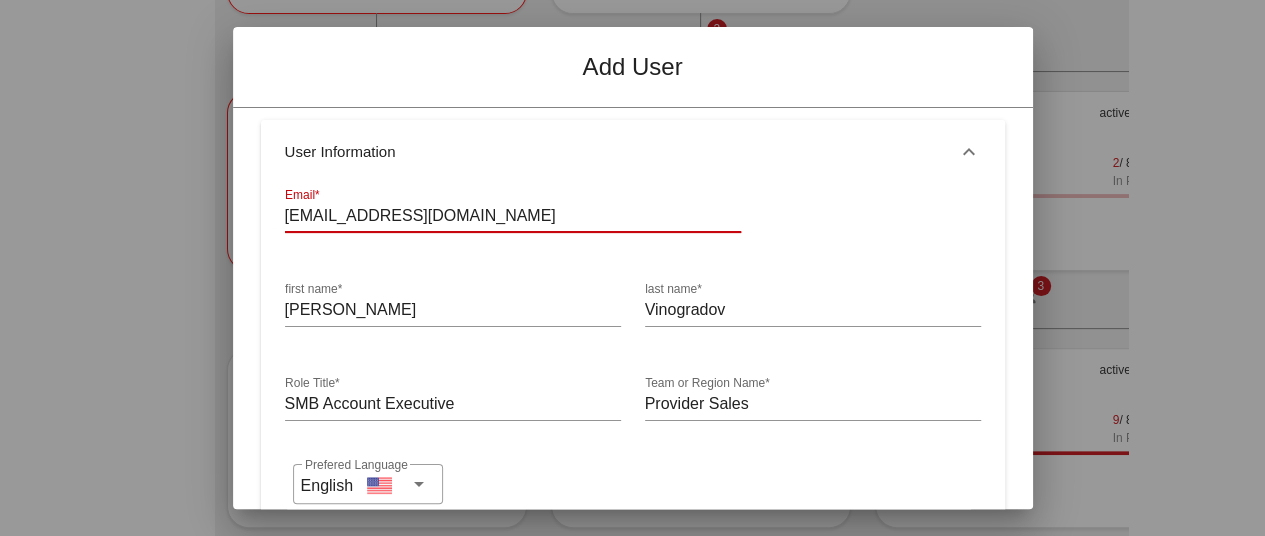 click on "svinogradov@hhaexchange.com" at bounding box center [513, 216] 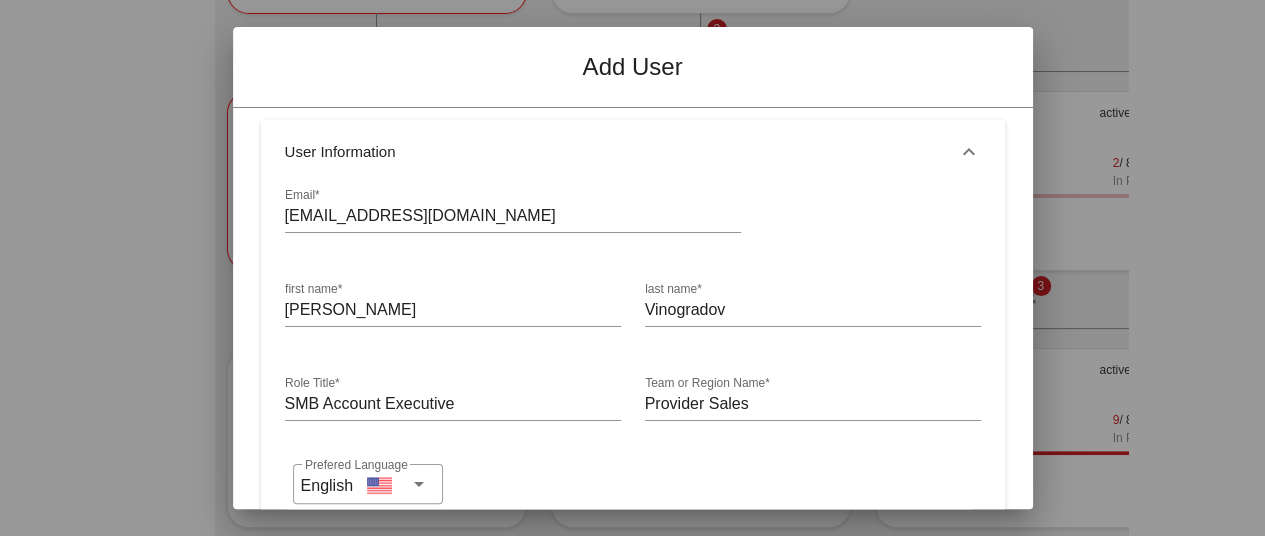 click on "first name* Alex" at bounding box center (453, 313) 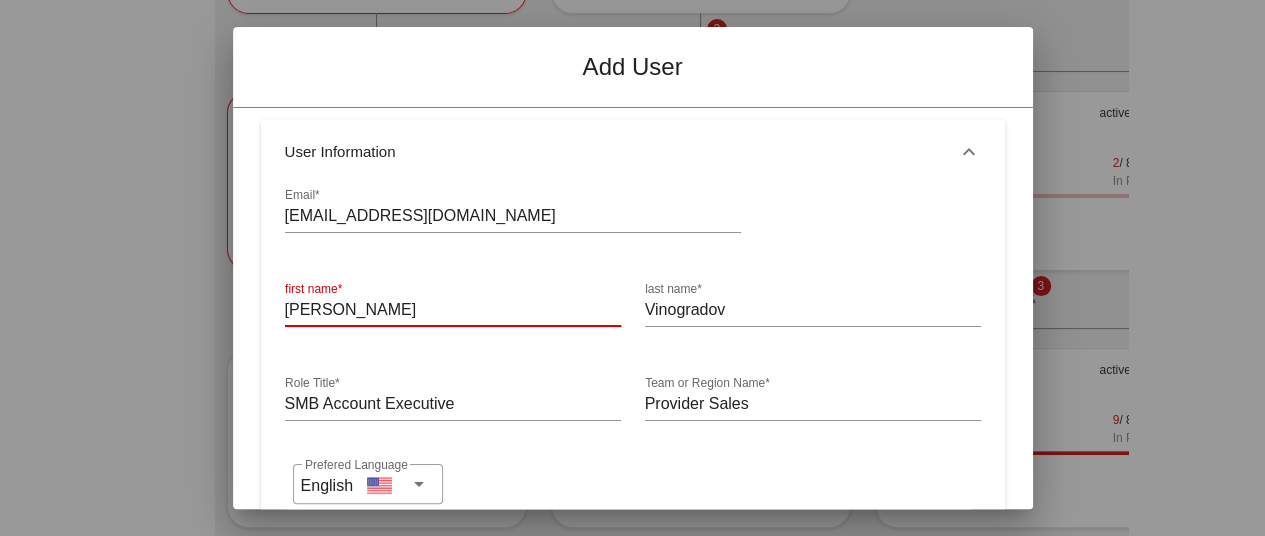 click on "Alex" at bounding box center [453, 310] 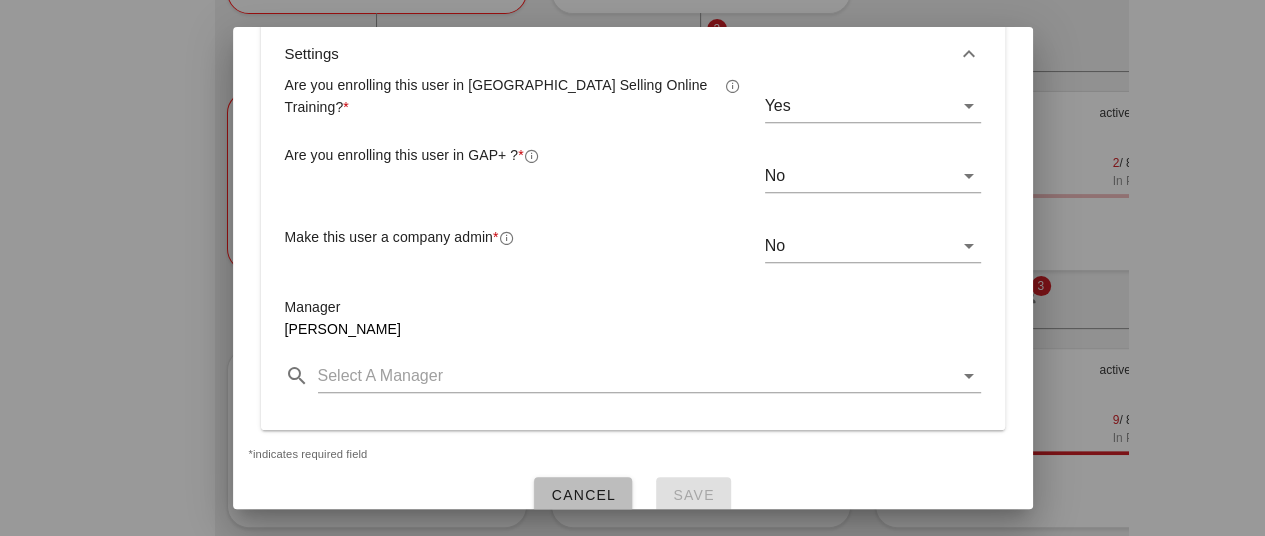 scroll, scrollTop: 658, scrollLeft: 0, axis: vertical 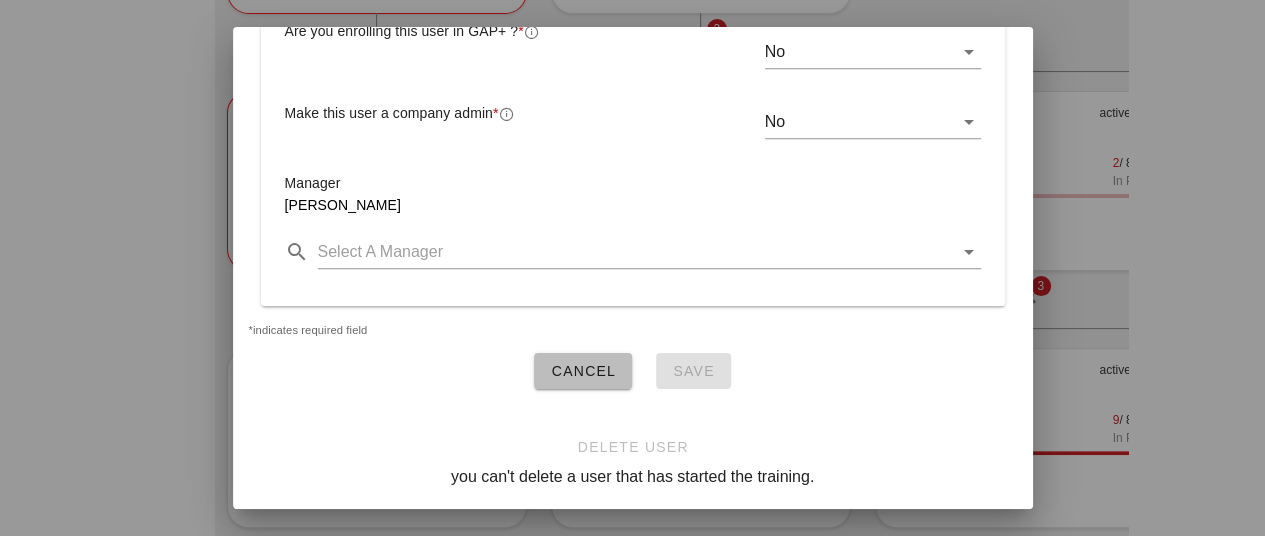 click on "Save" at bounding box center [693, 371] 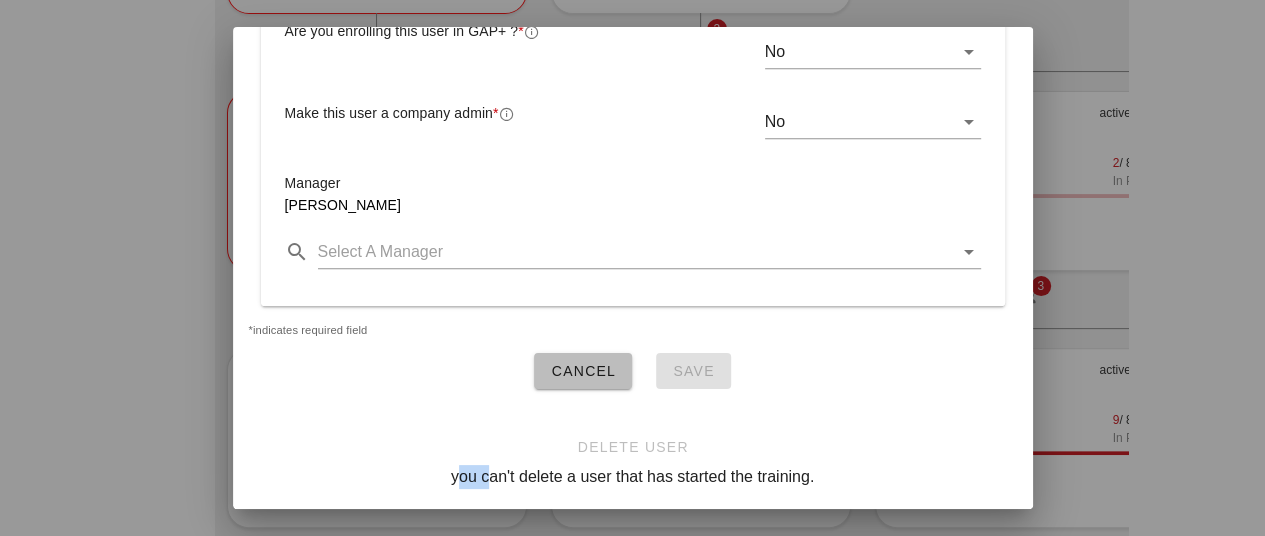 click on "Save" at bounding box center (693, 371) 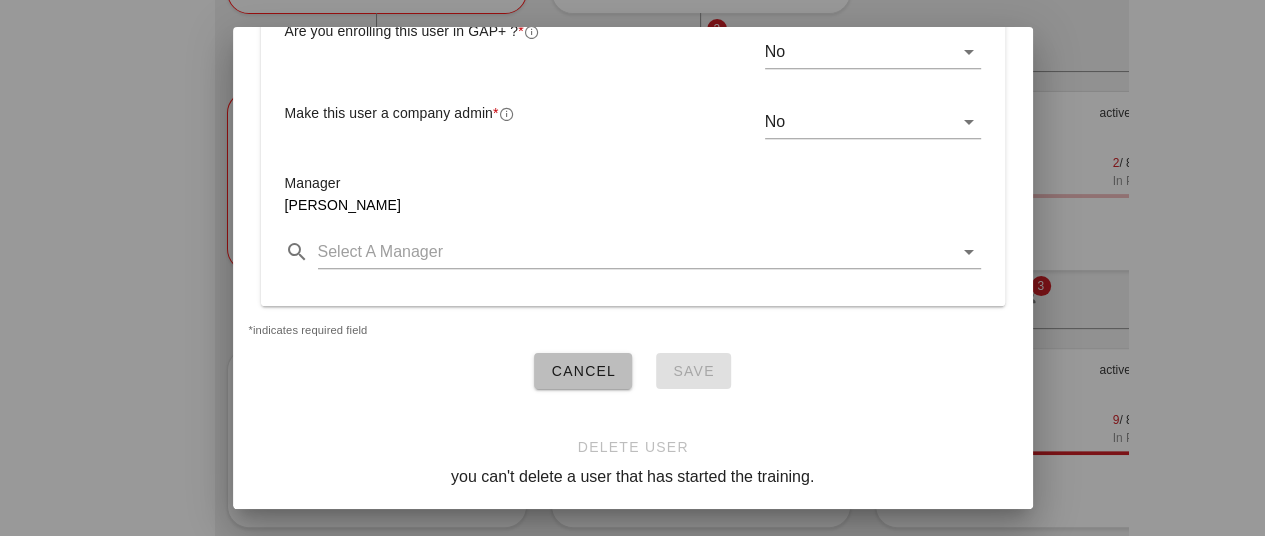 click at bounding box center (635, 252) 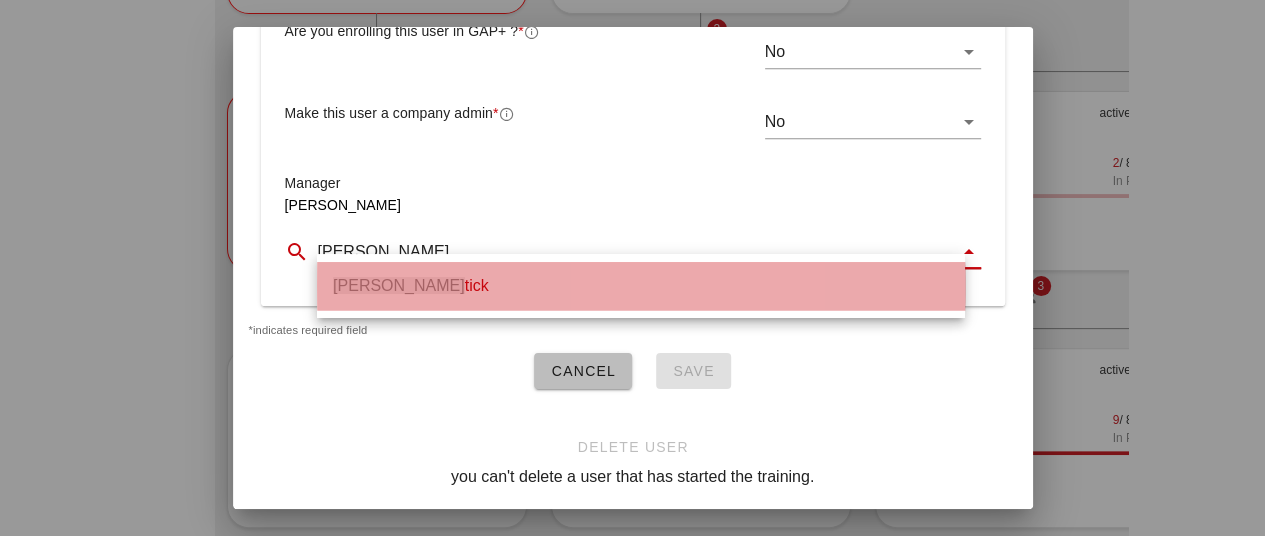 click on "Matt Pa" at bounding box center (399, 285) 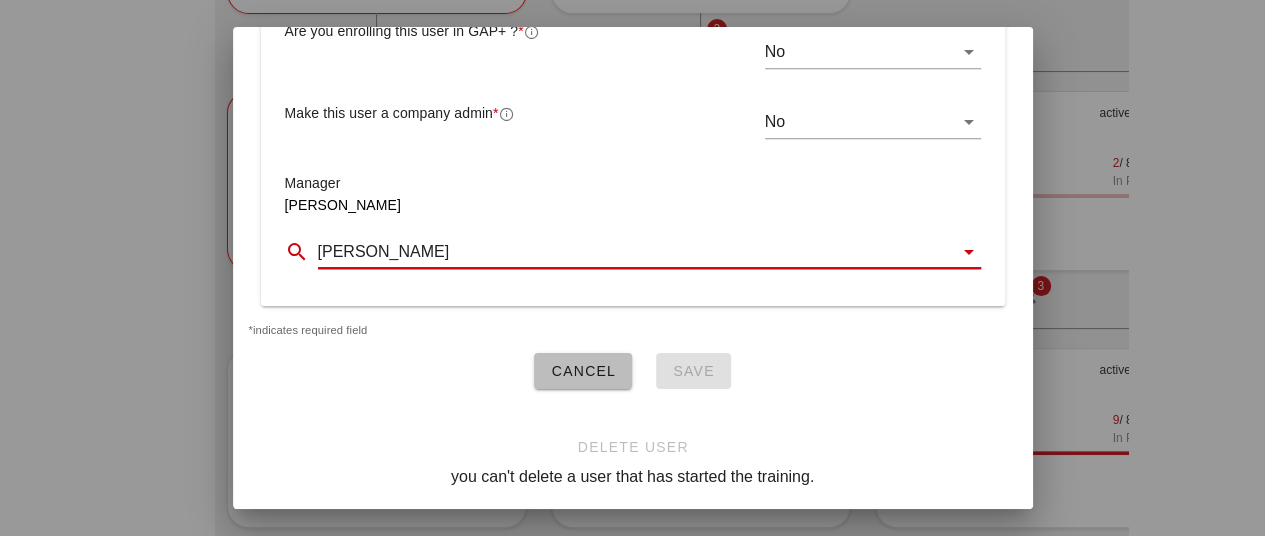 type on "Matt Patick" 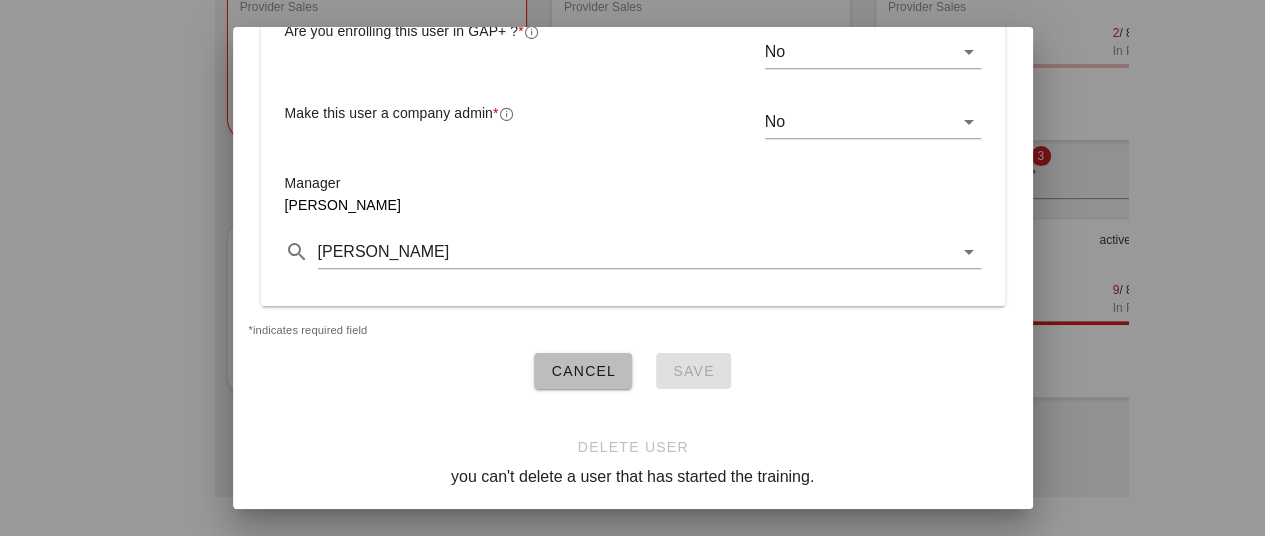 scroll, scrollTop: 606, scrollLeft: 0, axis: vertical 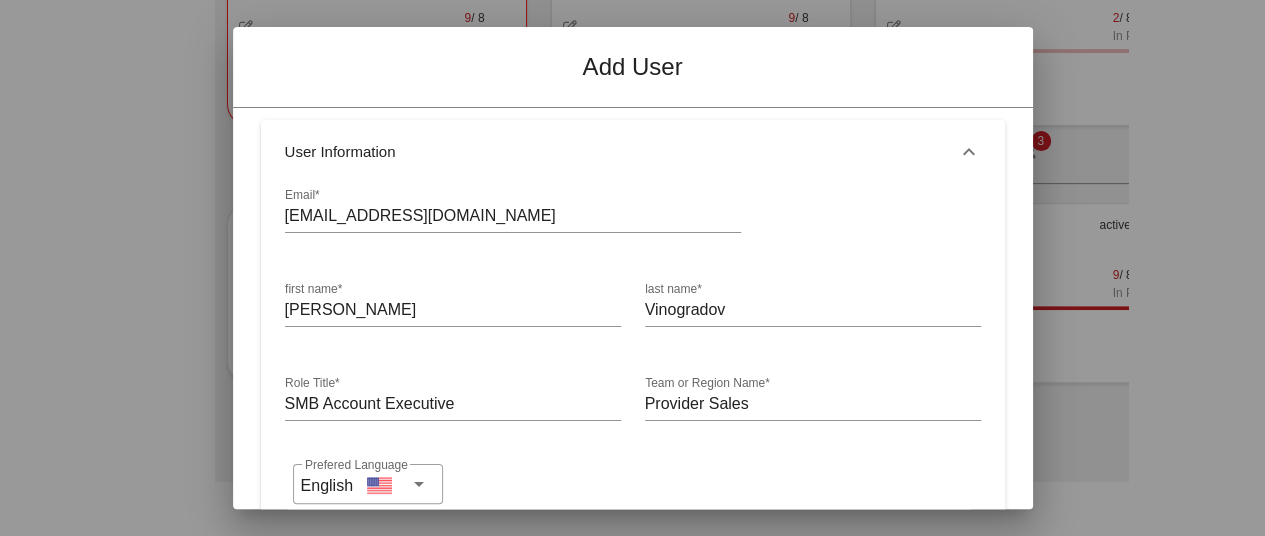 click on "Add User" at bounding box center (633, 67) 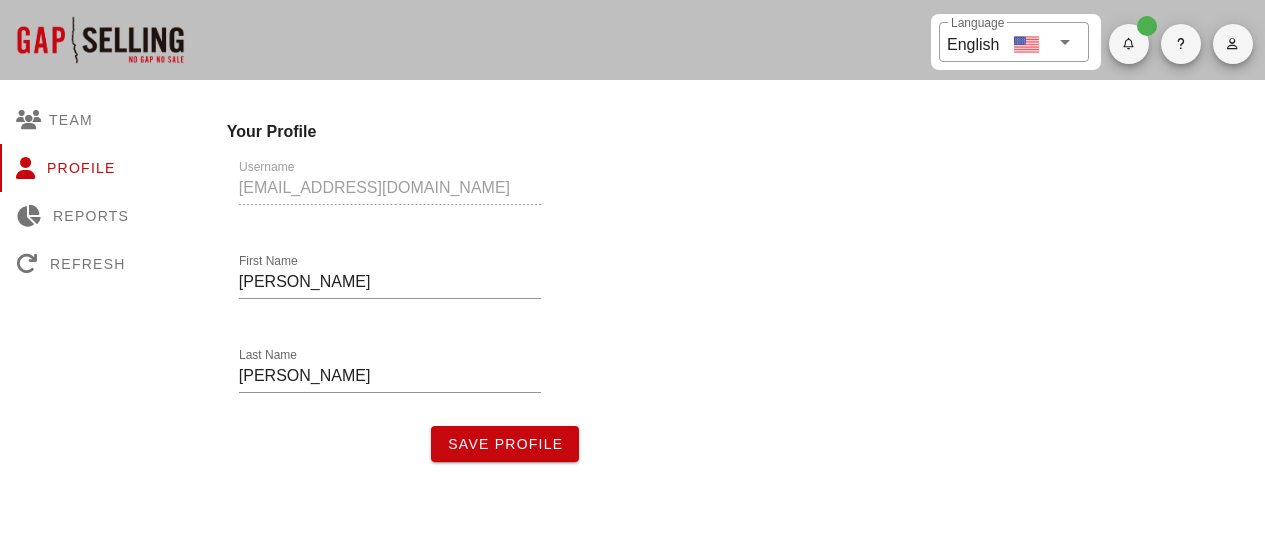 scroll, scrollTop: 368, scrollLeft: 0, axis: vertical 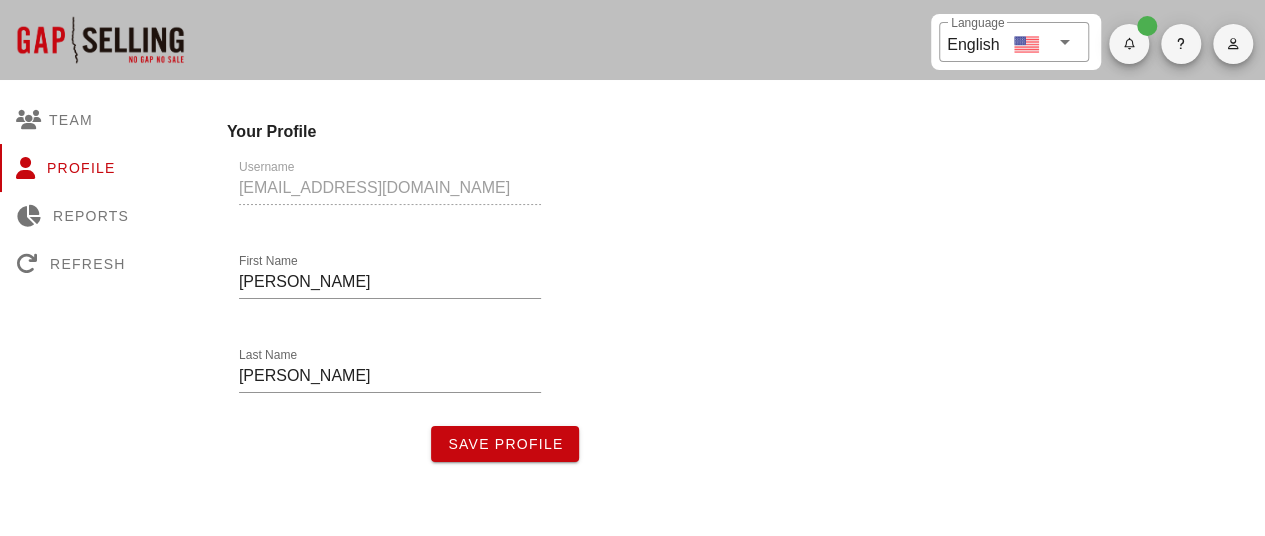 click on "Team  Profile  Reports  Refresh" at bounding box center (95, 337) 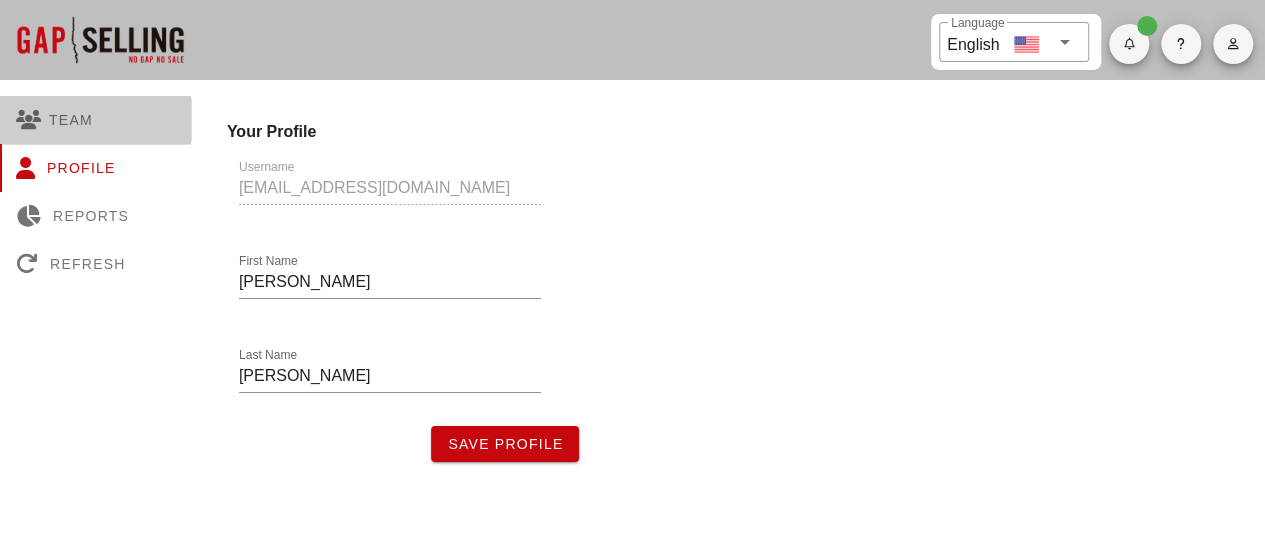 click on "Team" at bounding box center [95, 120] 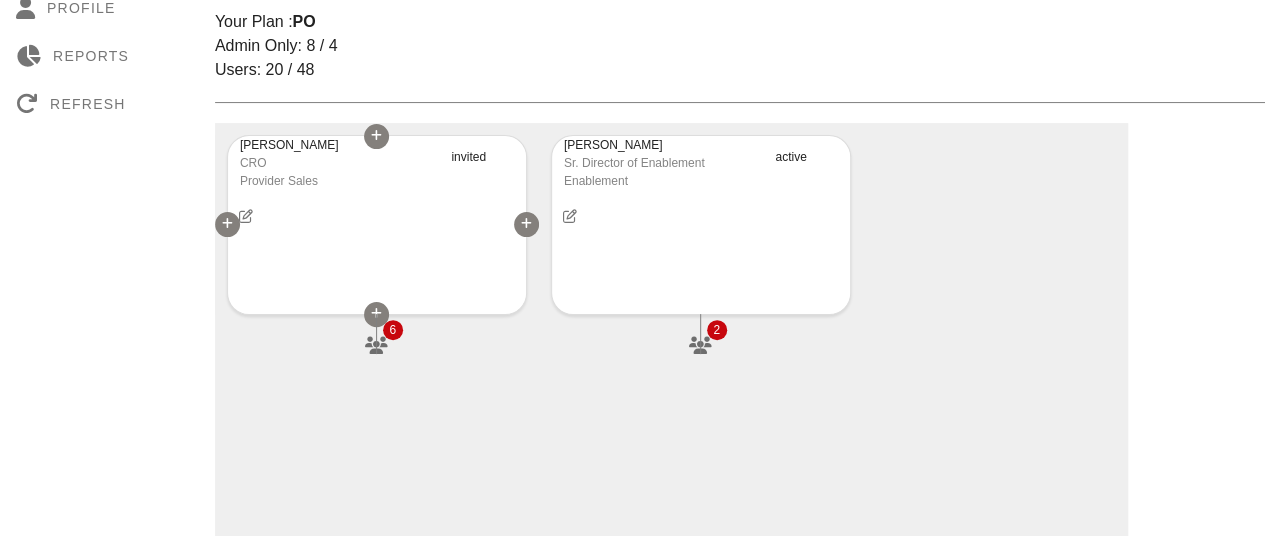 scroll, scrollTop: 124, scrollLeft: 0, axis: vertical 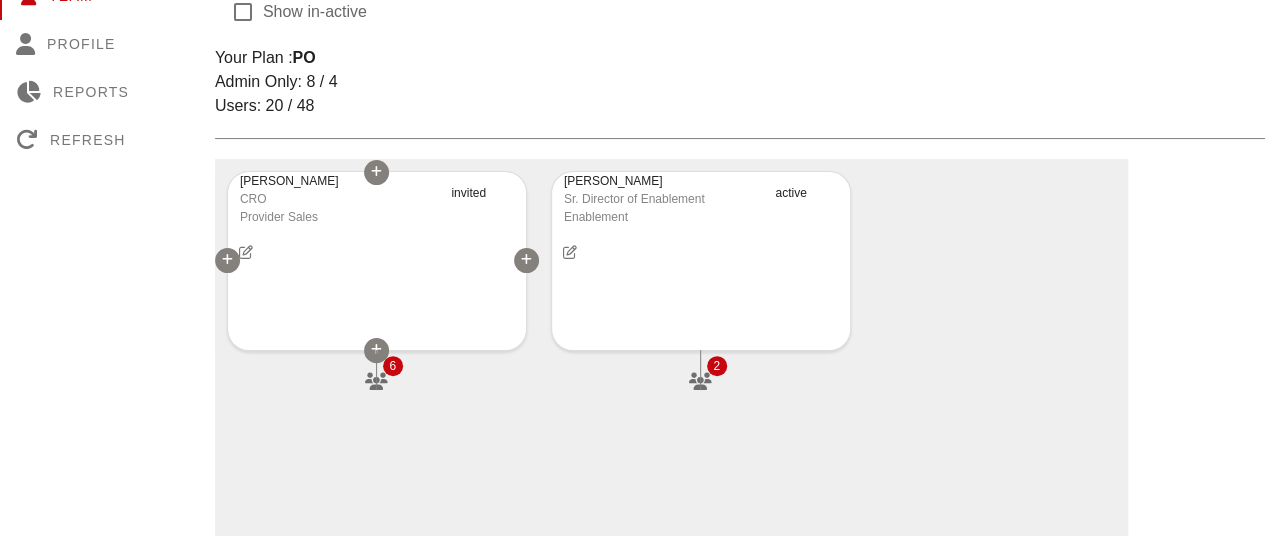 click on "Mark Cope CRO Provider Sales   invited  6" at bounding box center [377, 261] 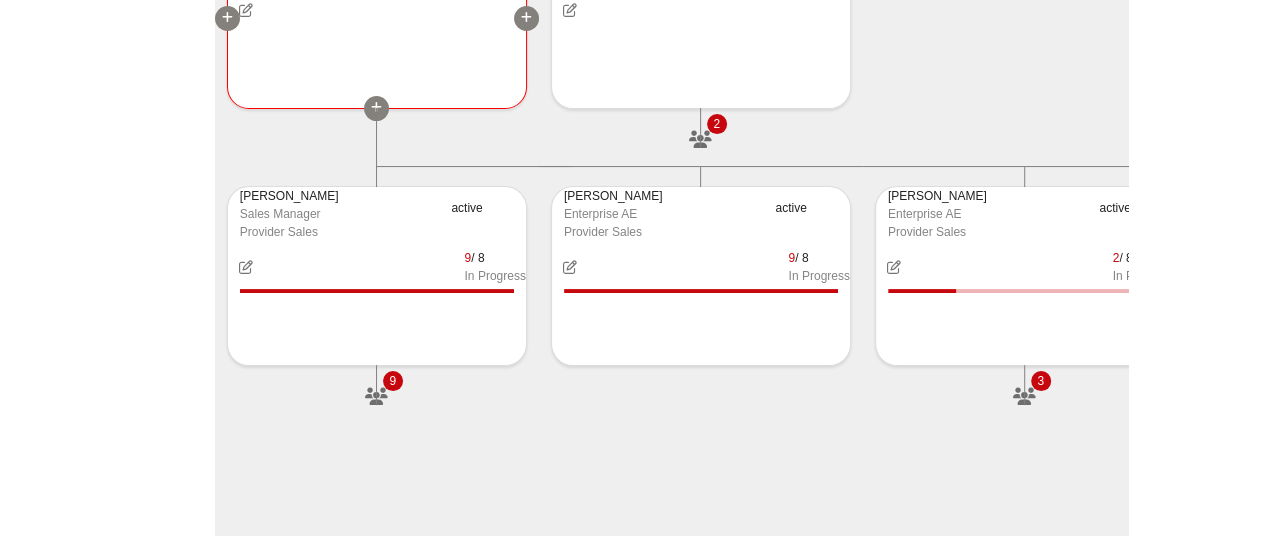 scroll, scrollTop: 380, scrollLeft: 0, axis: vertical 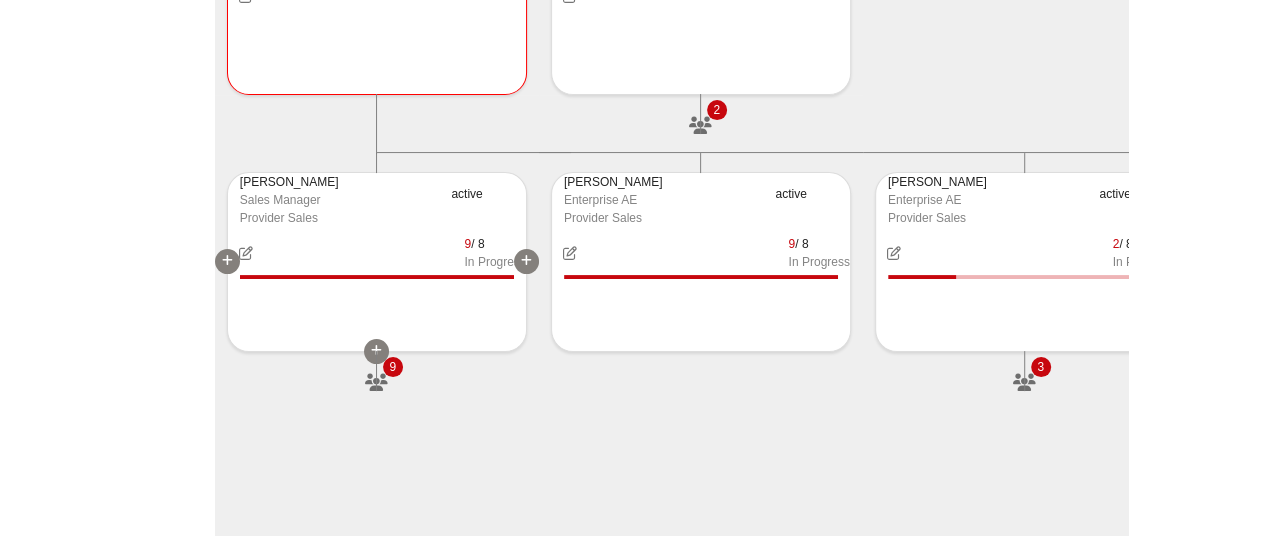 click at bounding box center (376, 351) 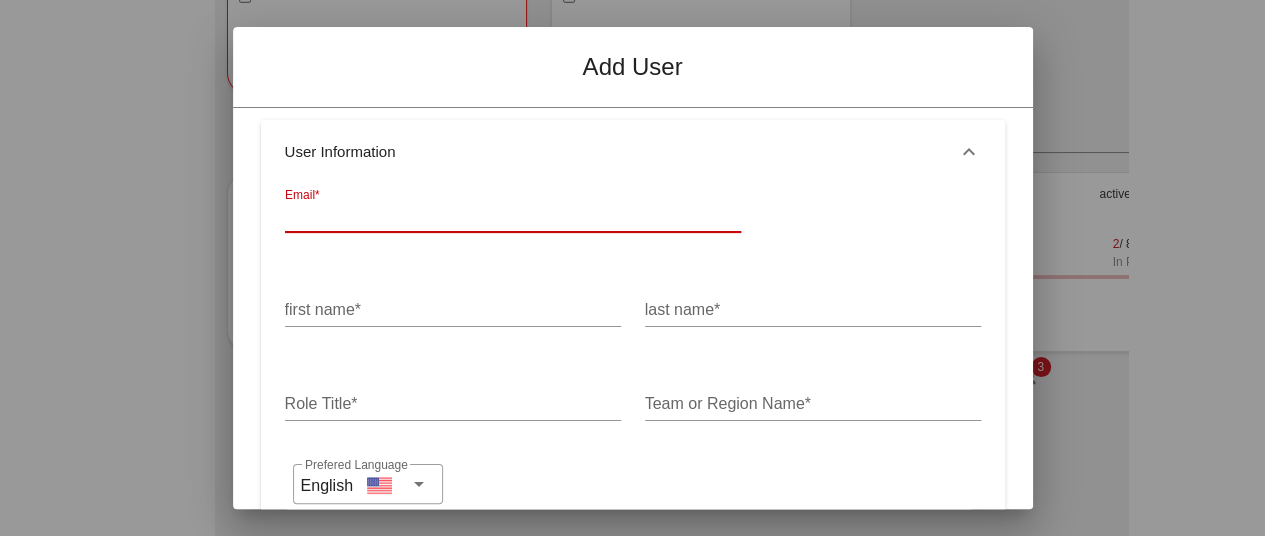 click on "Email*" at bounding box center [513, 216] 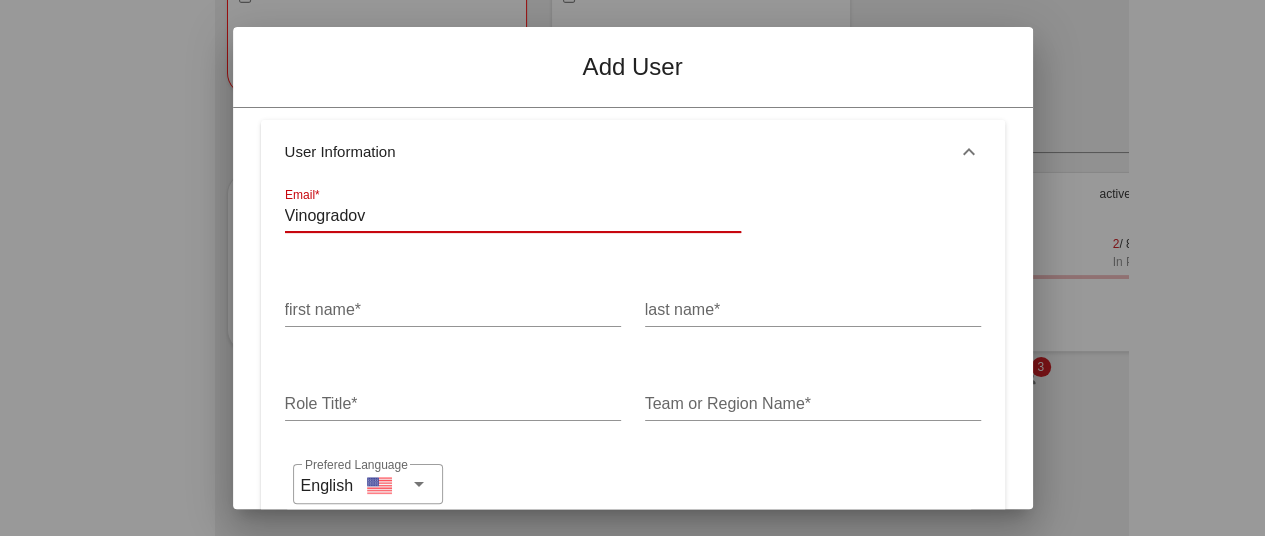 type on "Vinogradov" 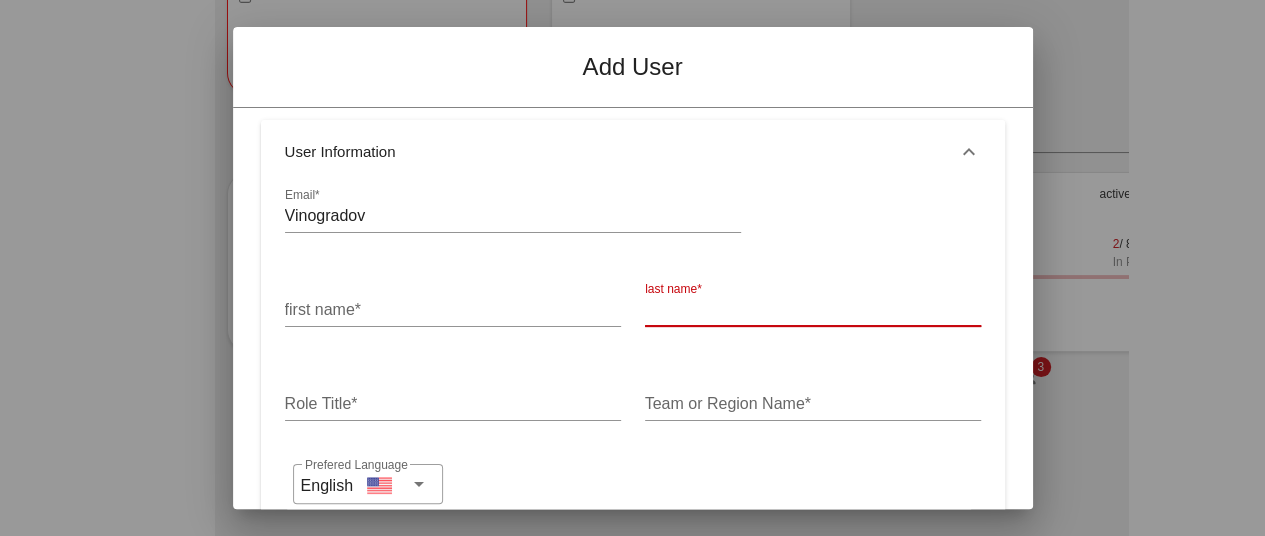 paste on "Vinogradov" 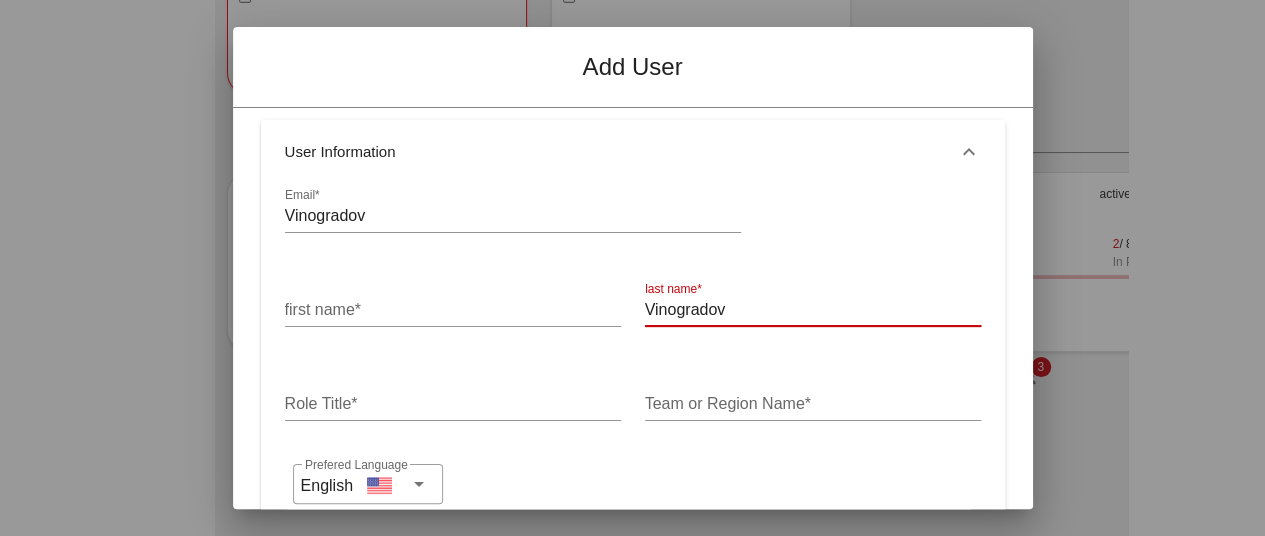 type on "Vinogradov" 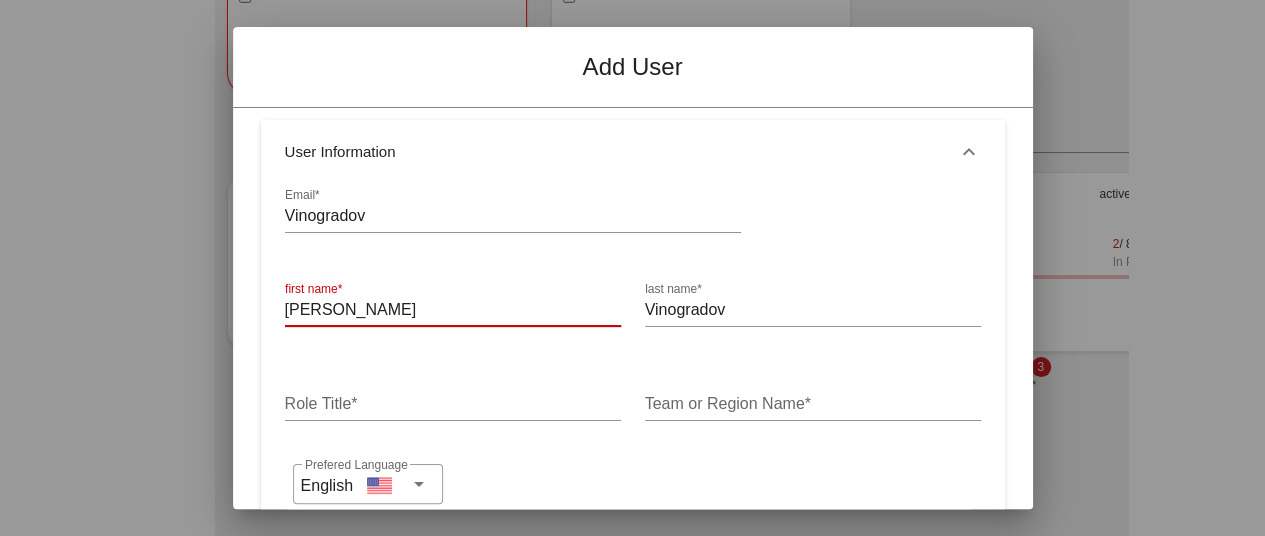 type on "Alex" 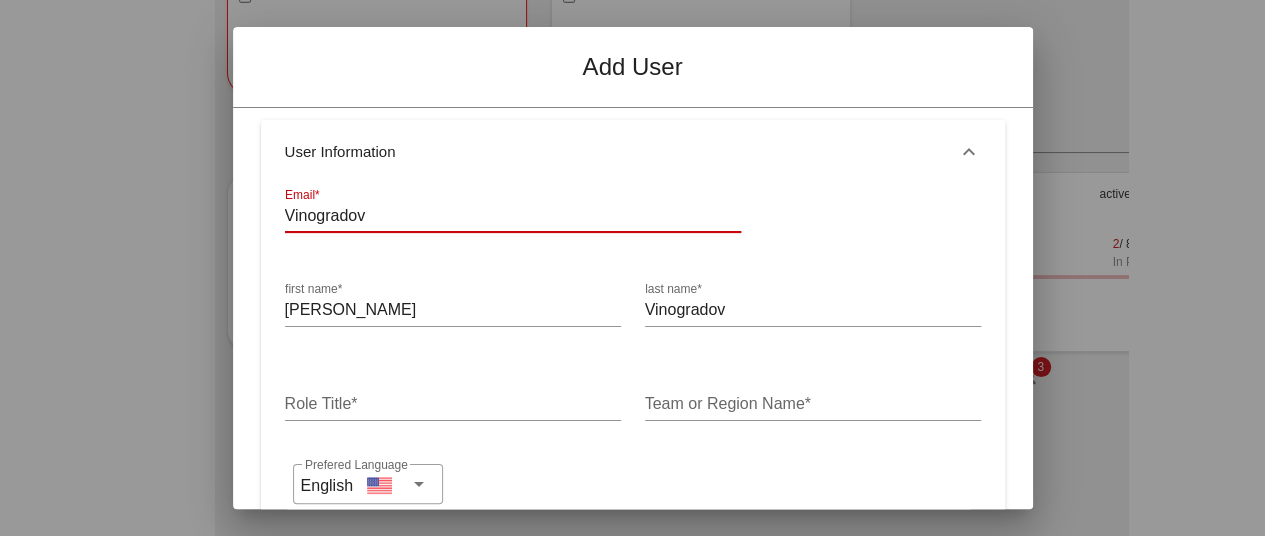 click on "Vinogradov" at bounding box center (513, 216) 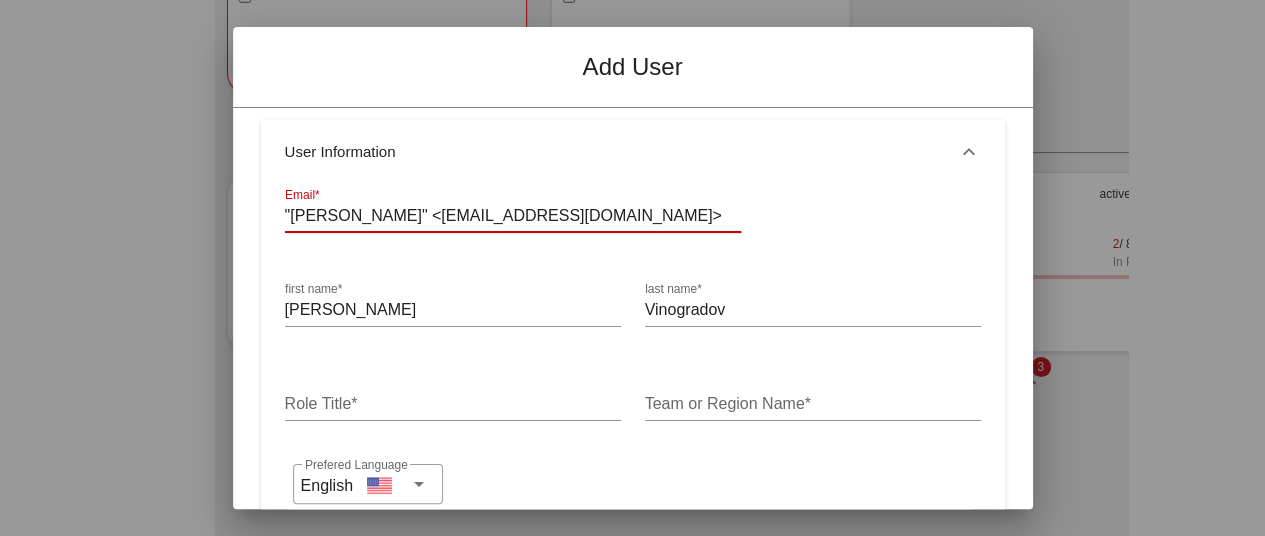 drag, startPoint x: 440, startPoint y: 211, endPoint x: 210, endPoint y: 203, distance: 230.13908 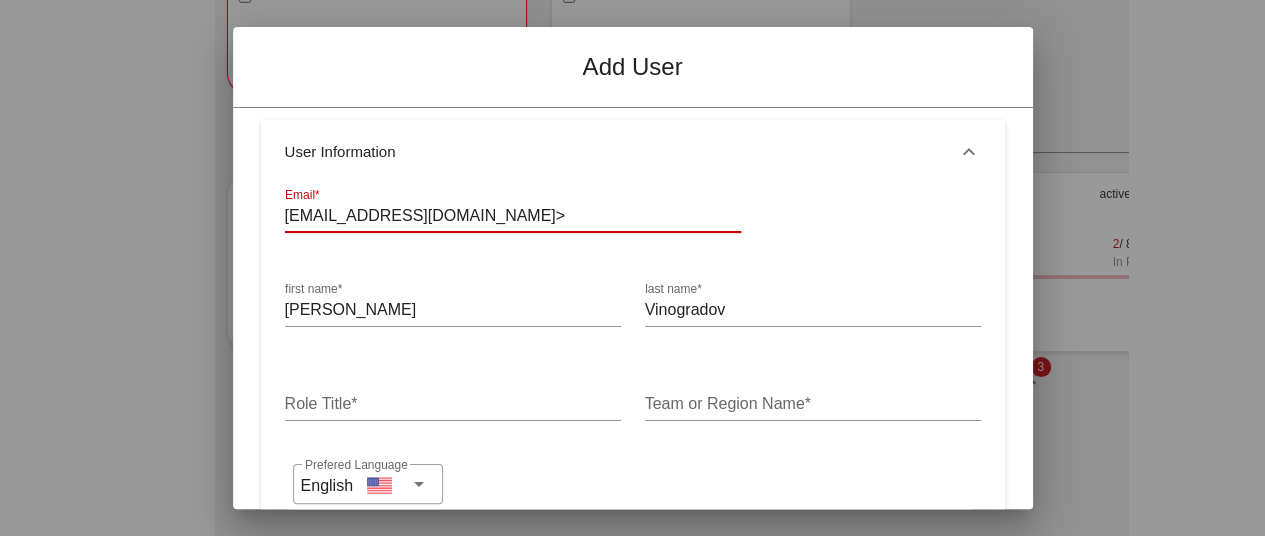 click on "svinogradov@hhaexchange.com>" at bounding box center (513, 216) 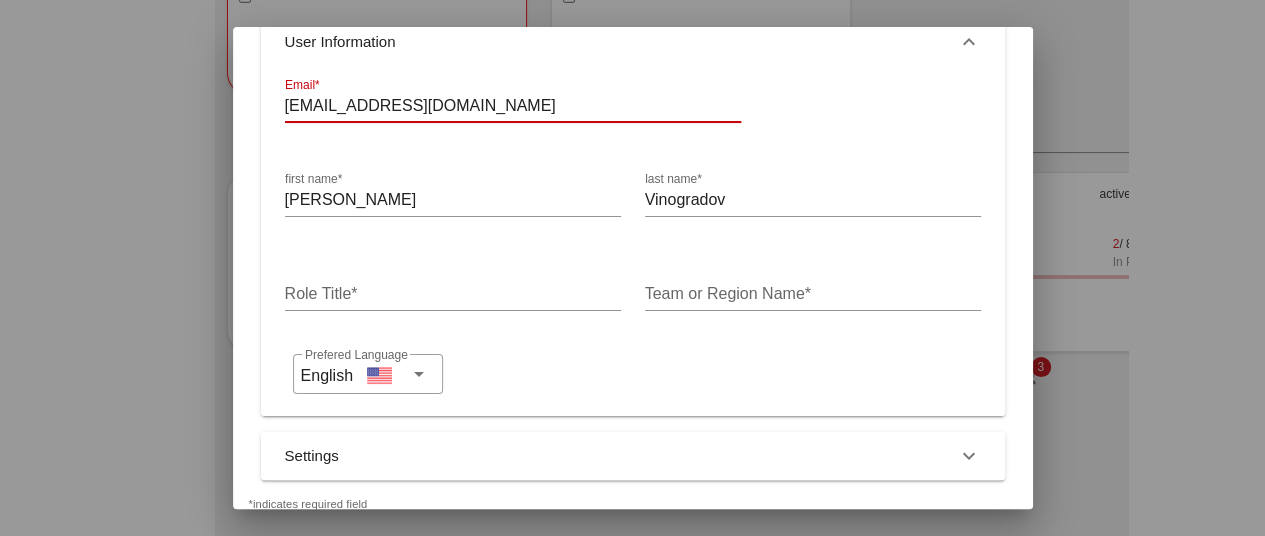 scroll, scrollTop: 118, scrollLeft: 0, axis: vertical 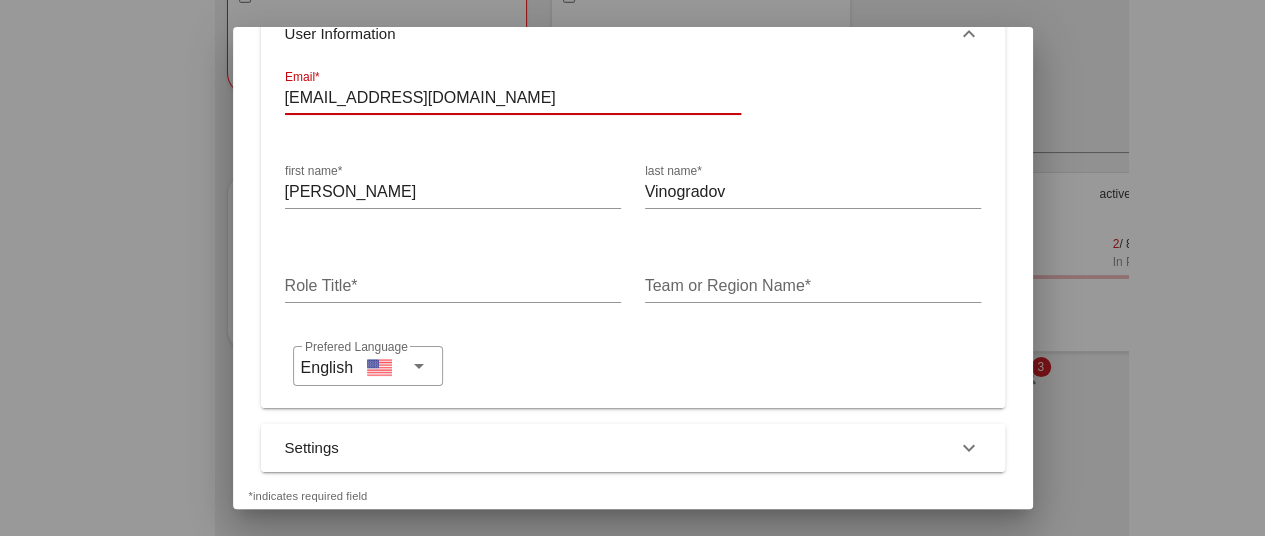 type on "svinogradov@hhaexchange.com" 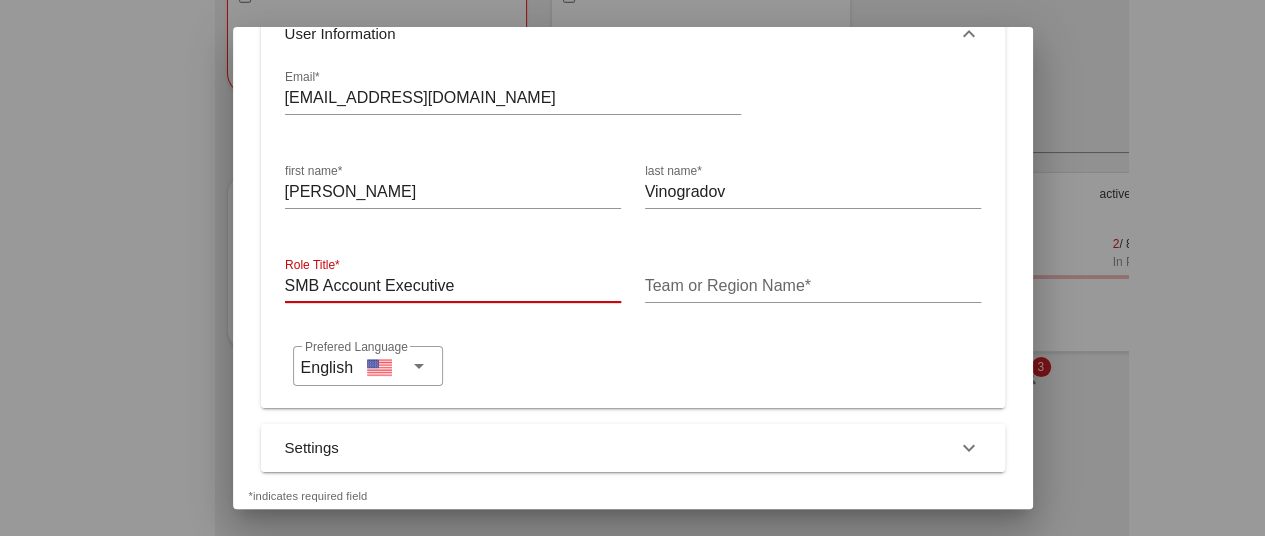 type on "SMB Account Executive" 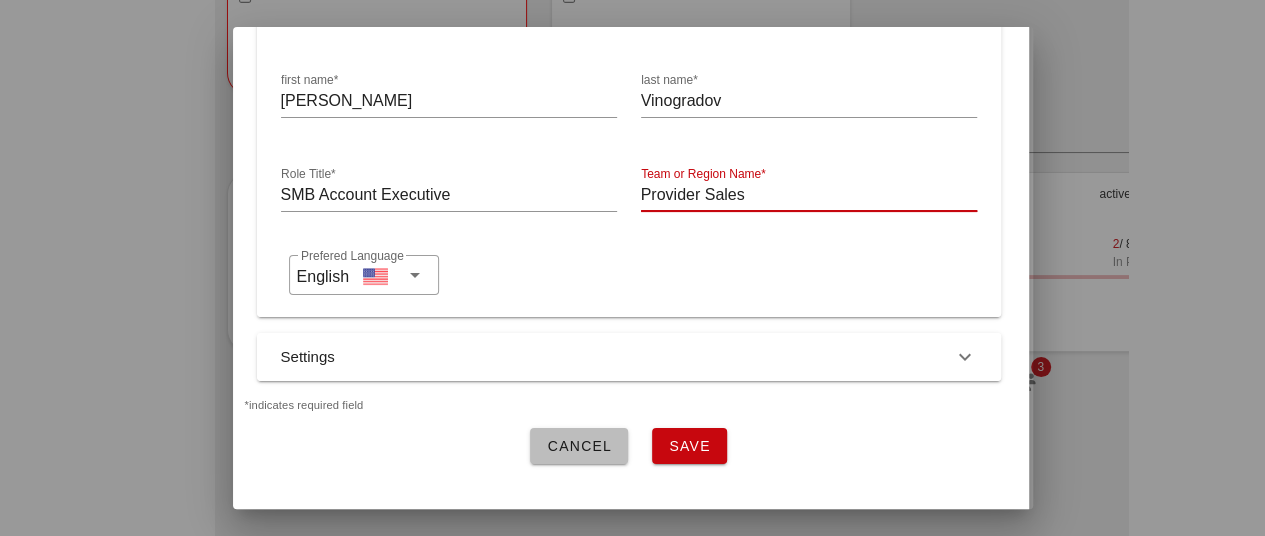 scroll, scrollTop: 298, scrollLeft: 4, axis: both 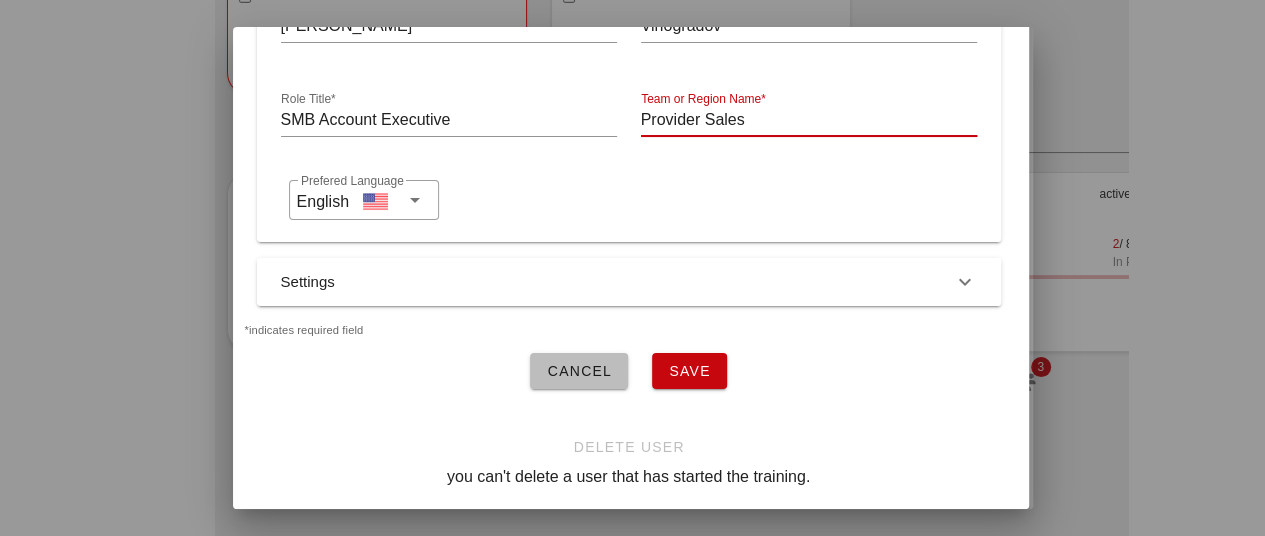 type on "Provider Sales" 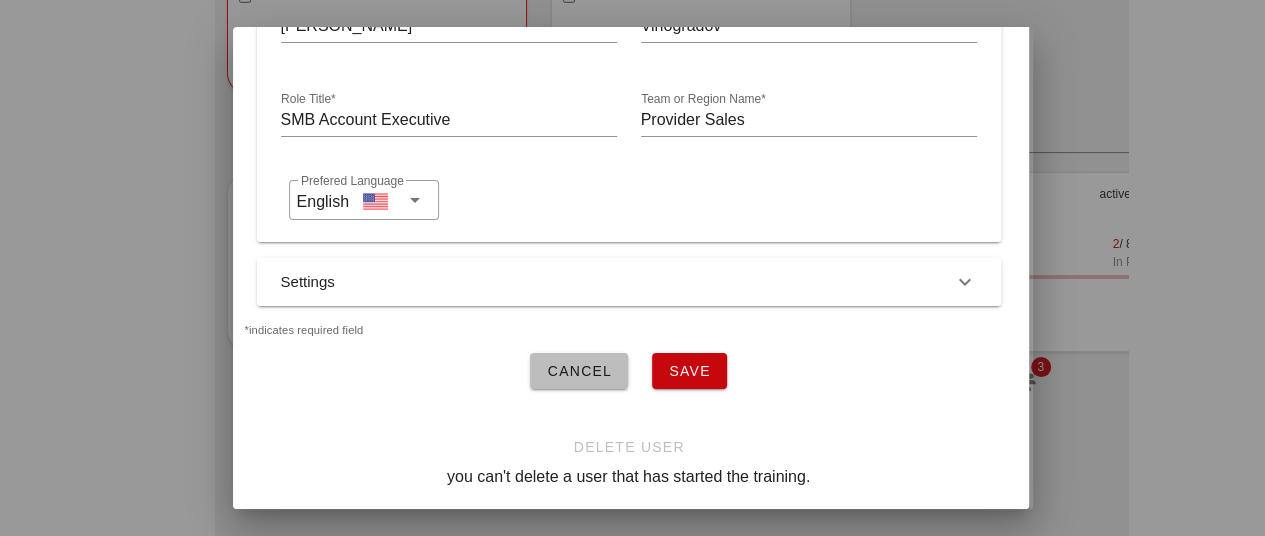 click on "Settings" at bounding box center (629, 282) 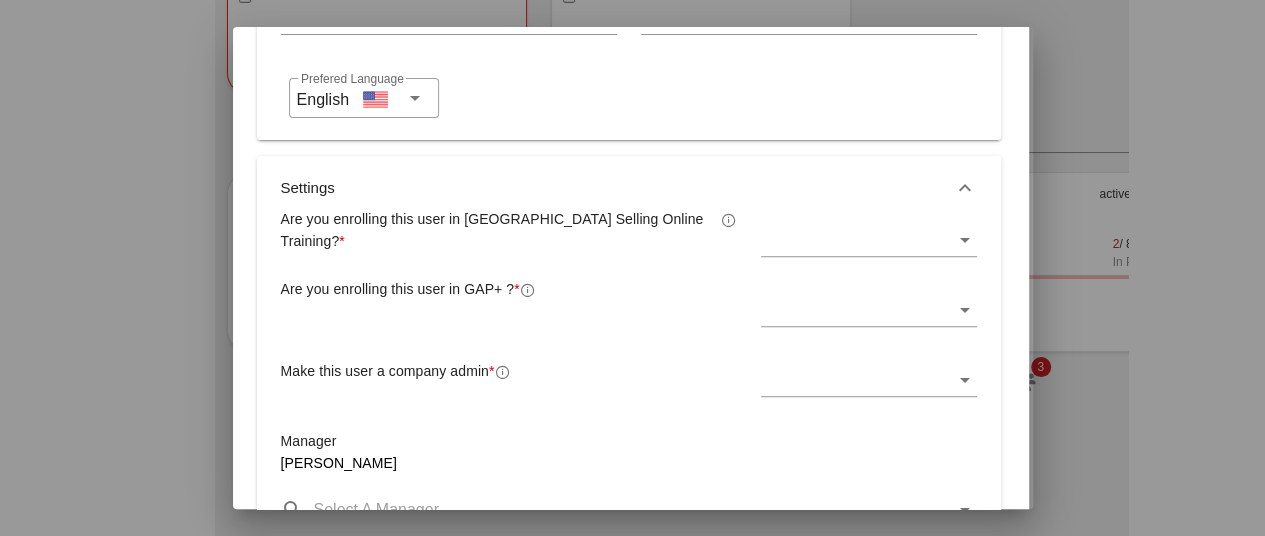 scroll, scrollTop: 400, scrollLeft: 4, axis: both 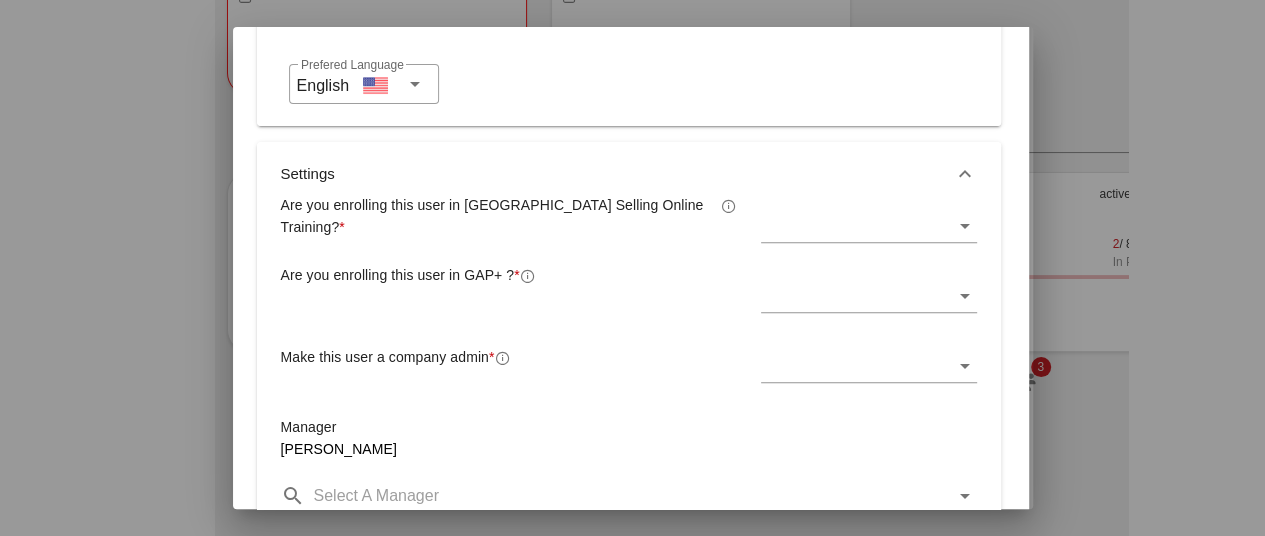 click at bounding box center [855, 226] 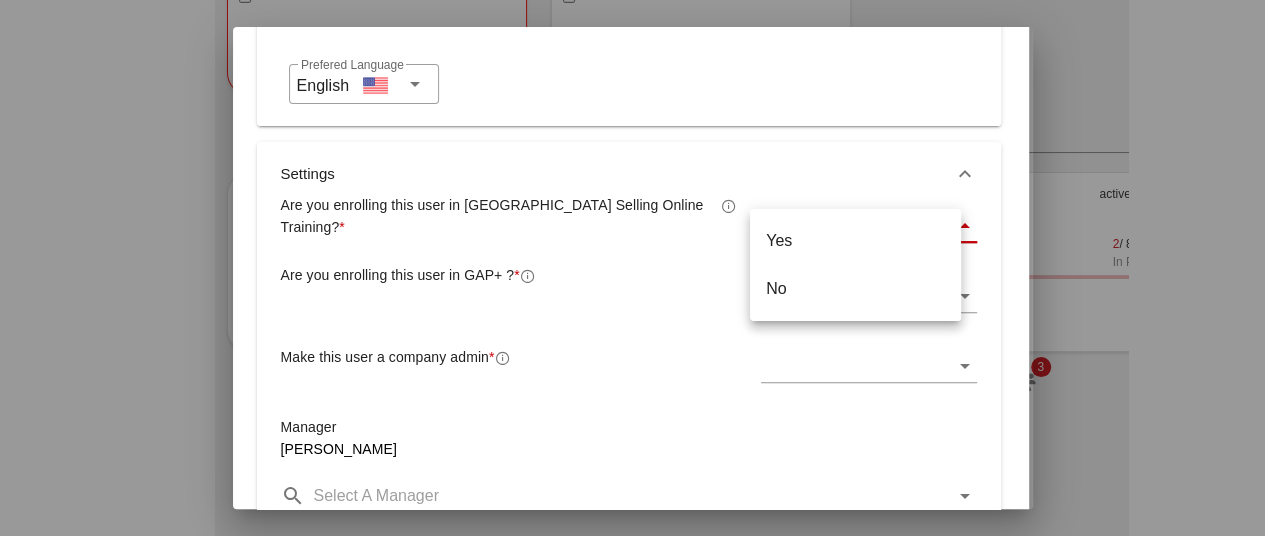 click on "Yes" at bounding box center (855, 240) 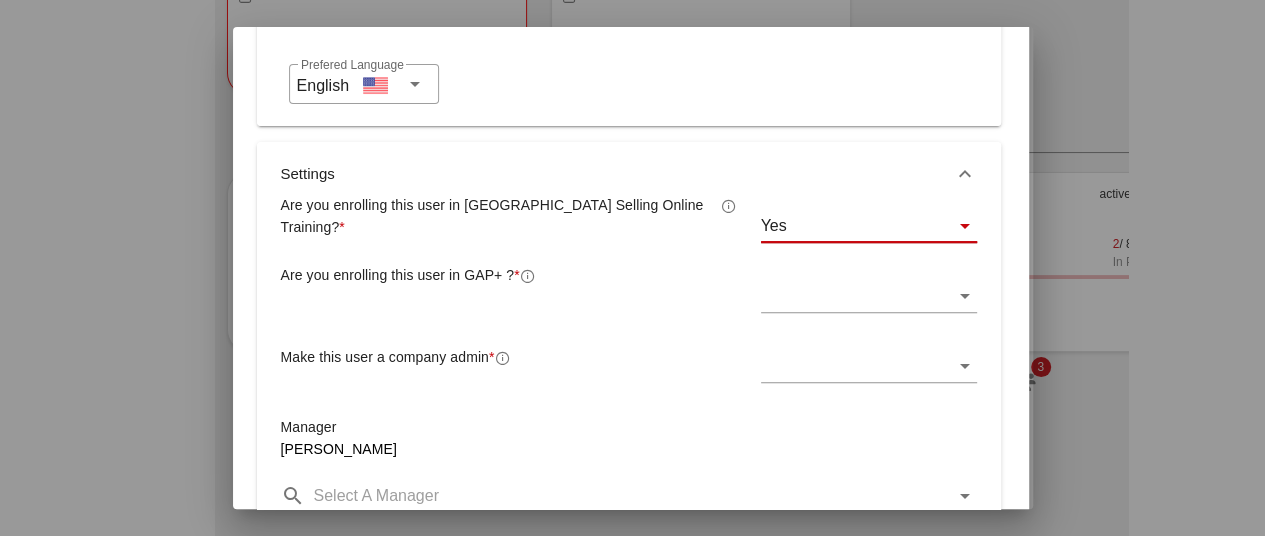 click at bounding box center [855, 296] 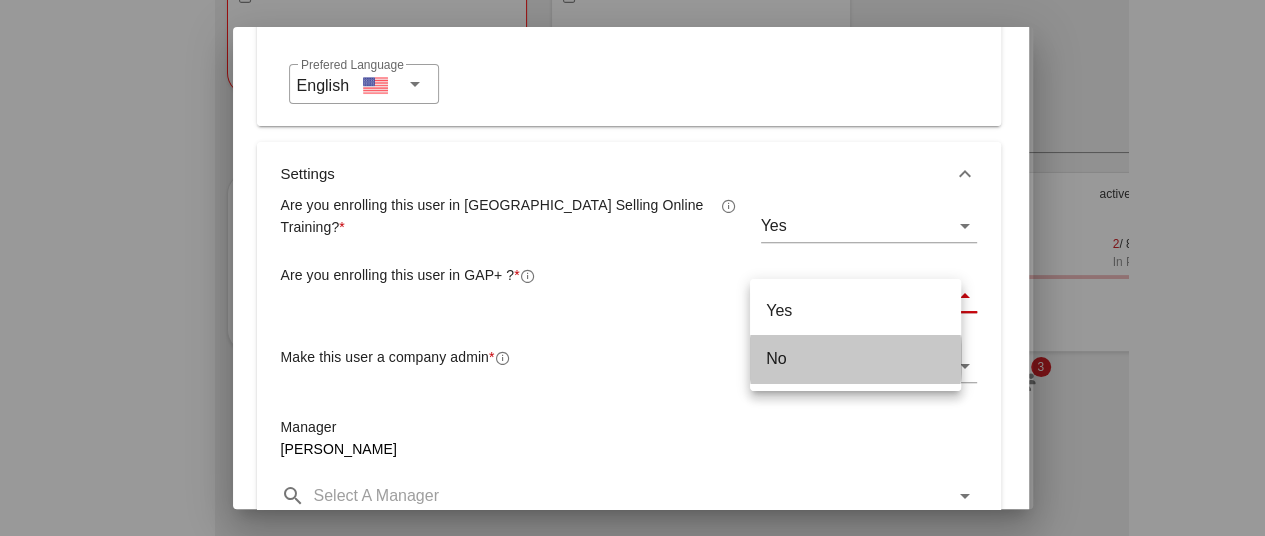 click on "No" at bounding box center (855, 358) 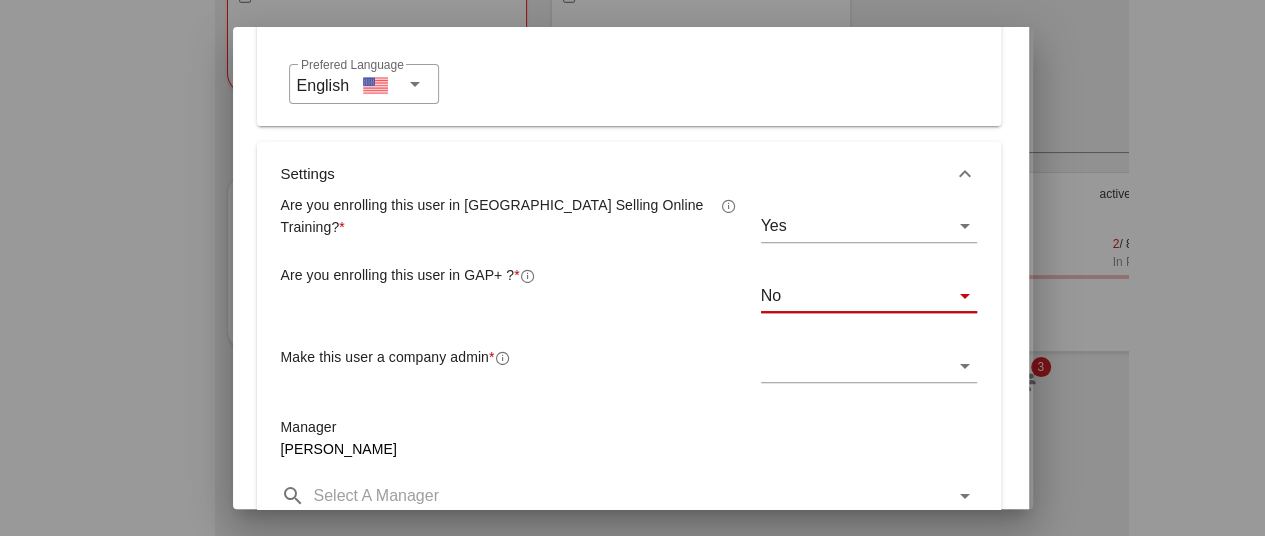 click at bounding box center [855, 366] 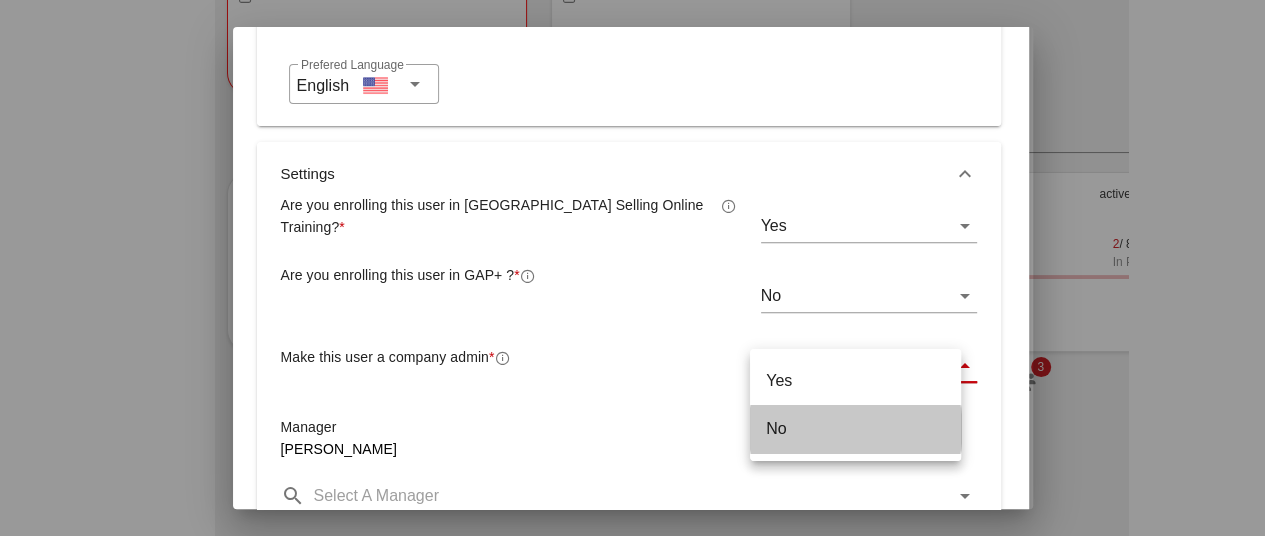 click on "No" at bounding box center (855, 428) 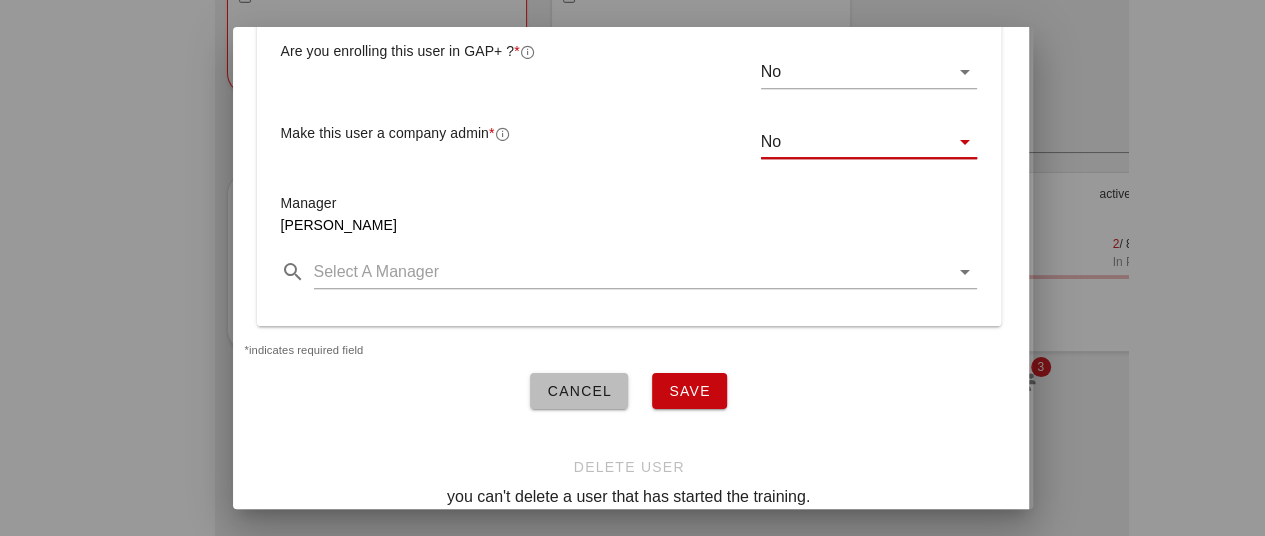 scroll, scrollTop: 632, scrollLeft: 4, axis: both 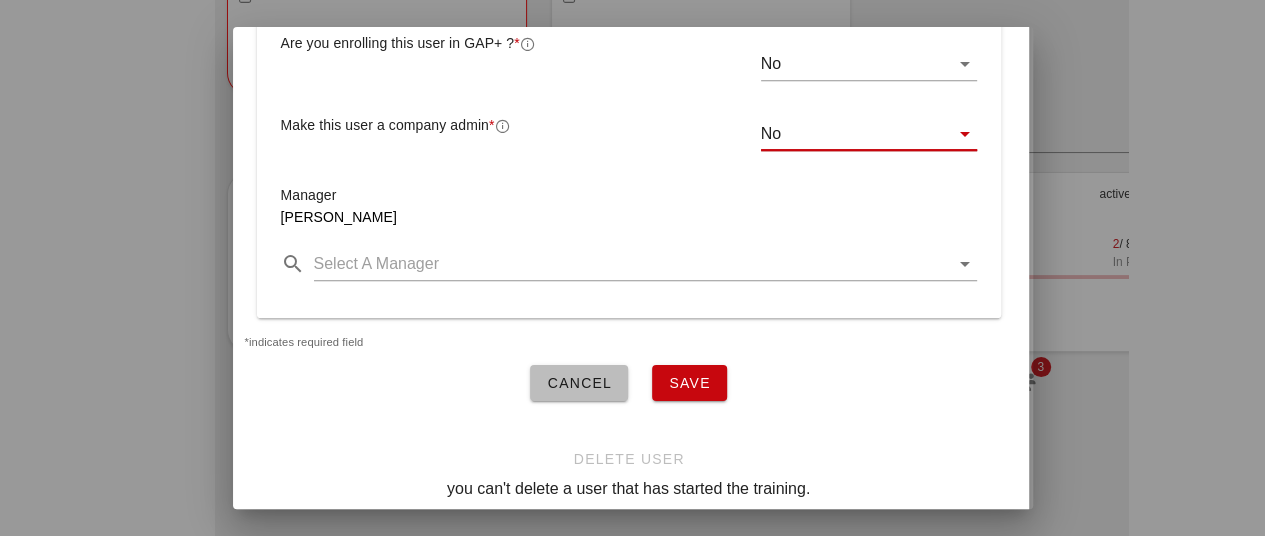 click on "Save" at bounding box center [689, 383] 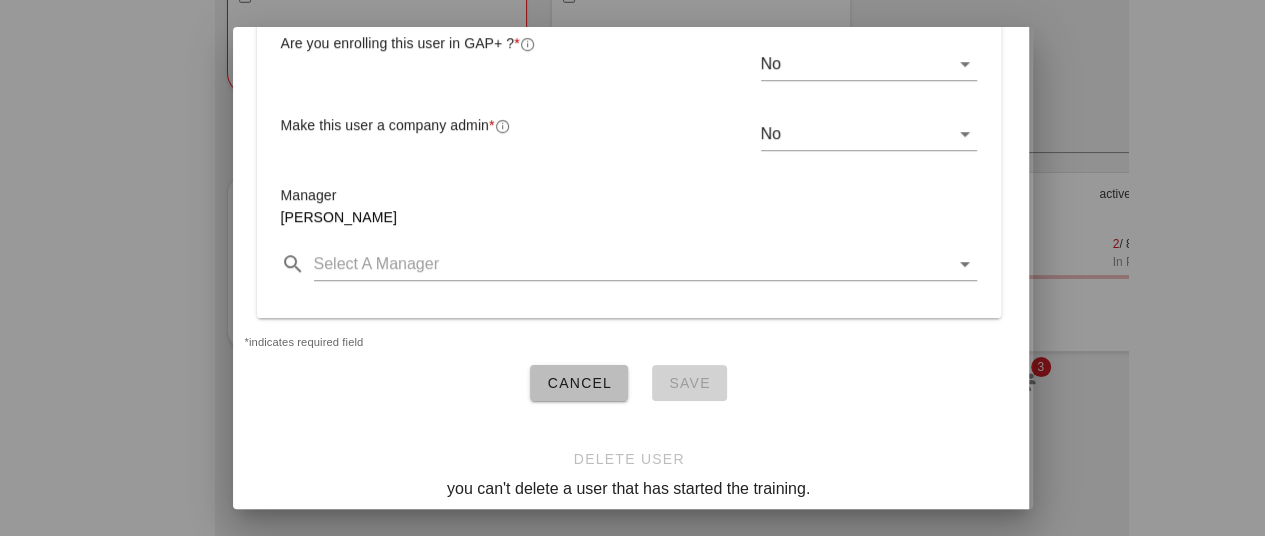 type 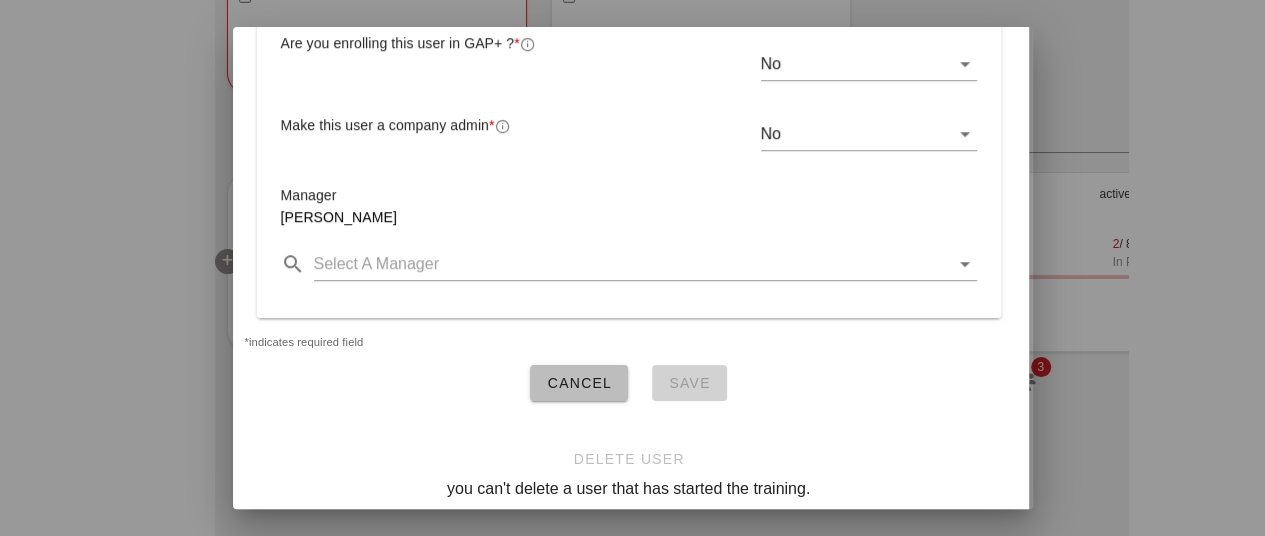 scroll, scrollTop: 558, scrollLeft: 4, axis: both 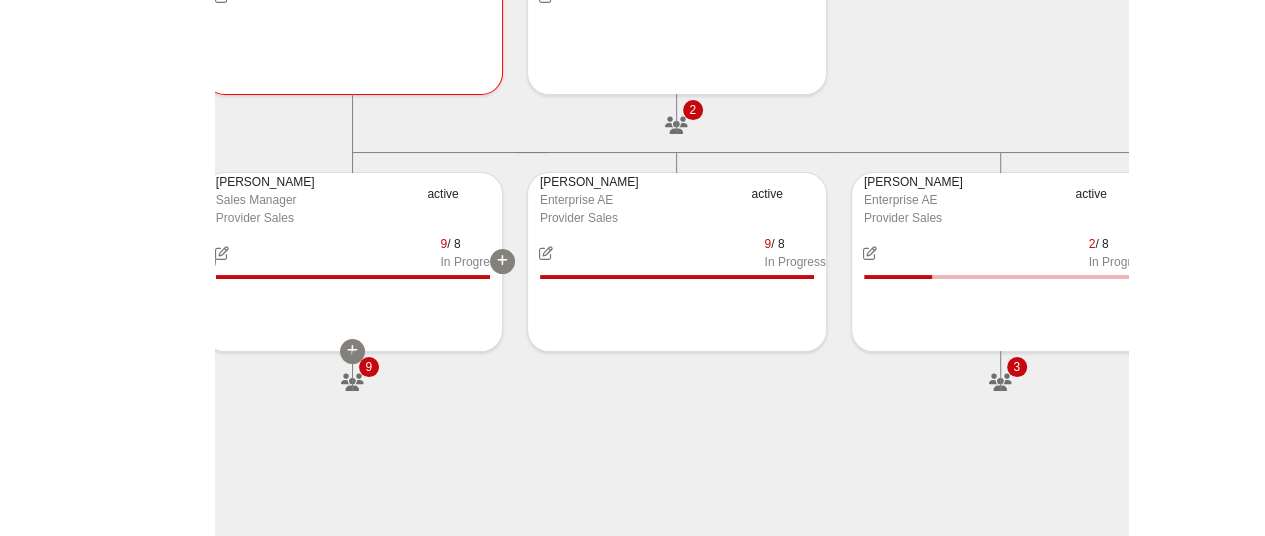 click on "Matt Patick Sales Manager Provider Sales" at bounding box center [316, 206] 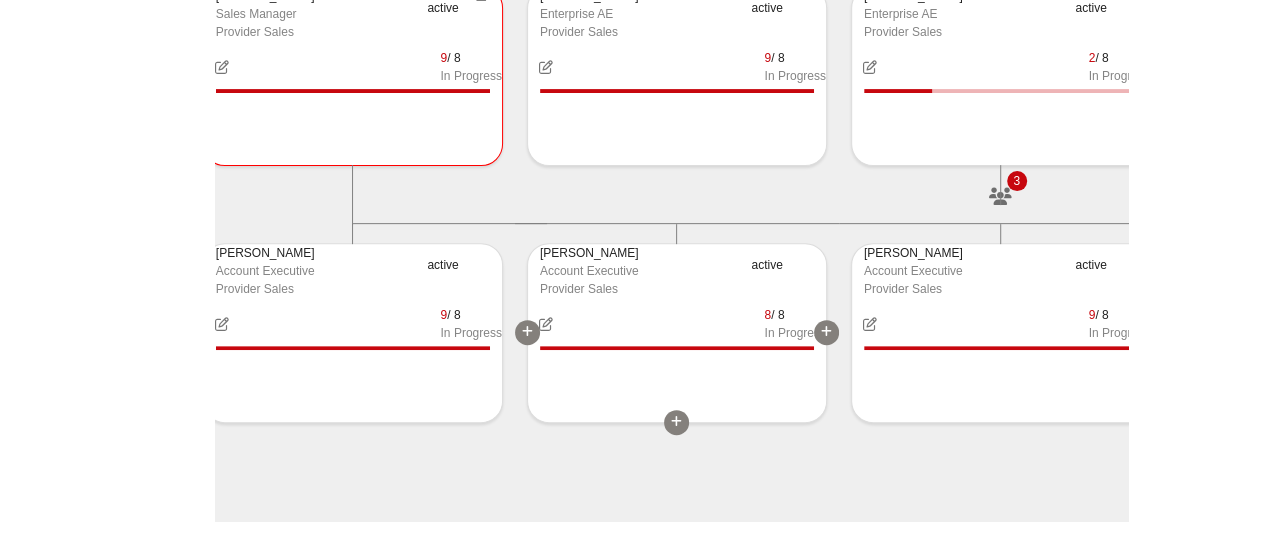 scroll, scrollTop: 574, scrollLeft: 0, axis: vertical 